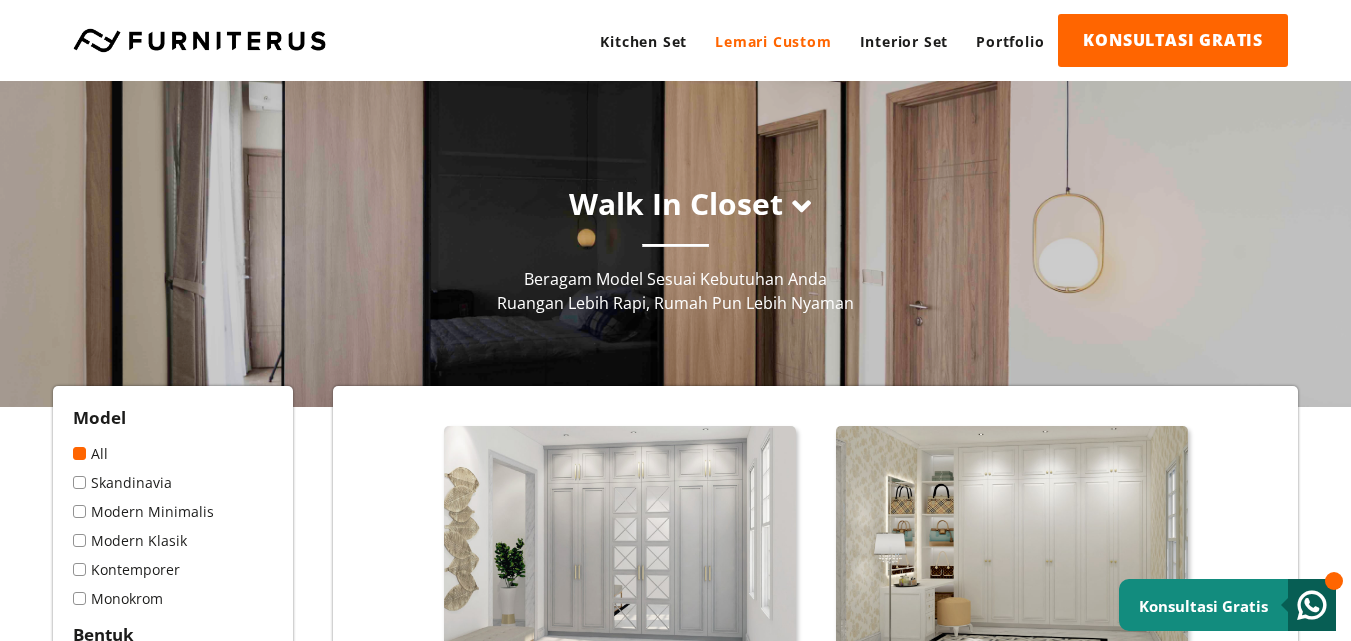 scroll, scrollTop: 0, scrollLeft: 0, axis: both 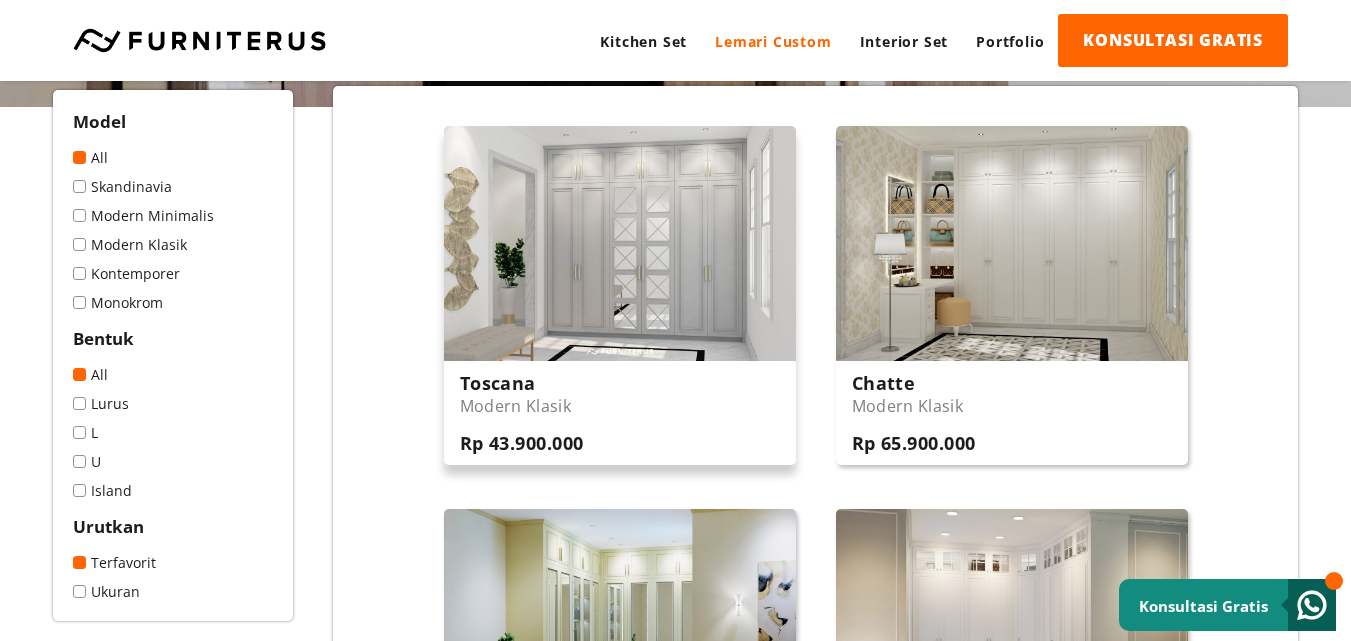 click at bounding box center (620, 243) 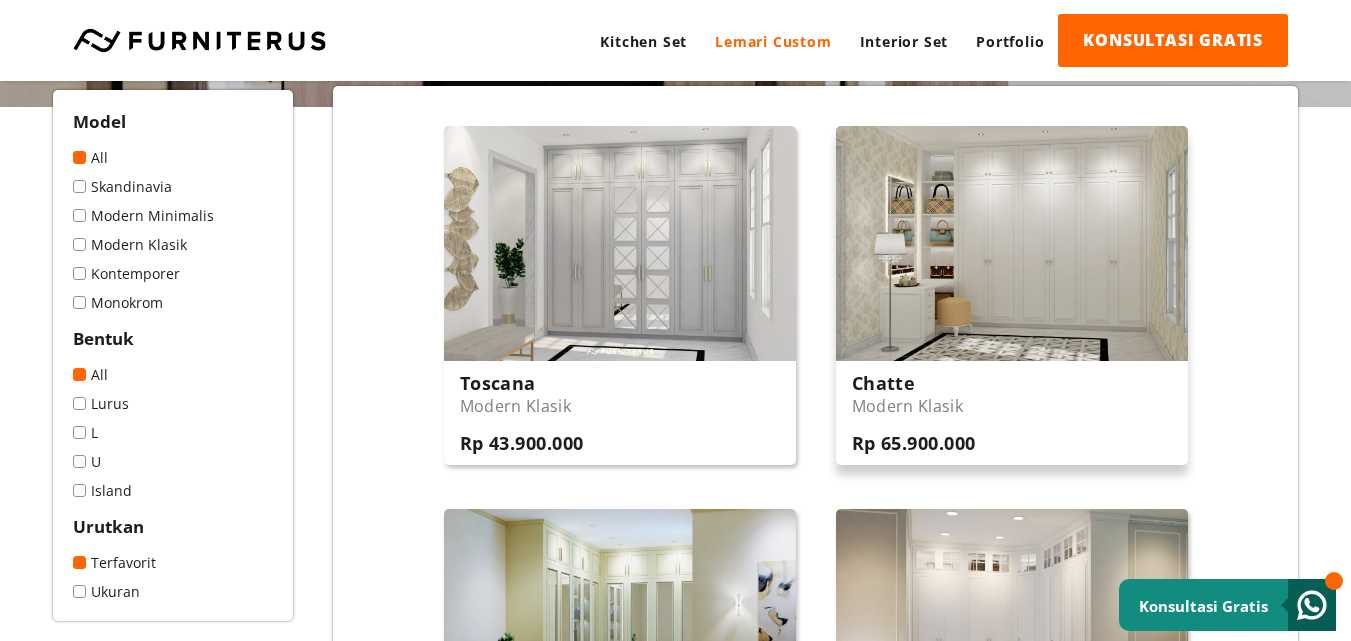 click at bounding box center (1012, 243) 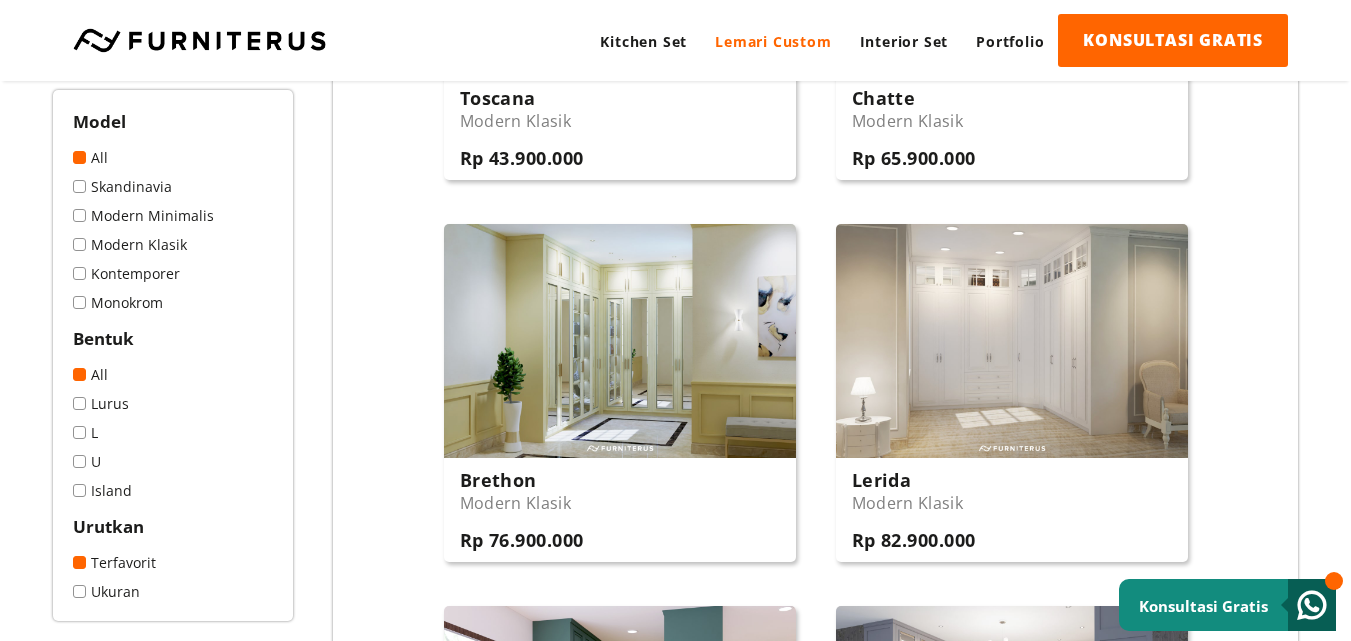 scroll, scrollTop: 664, scrollLeft: 0, axis: vertical 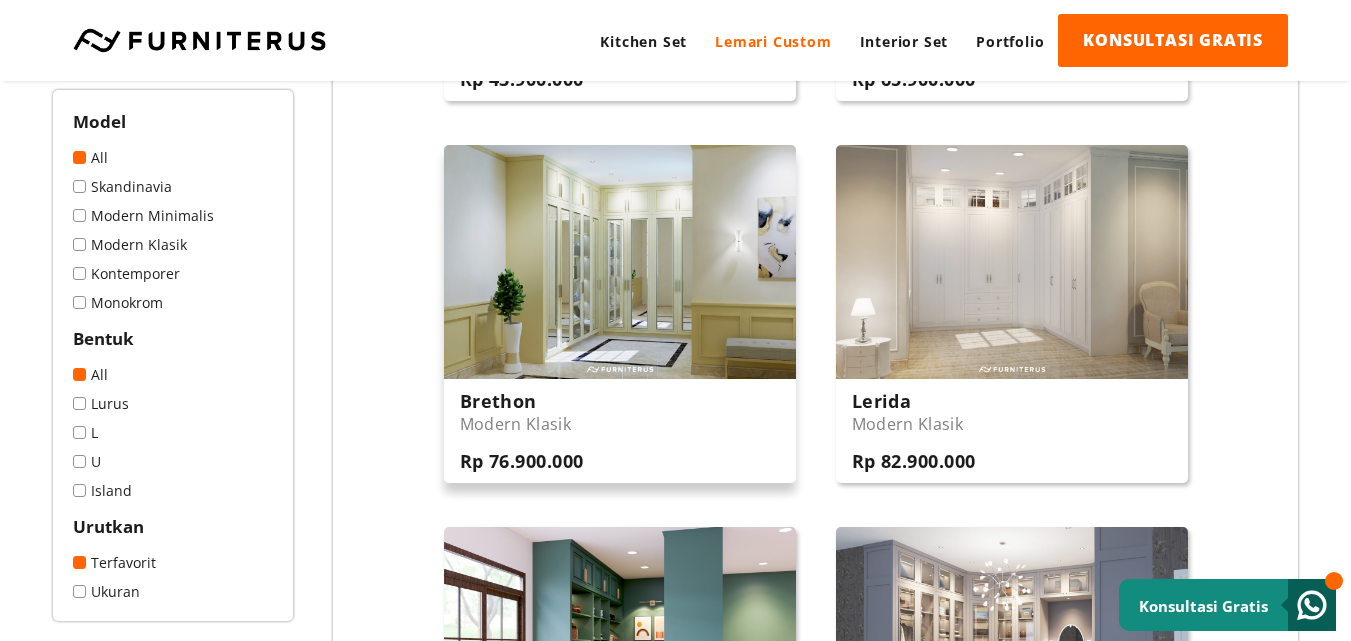 click at bounding box center [620, 262] 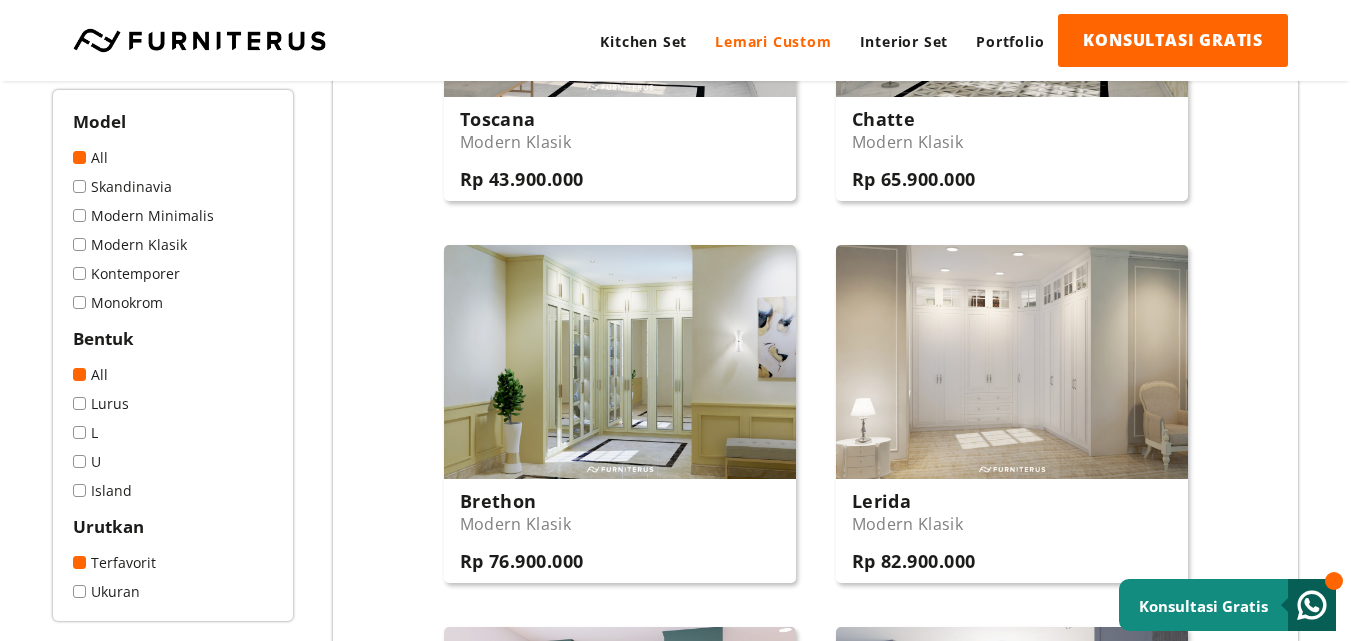 scroll, scrollTop: 750, scrollLeft: 0, axis: vertical 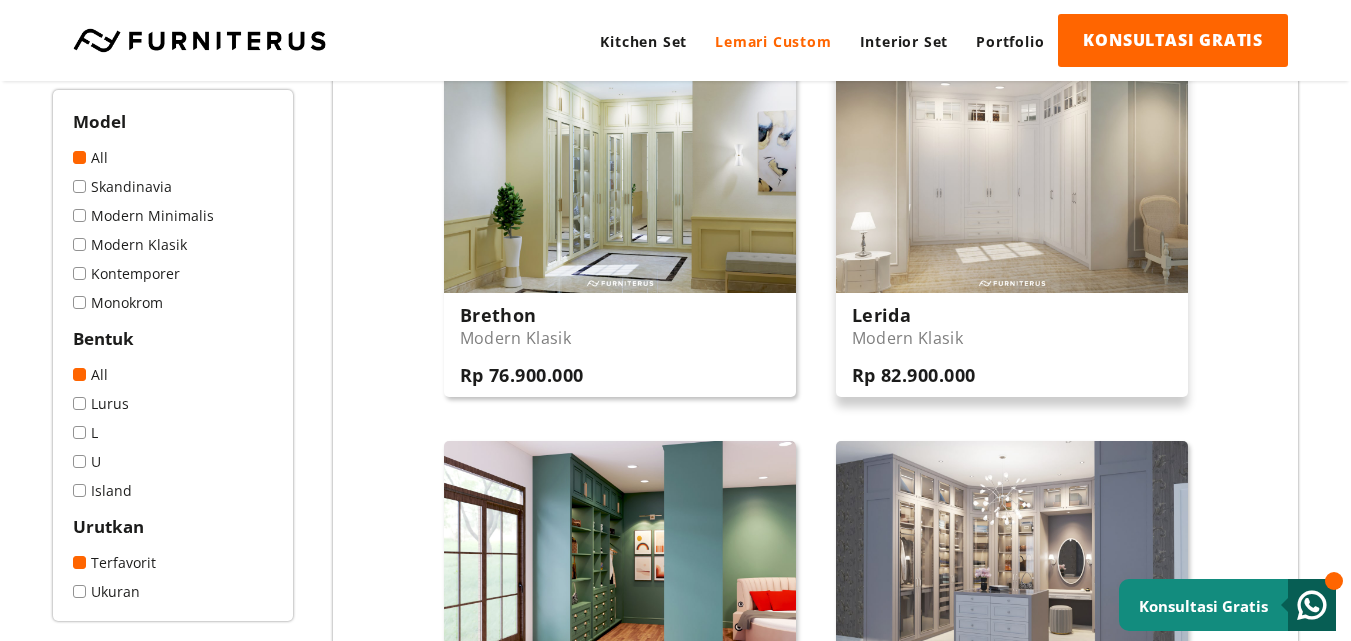 click at bounding box center [1012, 176] 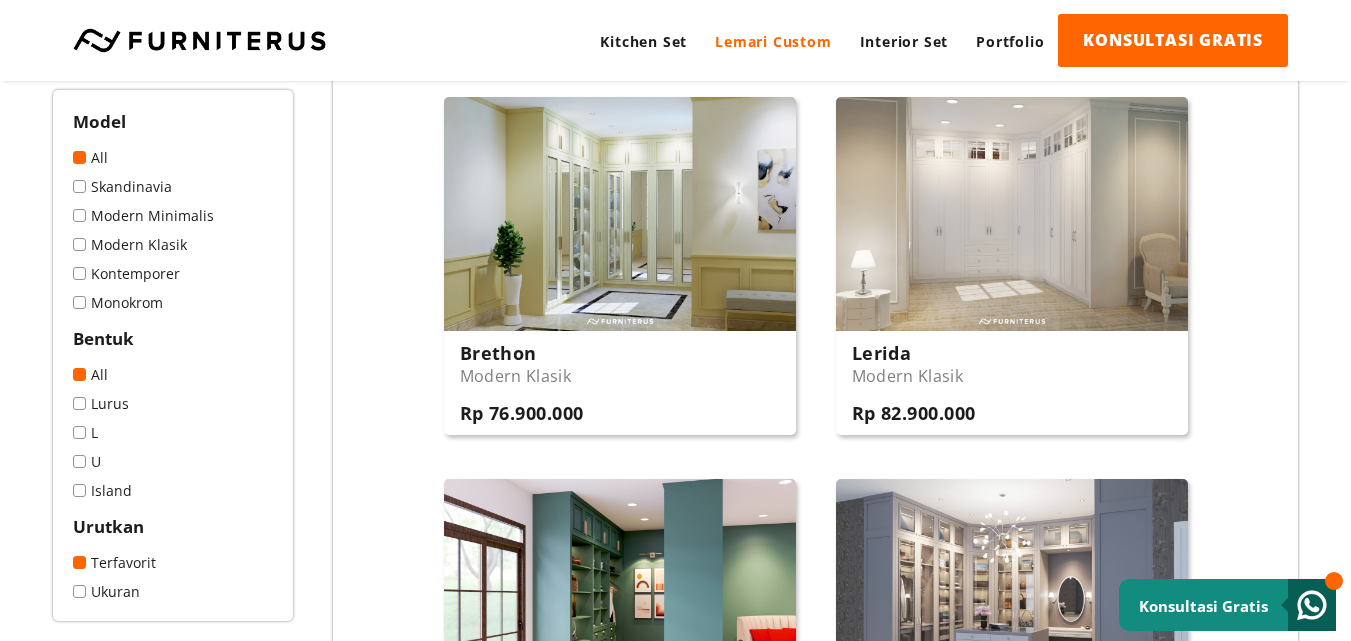 scroll, scrollTop: 680, scrollLeft: 0, axis: vertical 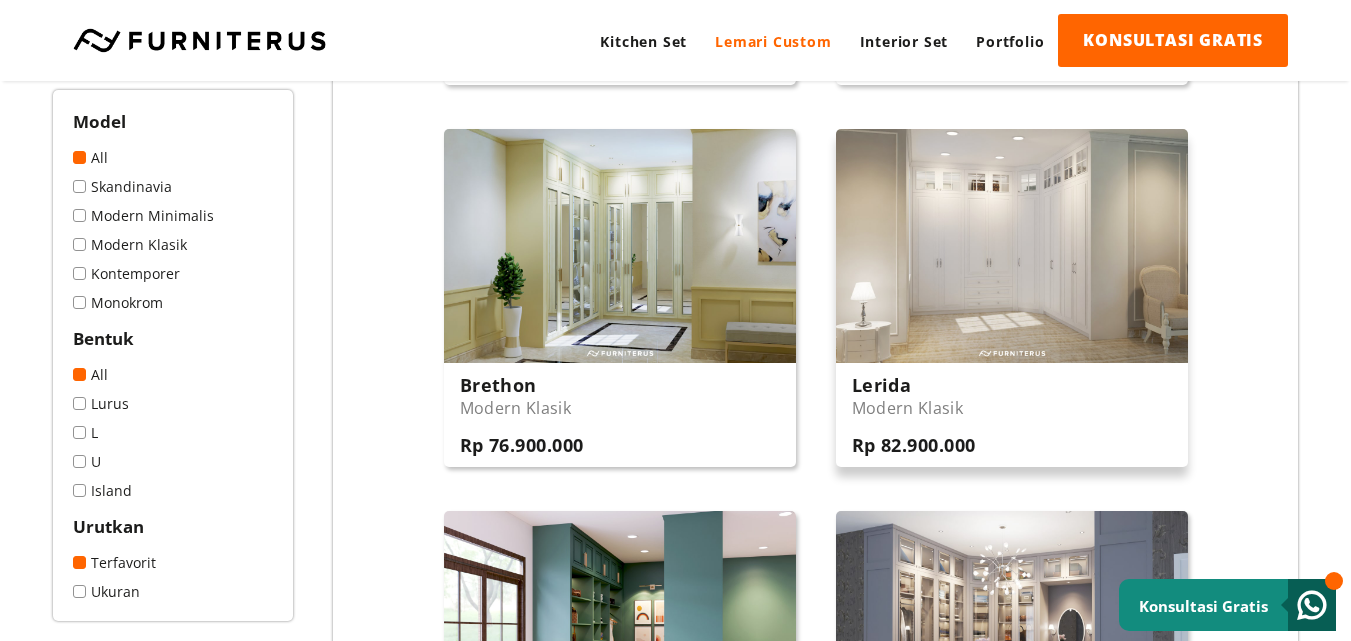 click at bounding box center (1012, 246) 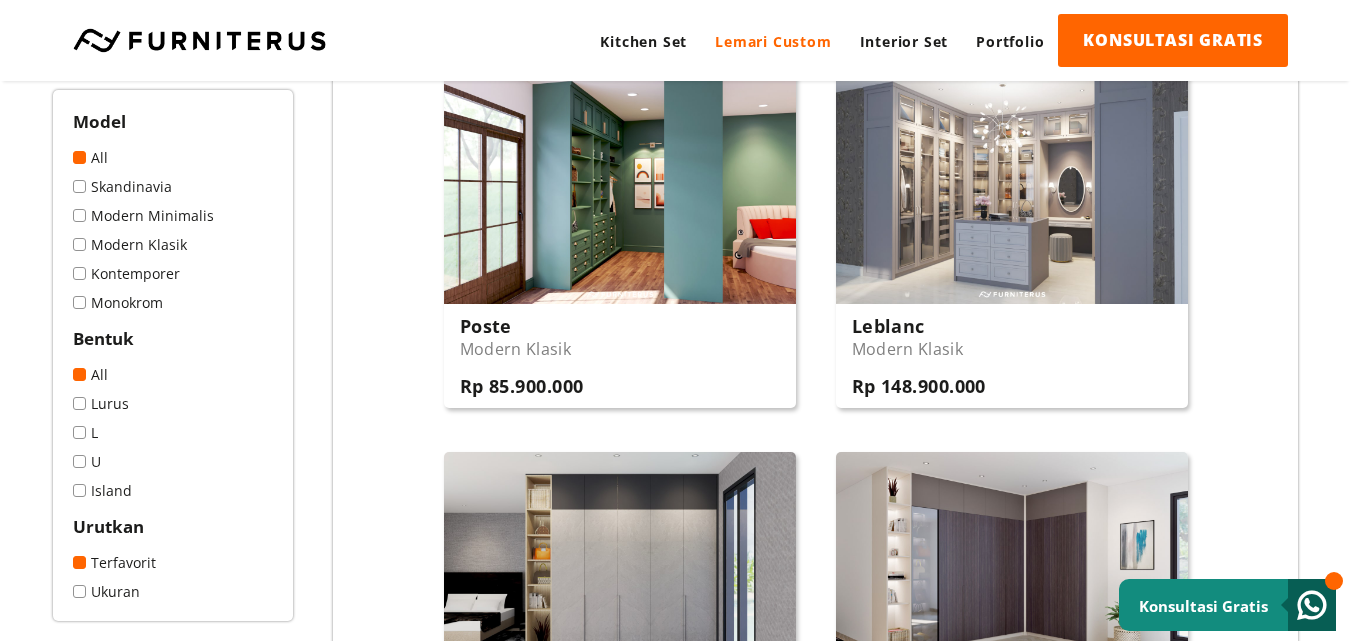 scroll, scrollTop: 1120, scrollLeft: 0, axis: vertical 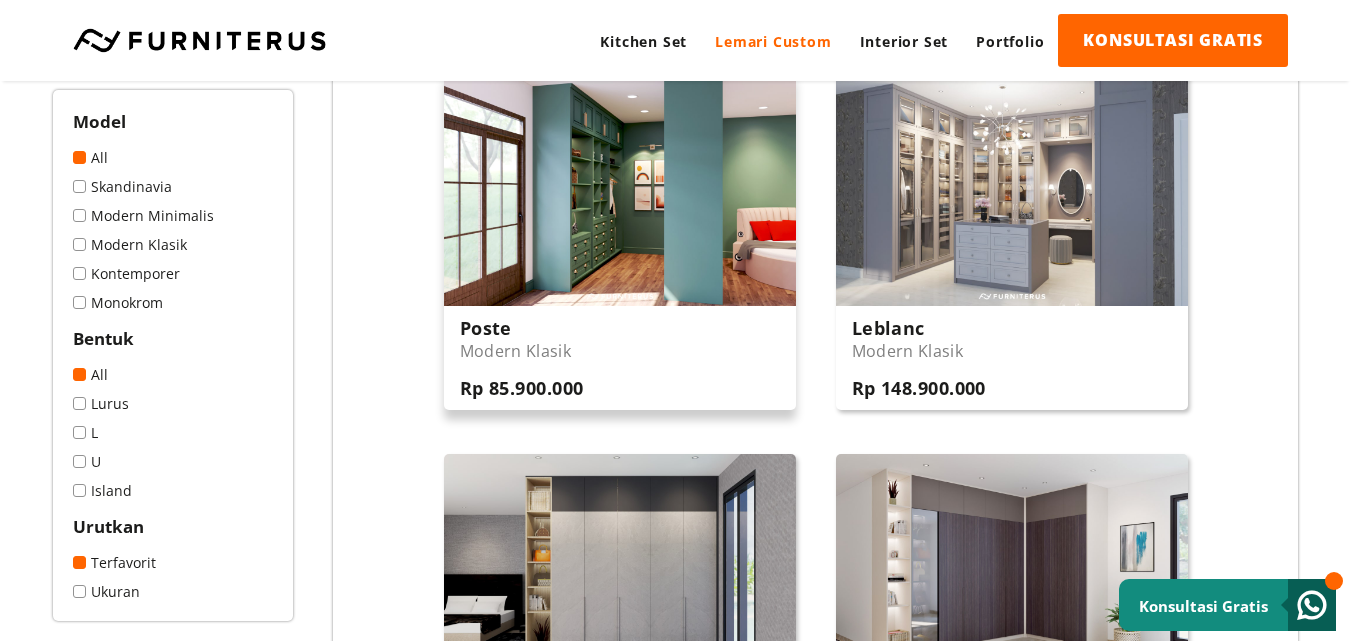 click at bounding box center [620, 188] 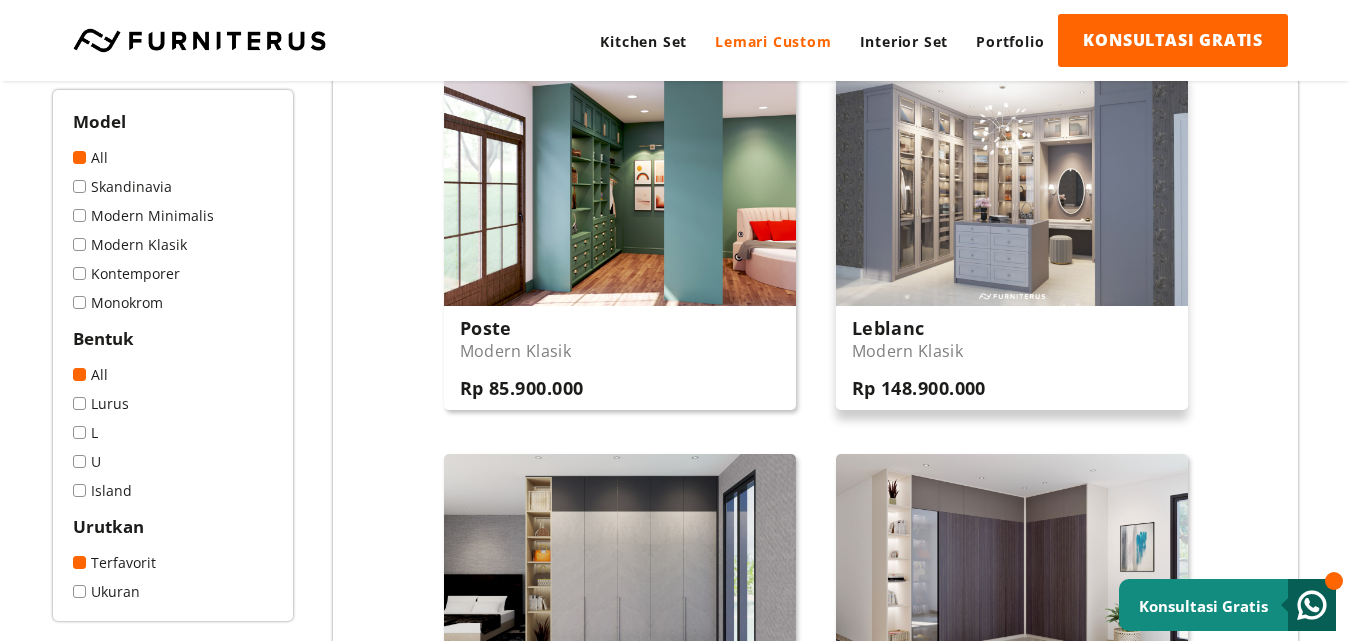 click at bounding box center (1012, 188) 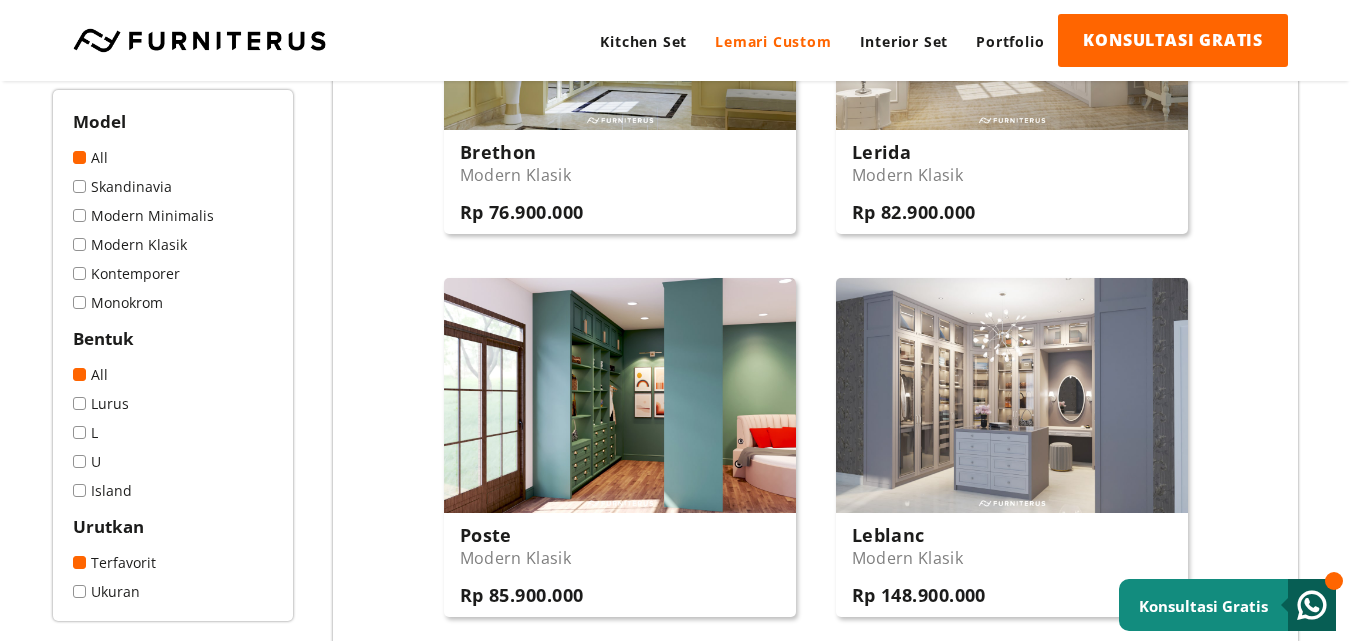 scroll, scrollTop: 920, scrollLeft: 0, axis: vertical 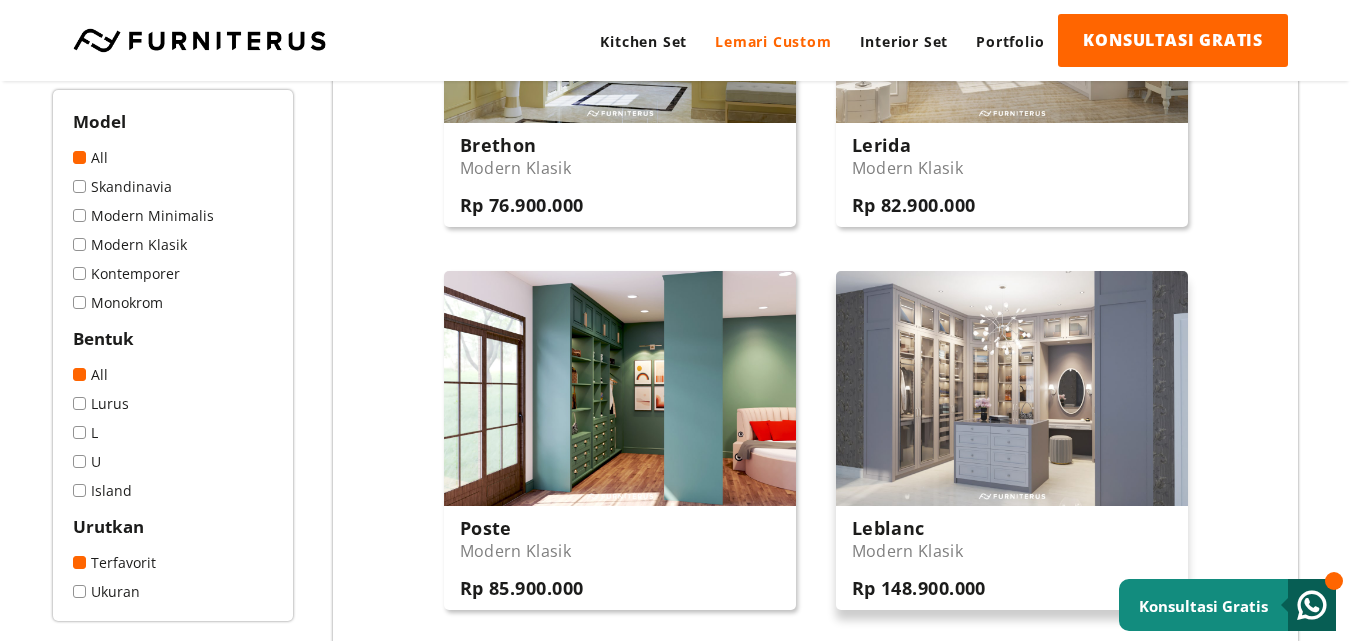click at bounding box center [1012, 388] 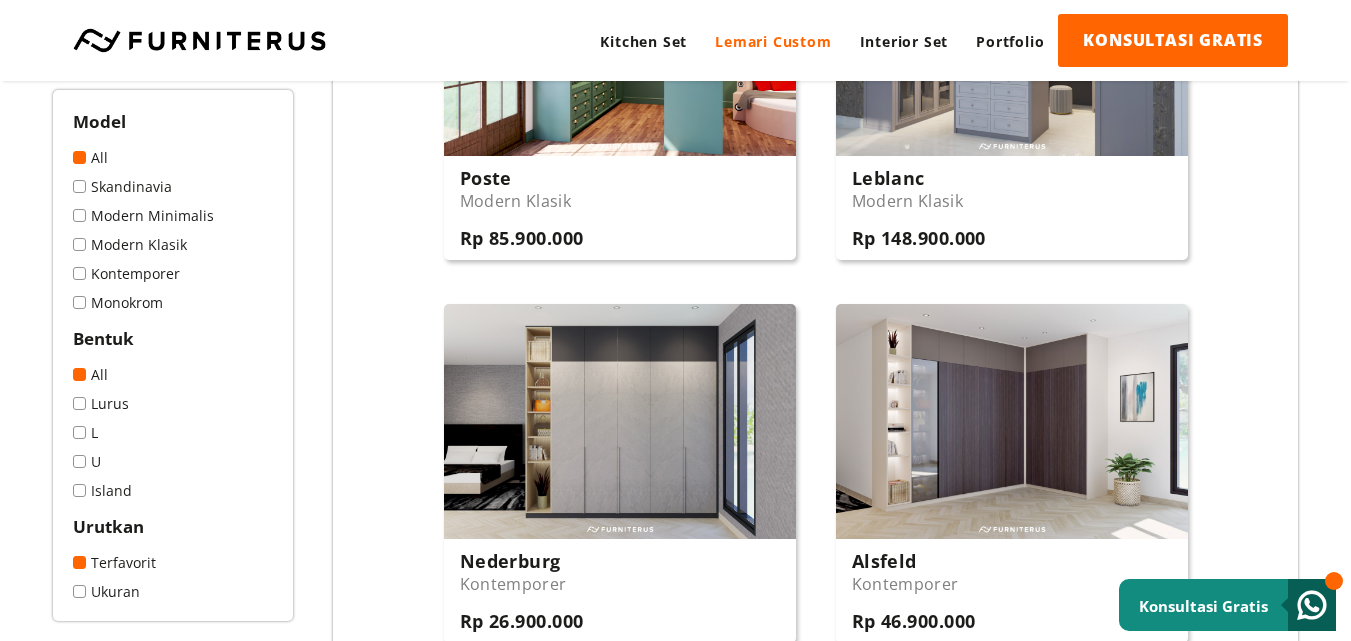 scroll, scrollTop: 1334, scrollLeft: 0, axis: vertical 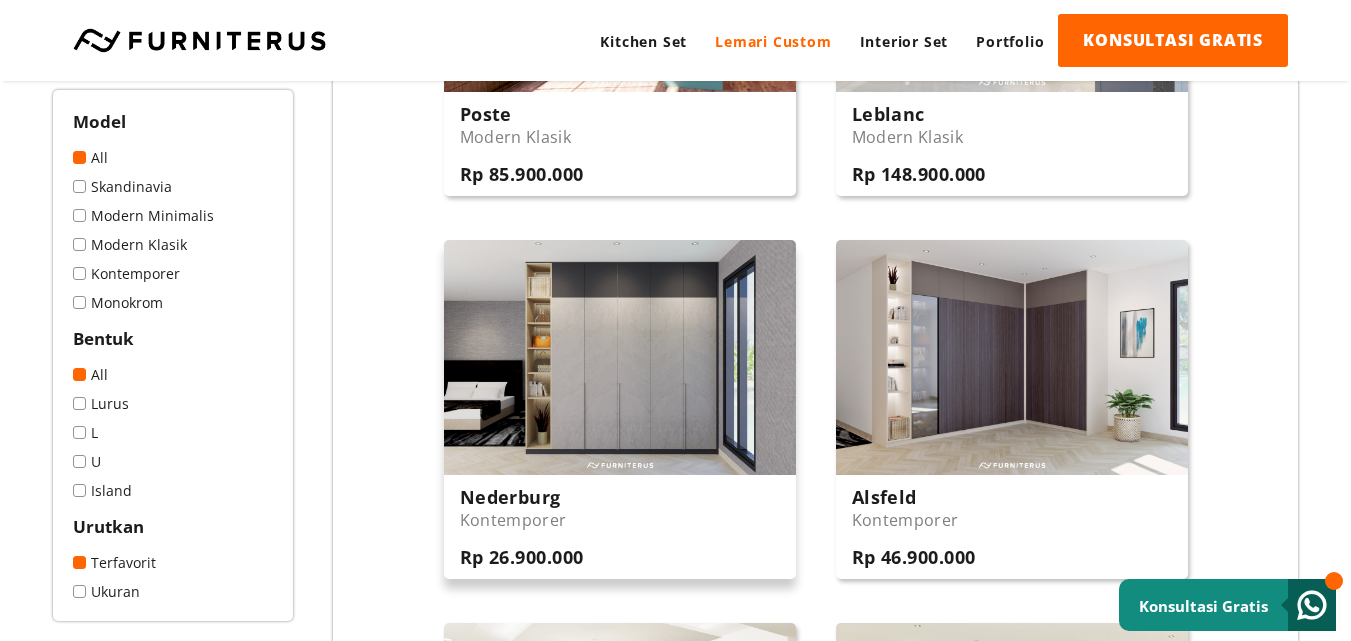 drag, startPoint x: 650, startPoint y: 392, endPoint x: 597, endPoint y: 362, distance: 60.90156 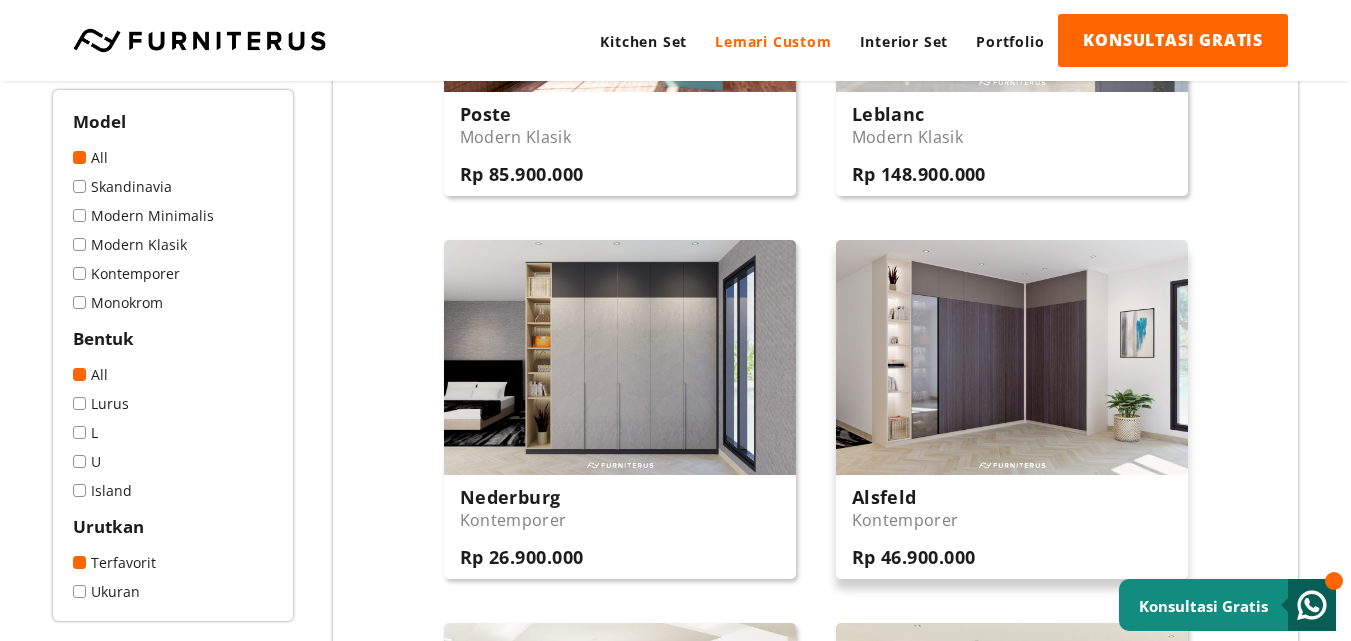 click at bounding box center [1012, 357] 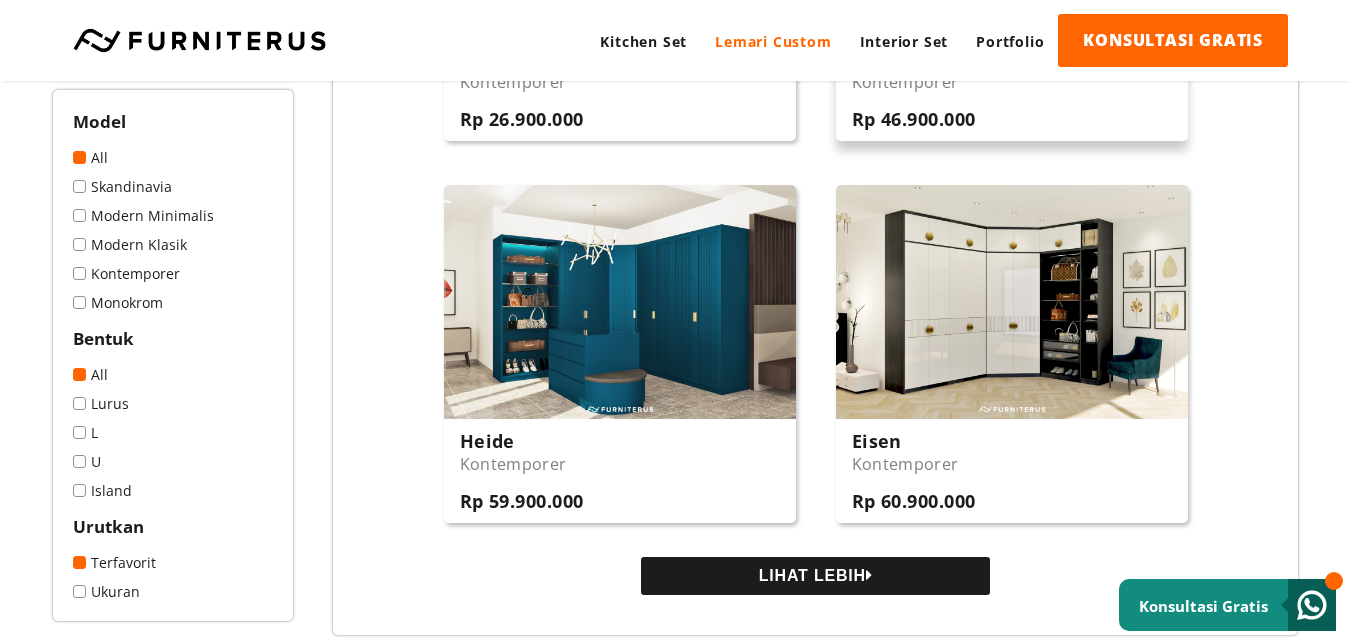 scroll, scrollTop: 1774, scrollLeft: 0, axis: vertical 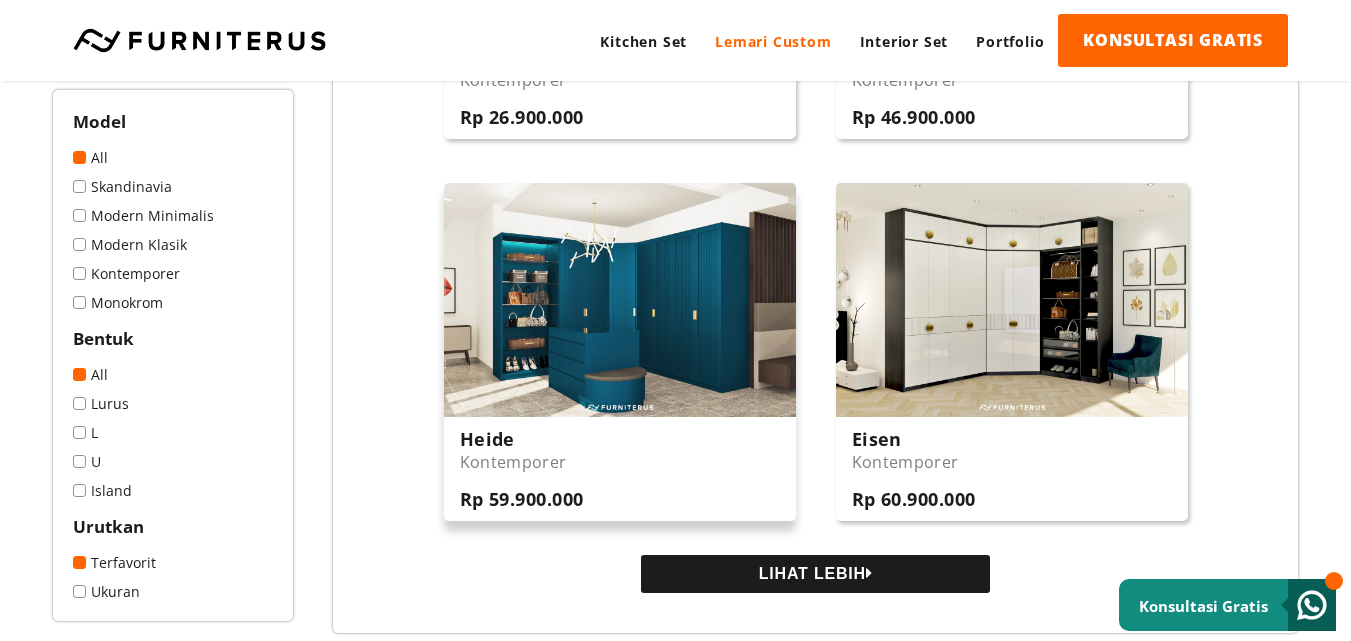 click at bounding box center (620, 300) 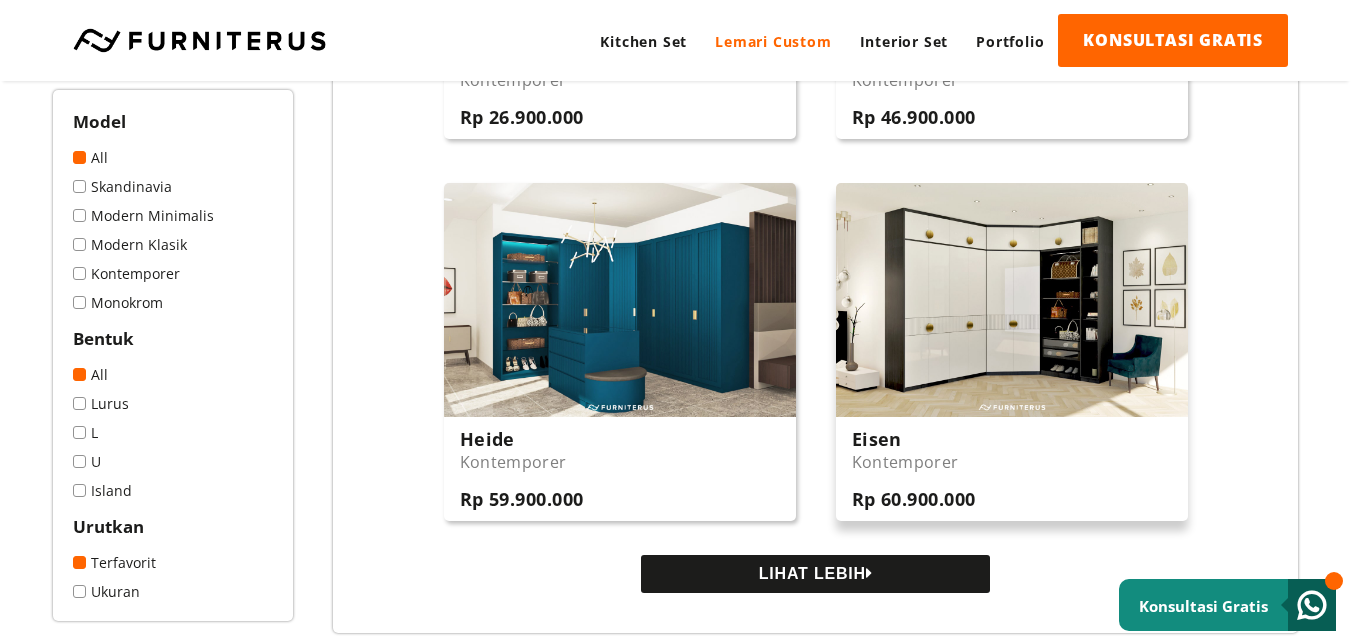 click at bounding box center (1012, 300) 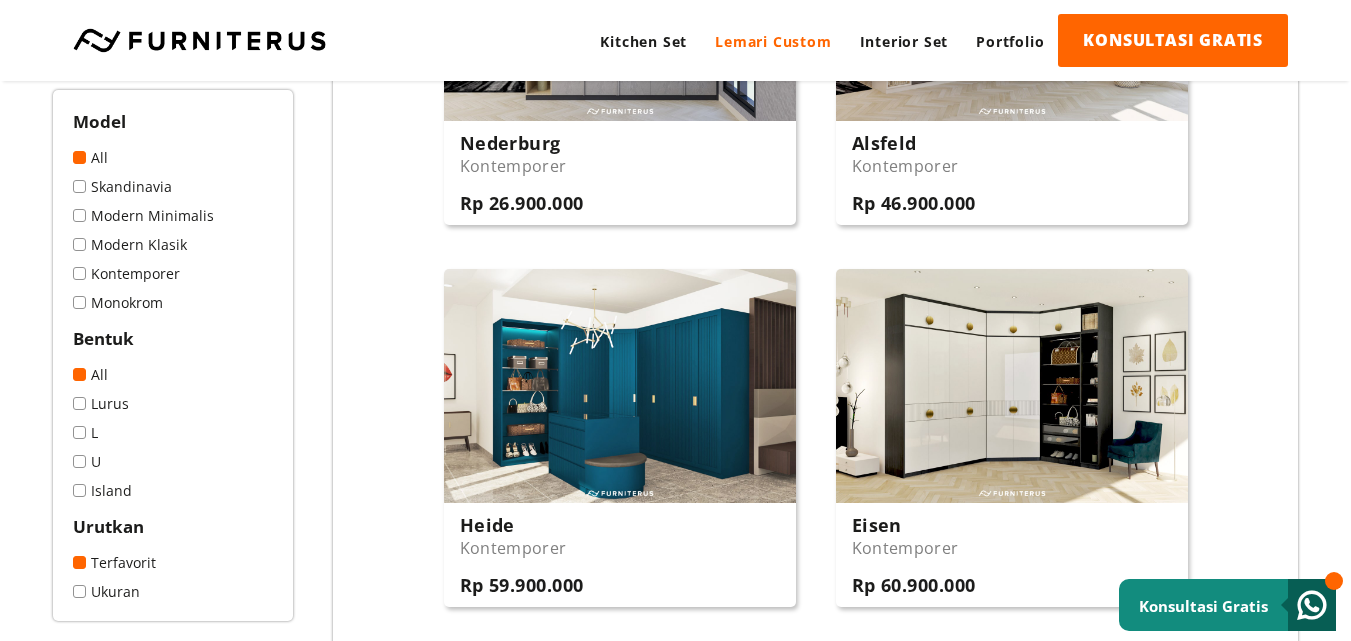 scroll, scrollTop: 1667, scrollLeft: 0, axis: vertical 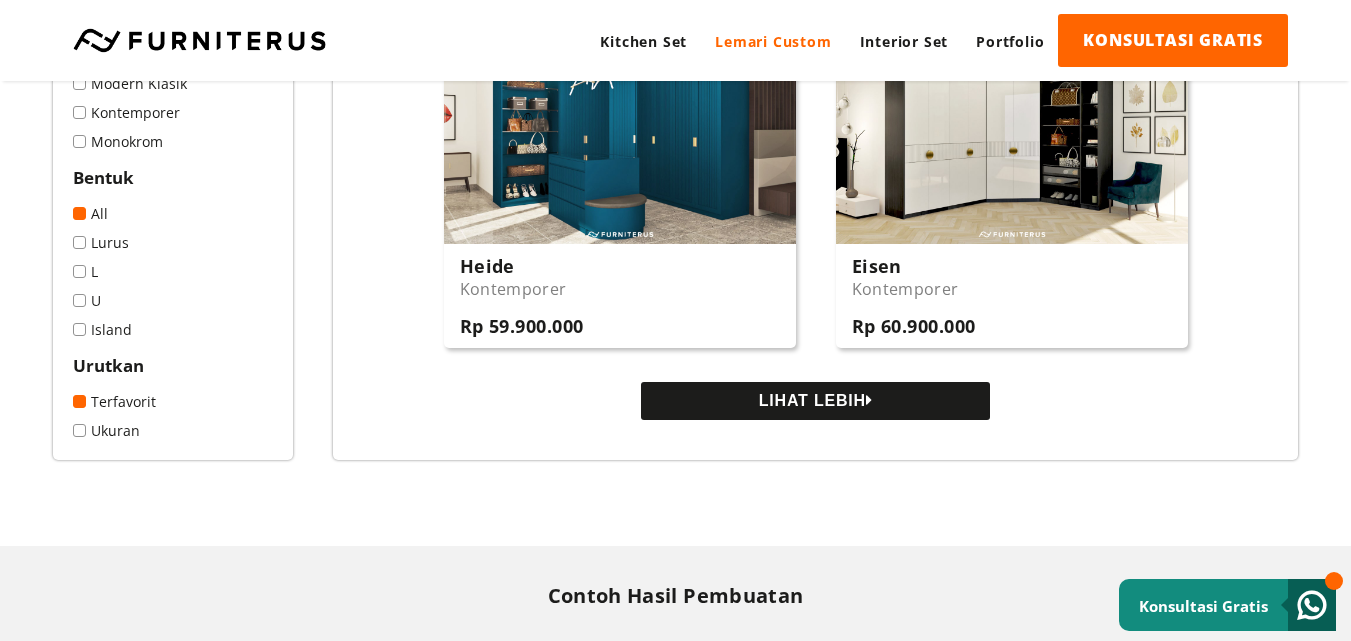 click on "LIHAT LEBIH" at bounding box center [815, 401] 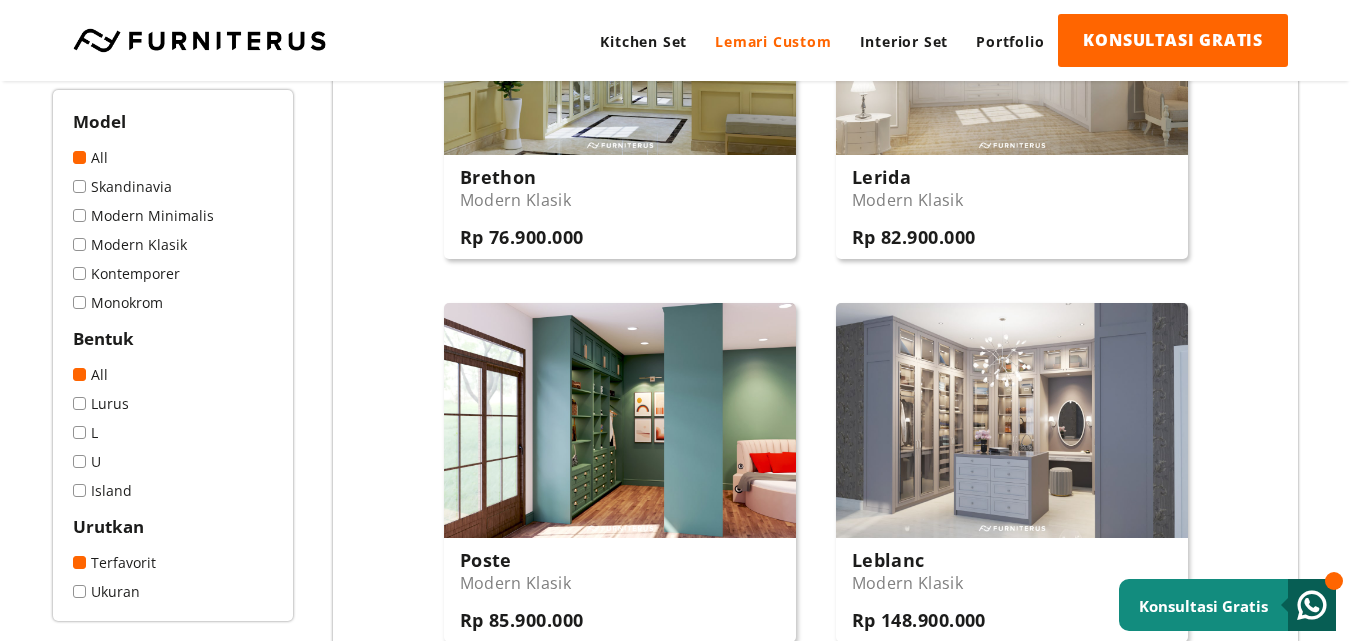 scroll, scrollTop: 1228, scrollLeft: 0, axis: vertical 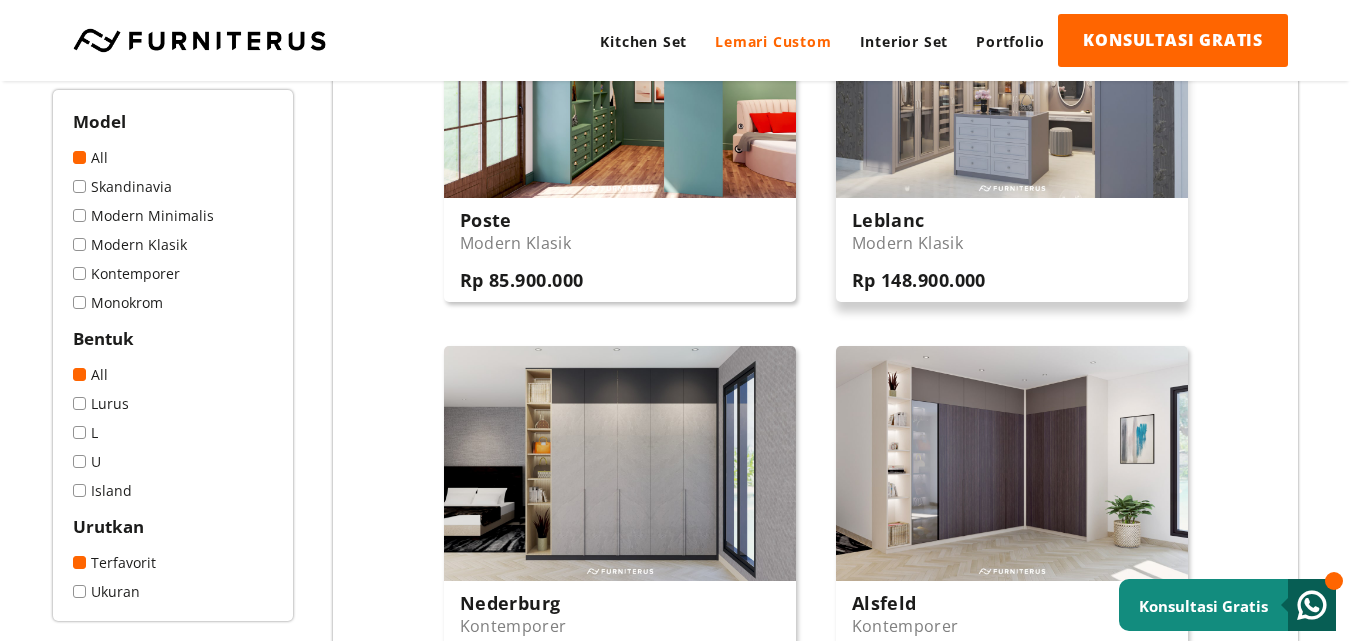 click at bounding box center [1012, 80] 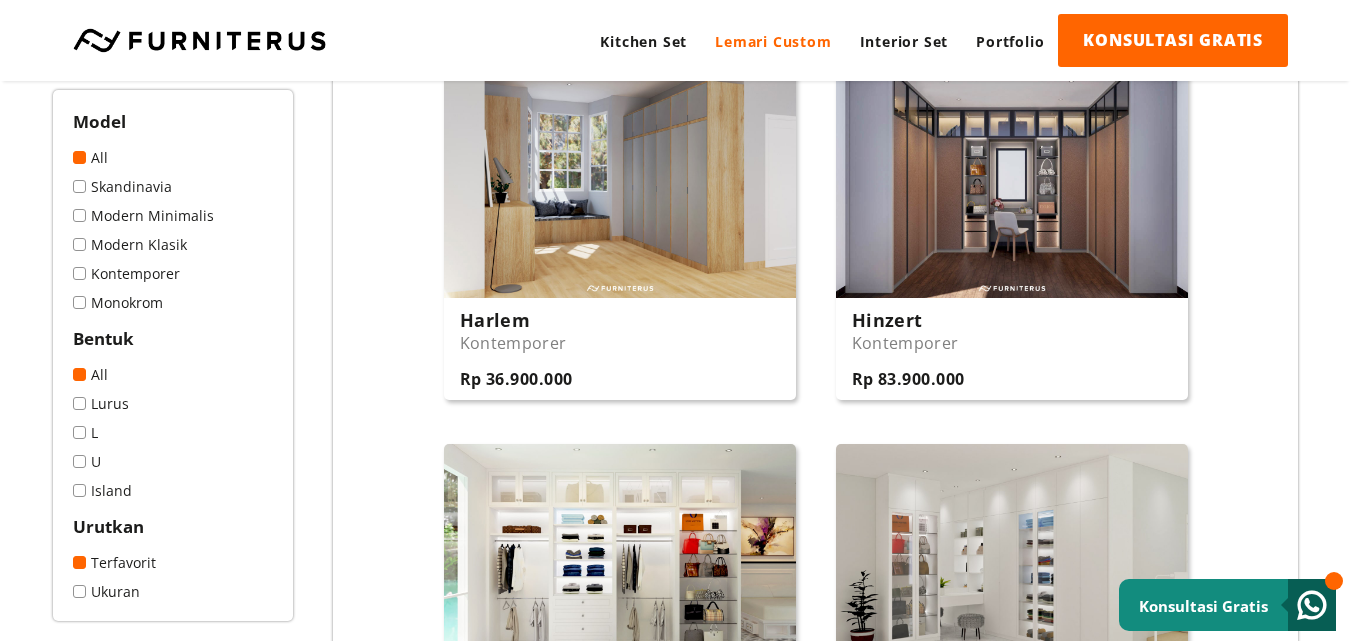 scroll, scrollTop: 2286, scrollLeft: 0, axis: vertical 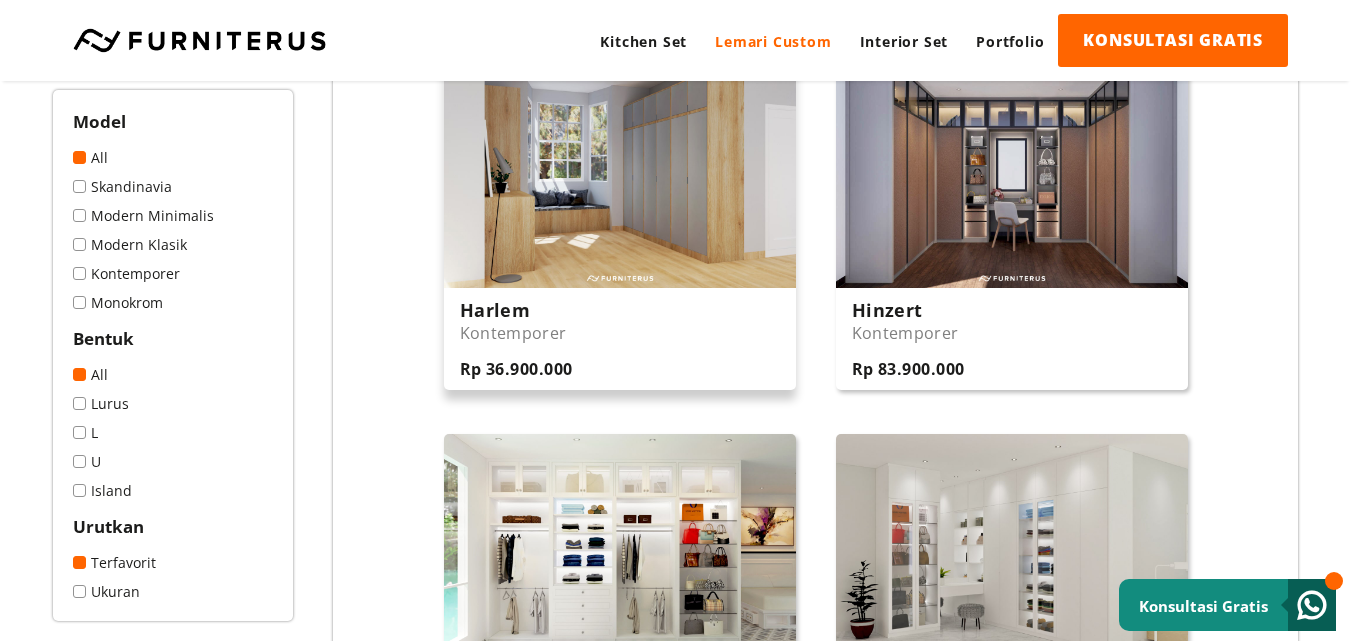 click at bounding box center (620, 170) 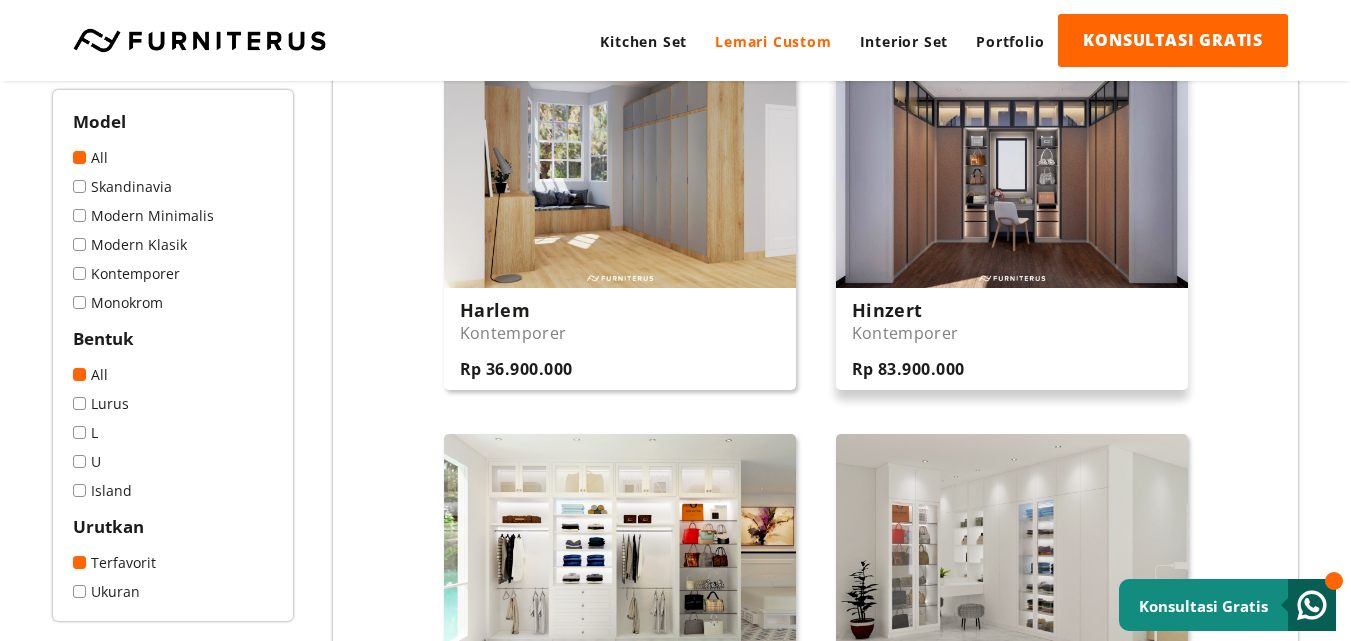 click at bounding box center [1012, 170] 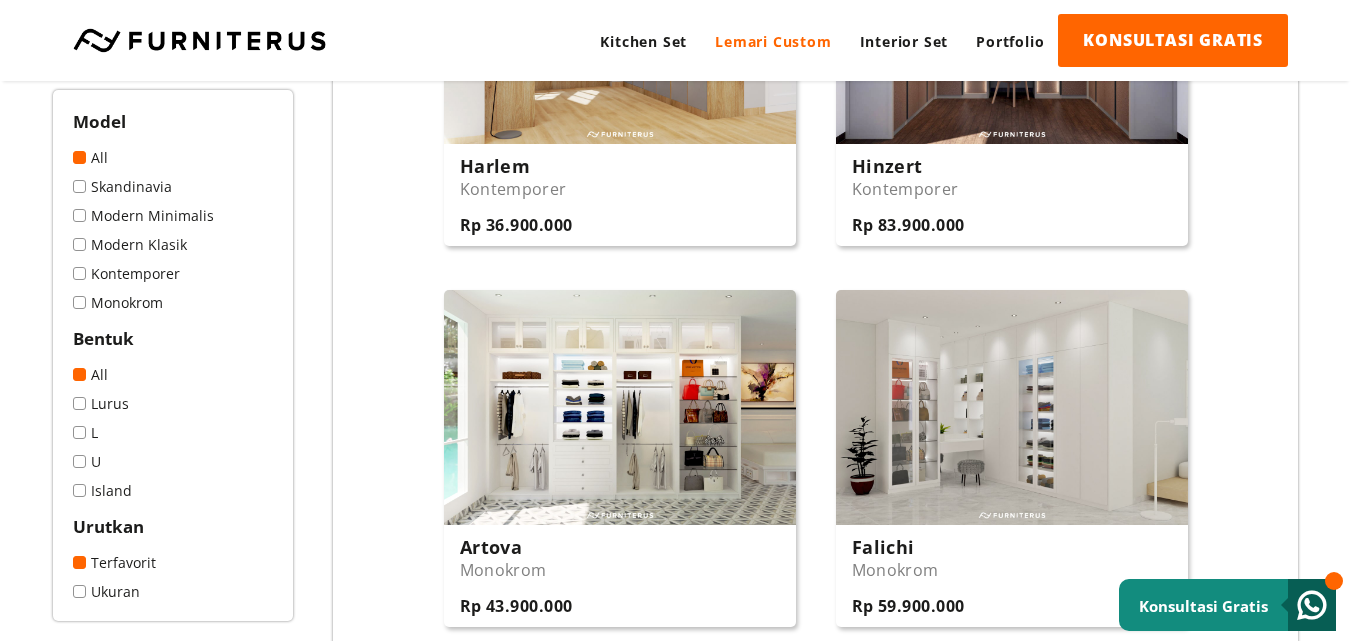 scroll, scrollTop: 2584, scrollLeft: 0, axis: vertical 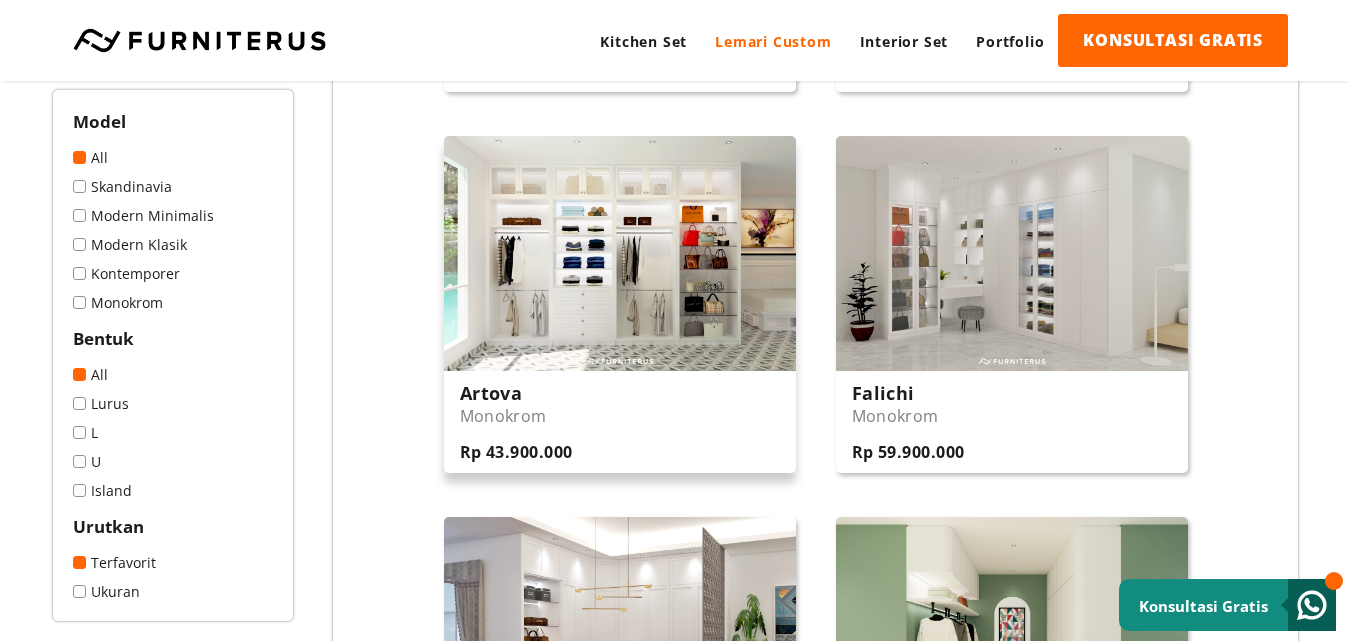 click at bounding box center [620, 253] 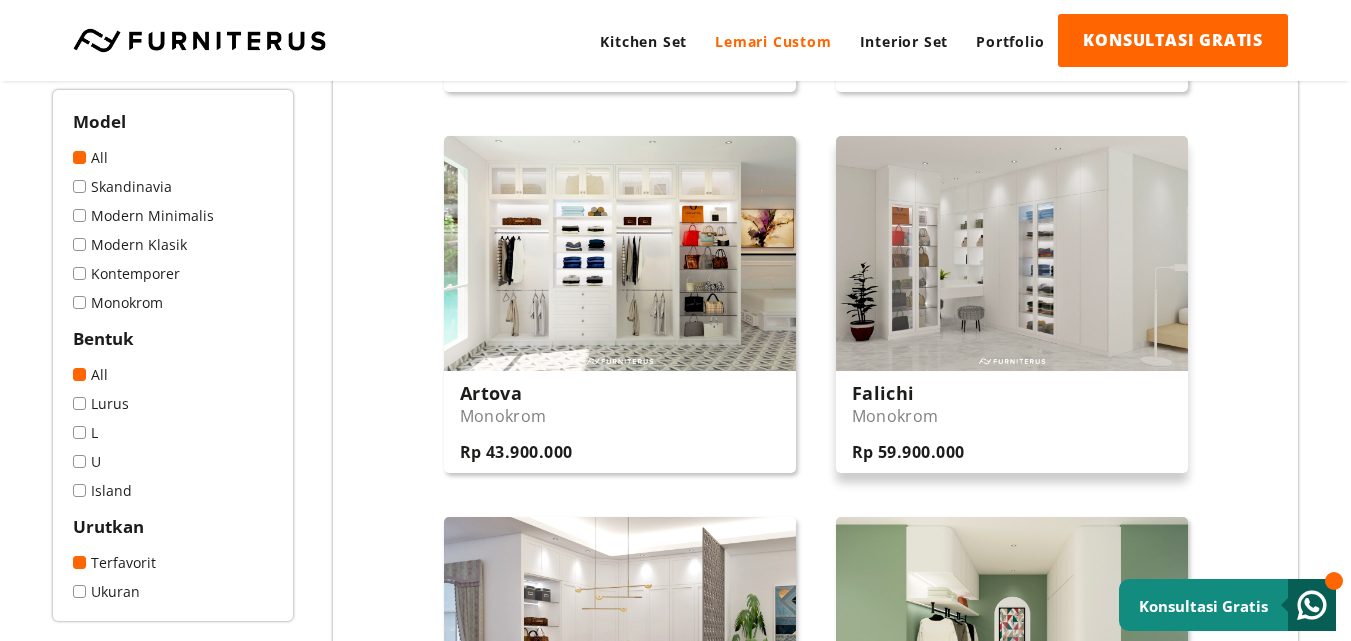 click at bounding box center (1012, 253) 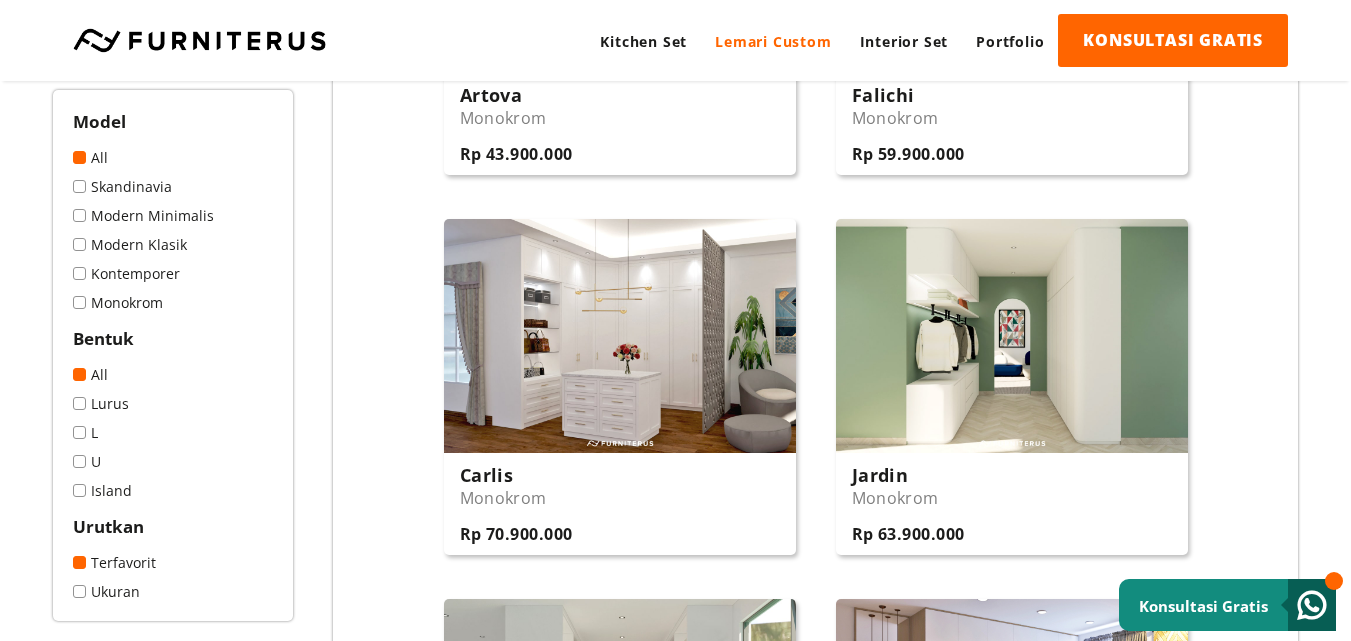 scroll, scrollTop: 2841, scrollLeft: 0, axis: vertical 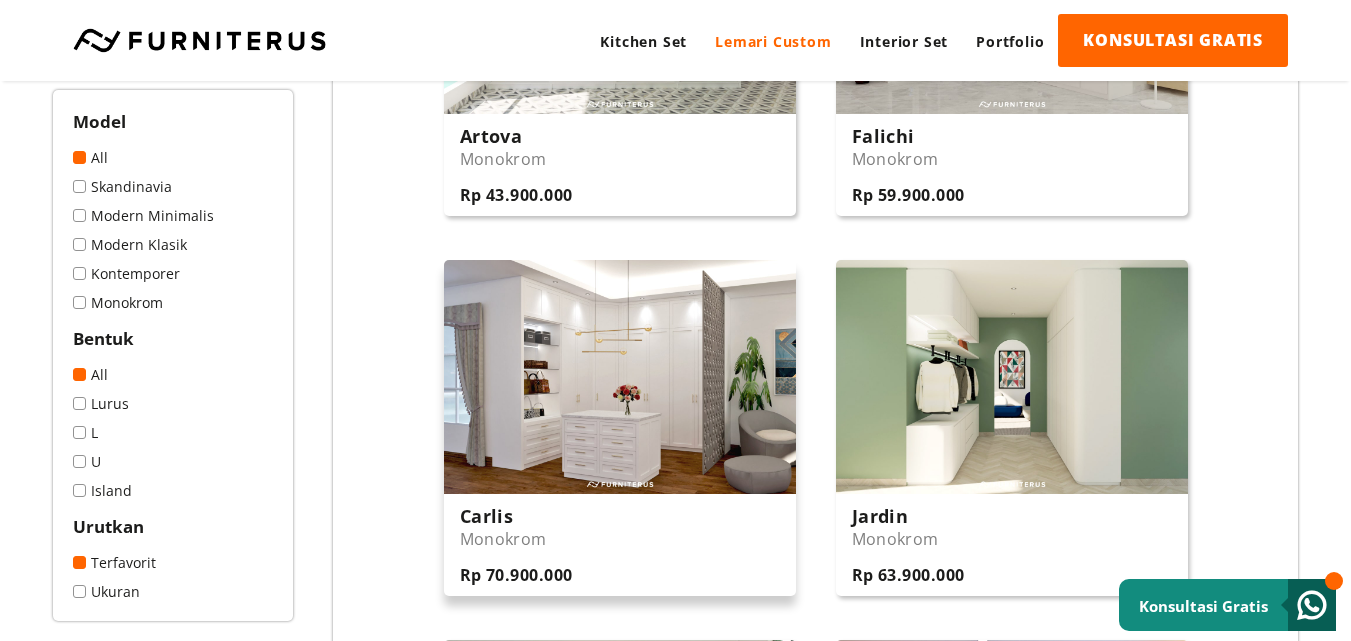 click at bounding box center [620, 377] 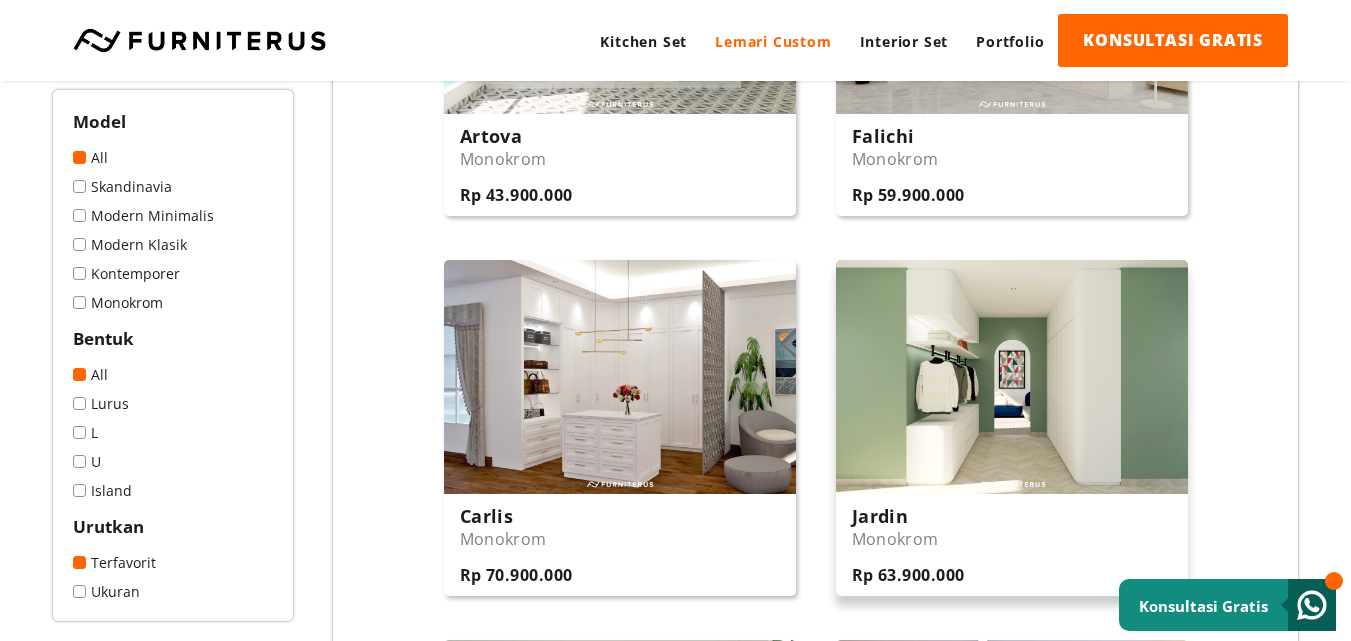 click at bounding box center [1012, 377] 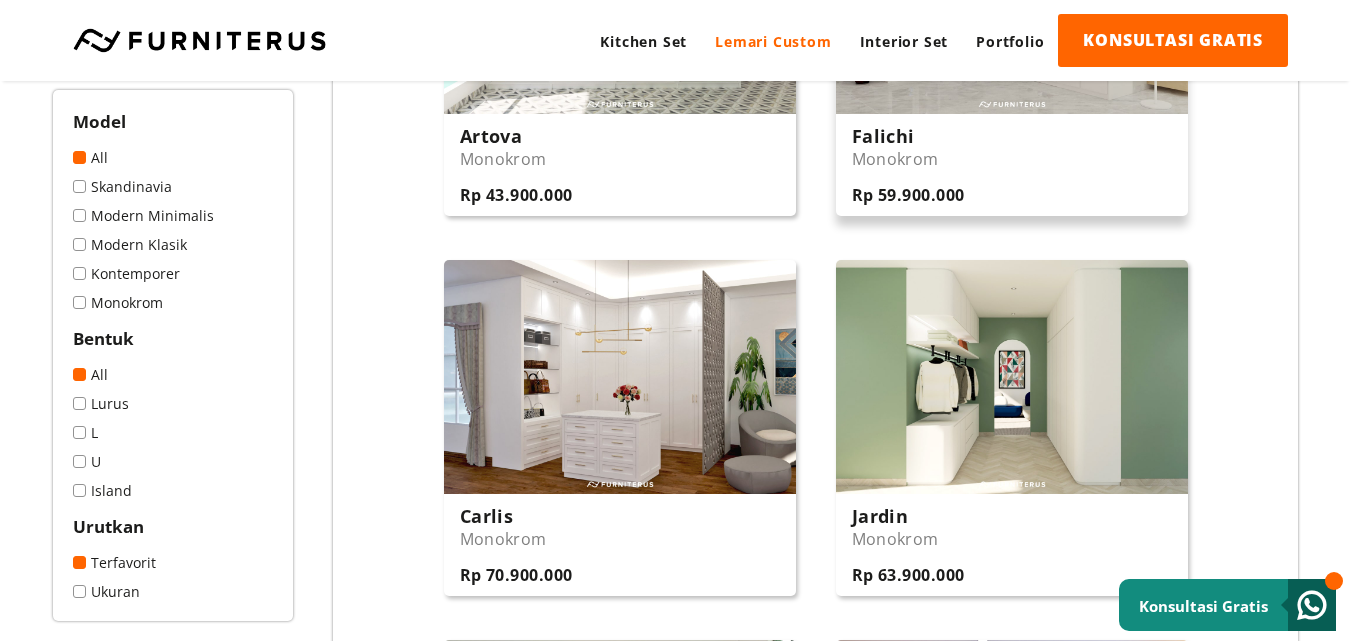 click on "Falichi Monokrom Rp 59.900.000" at bounding box center (1012, 165) 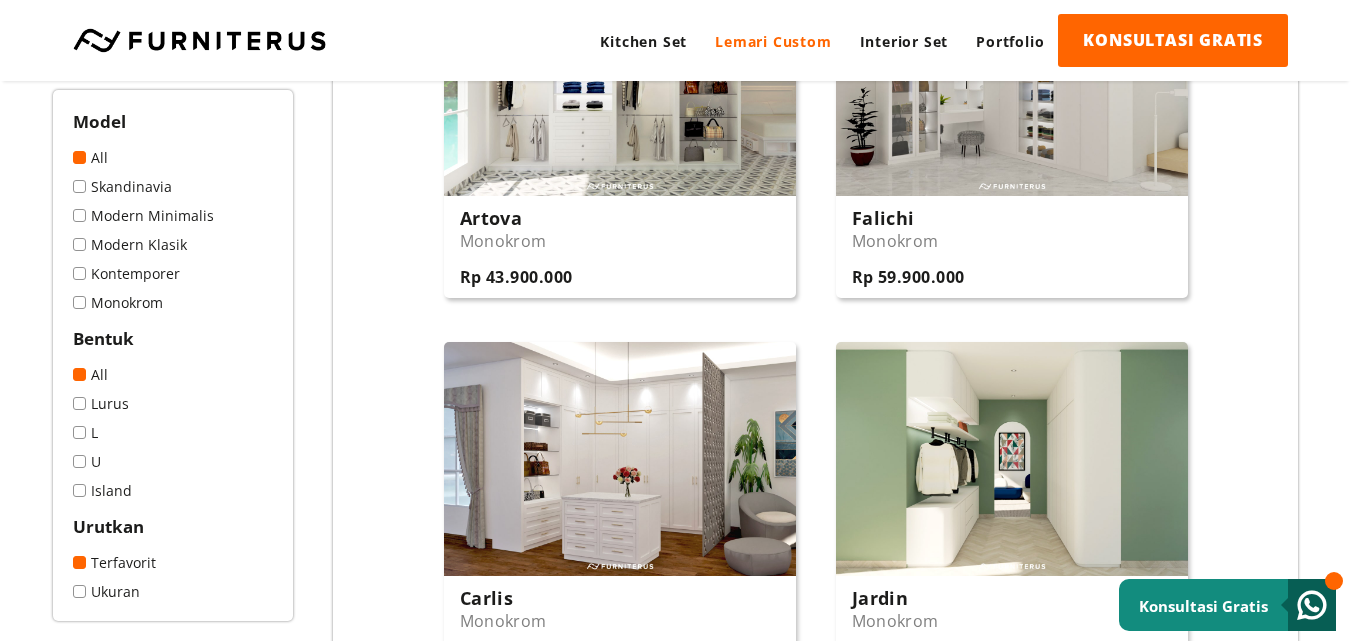 scroll, scrollTop: 2862, scrollLeft: 0, axis: vertical 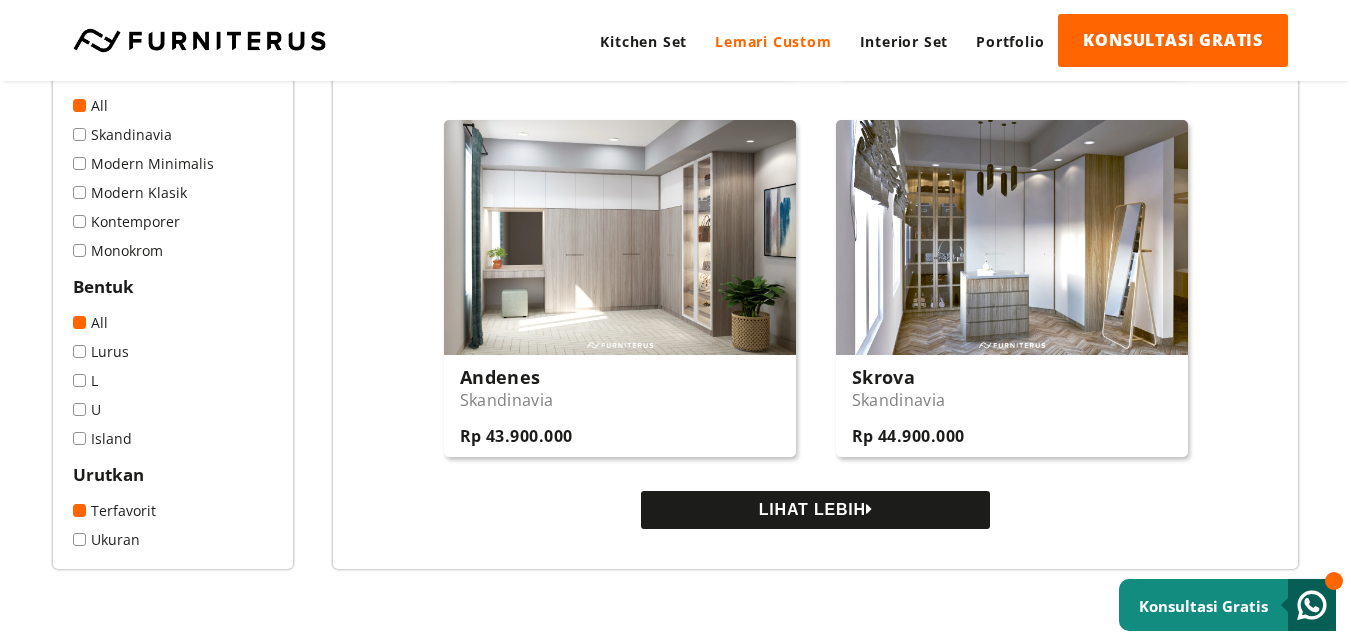 click on "LIHAT LEBIH" at bounding box center (815, 510) 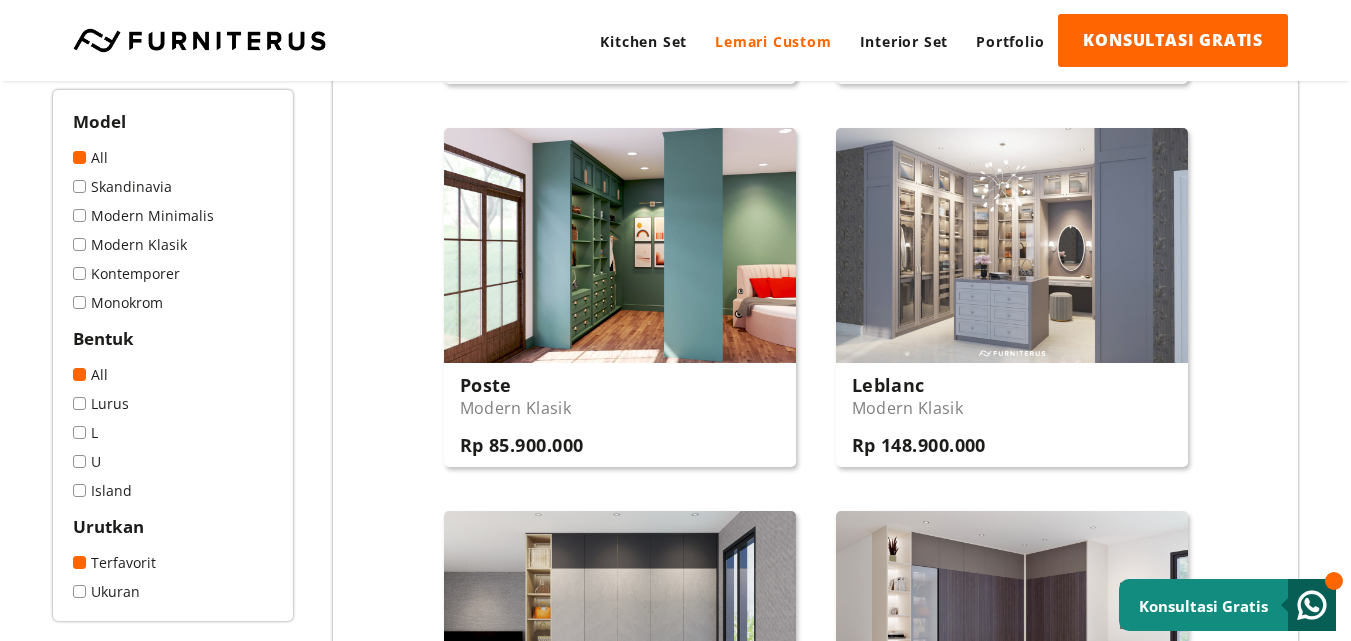 scroll, scrollTop: 1062, scrollLeft: 0, axis: vertical 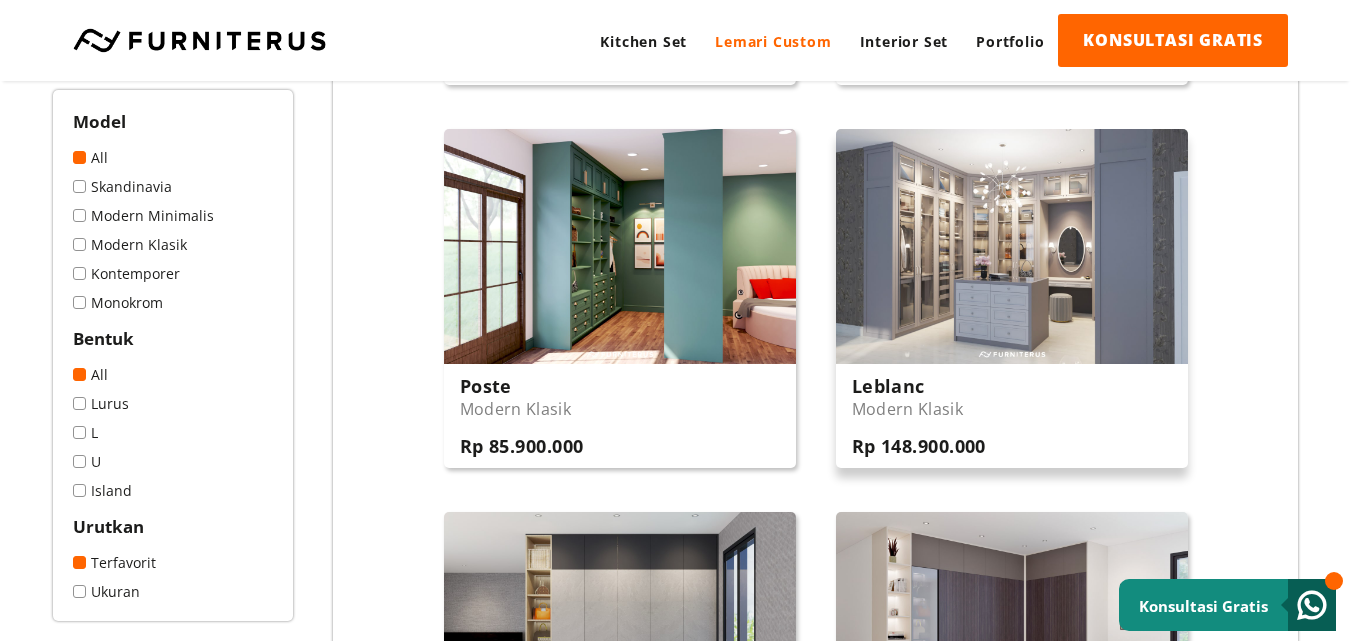 click at bounding box center (1012, 246) 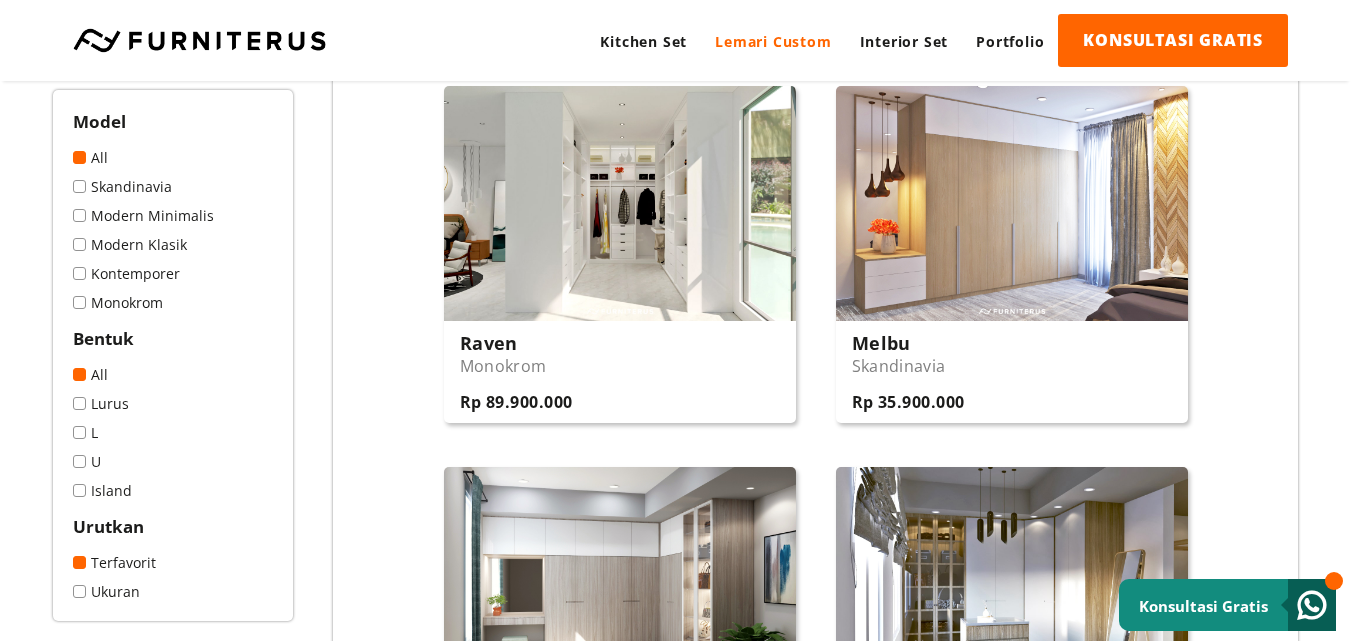 scroll, scrollTop: 3422, scrollLeft: 0, axis: vertical 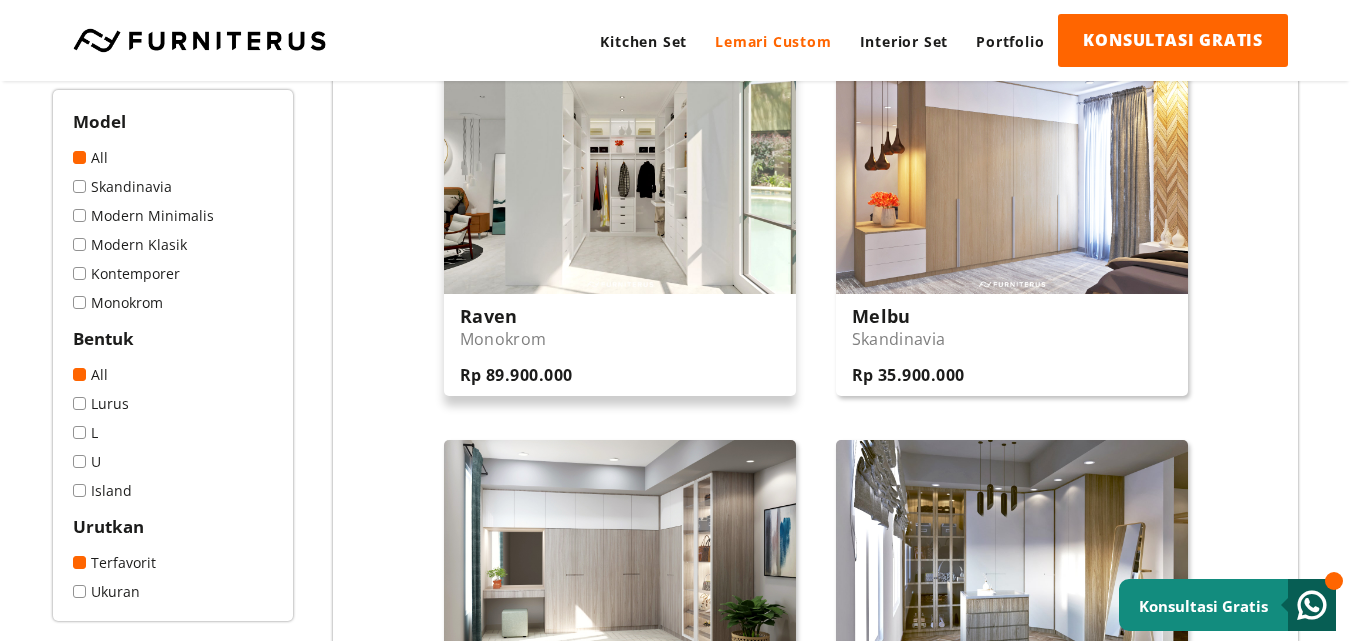 click at bounding box center (620, 176) 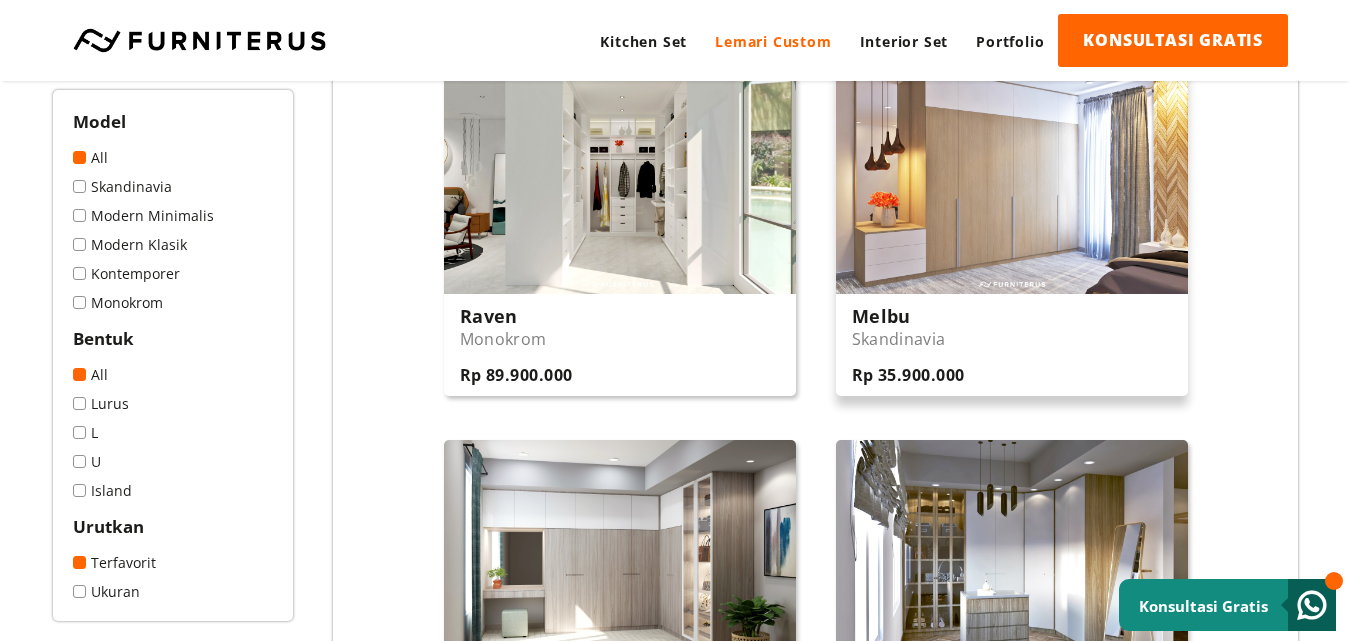 click at bounding box center [1012, 176] 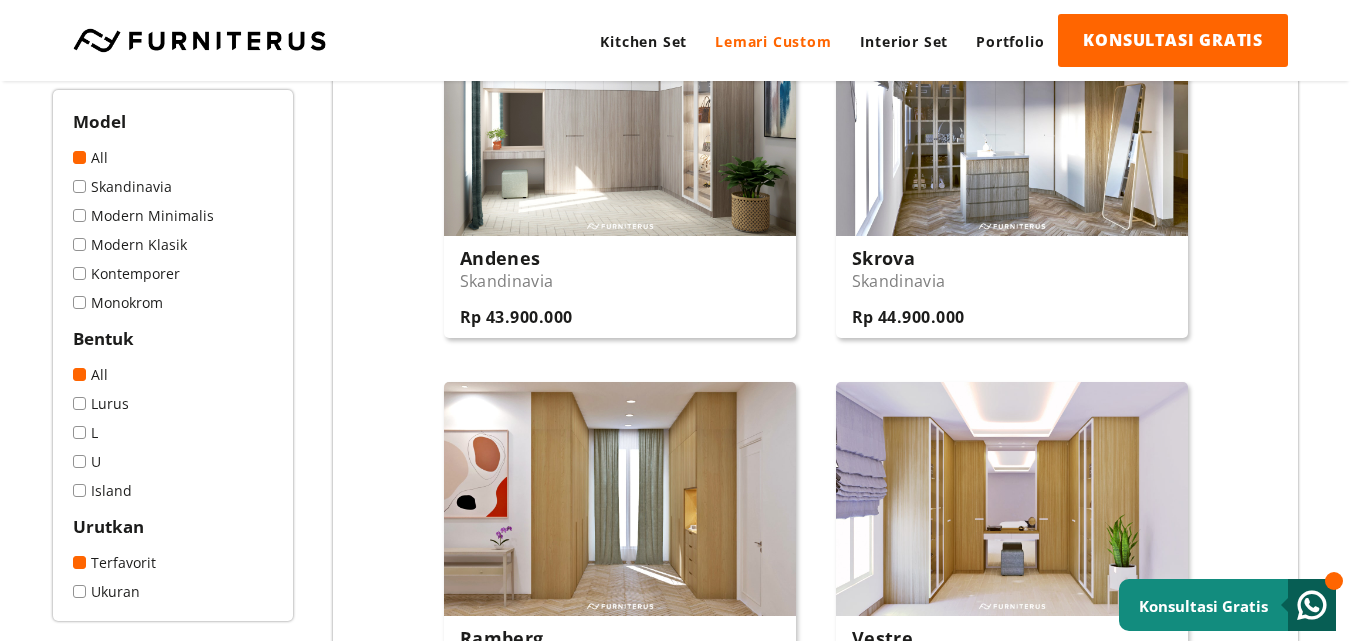 scroll, scrollTop: 3862, scrollLeft: 0, axis: vertical 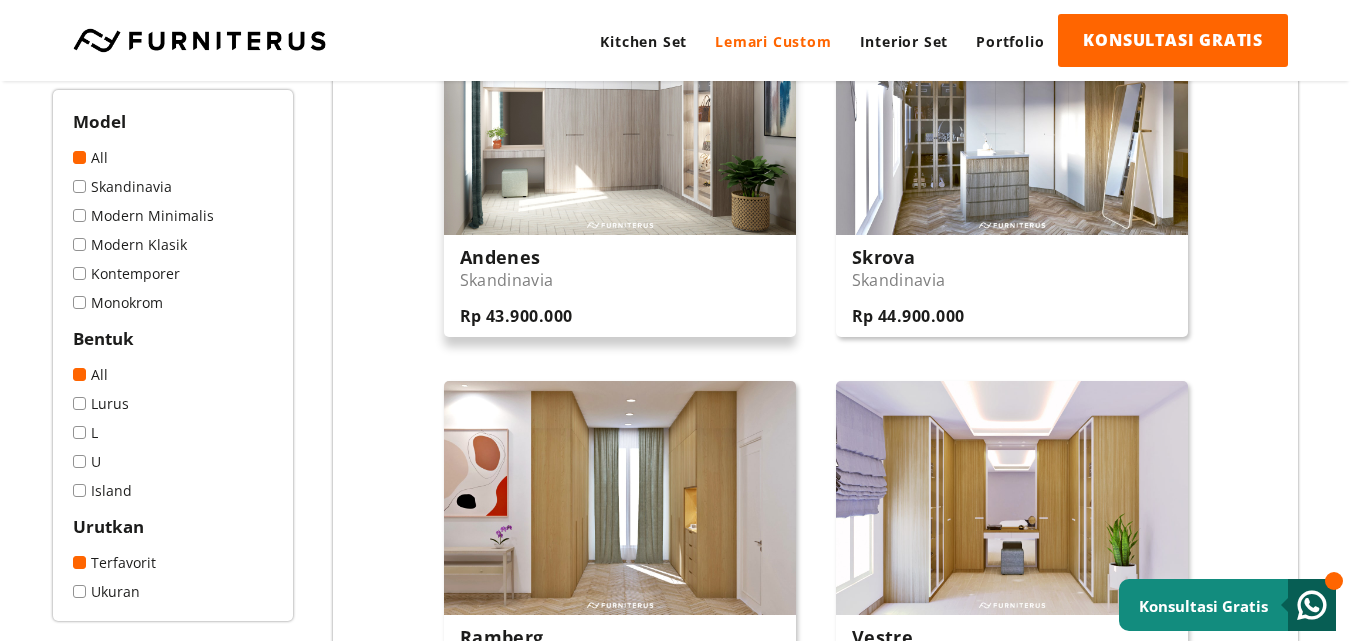 click at bounding box center [620, 117] 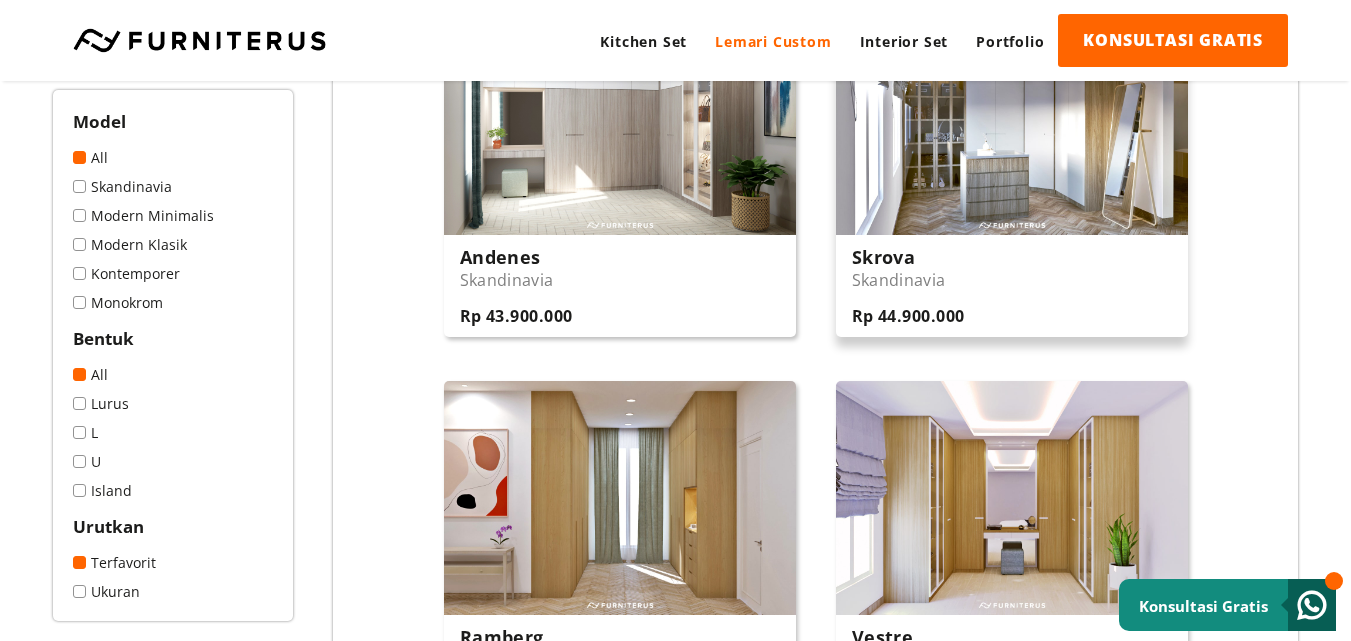 click at bounding box center [1012, 117] 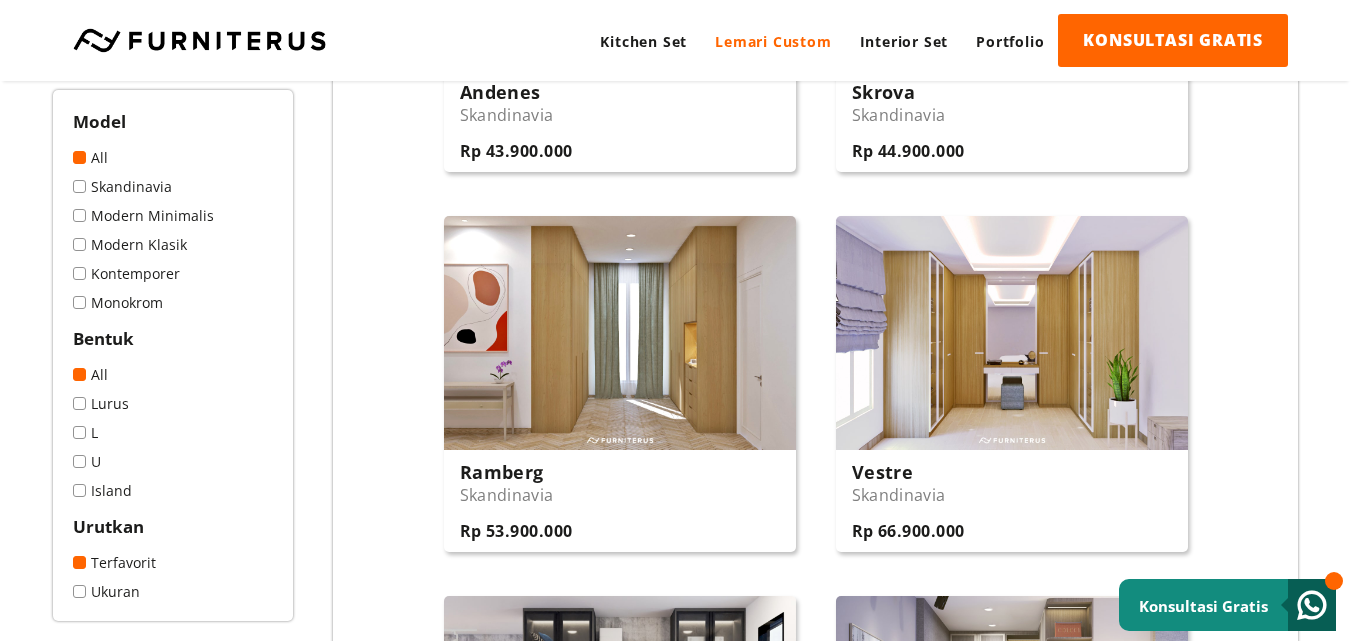 scroll, scrollTop: 4065, scrollLeft: 0, axis: vertical 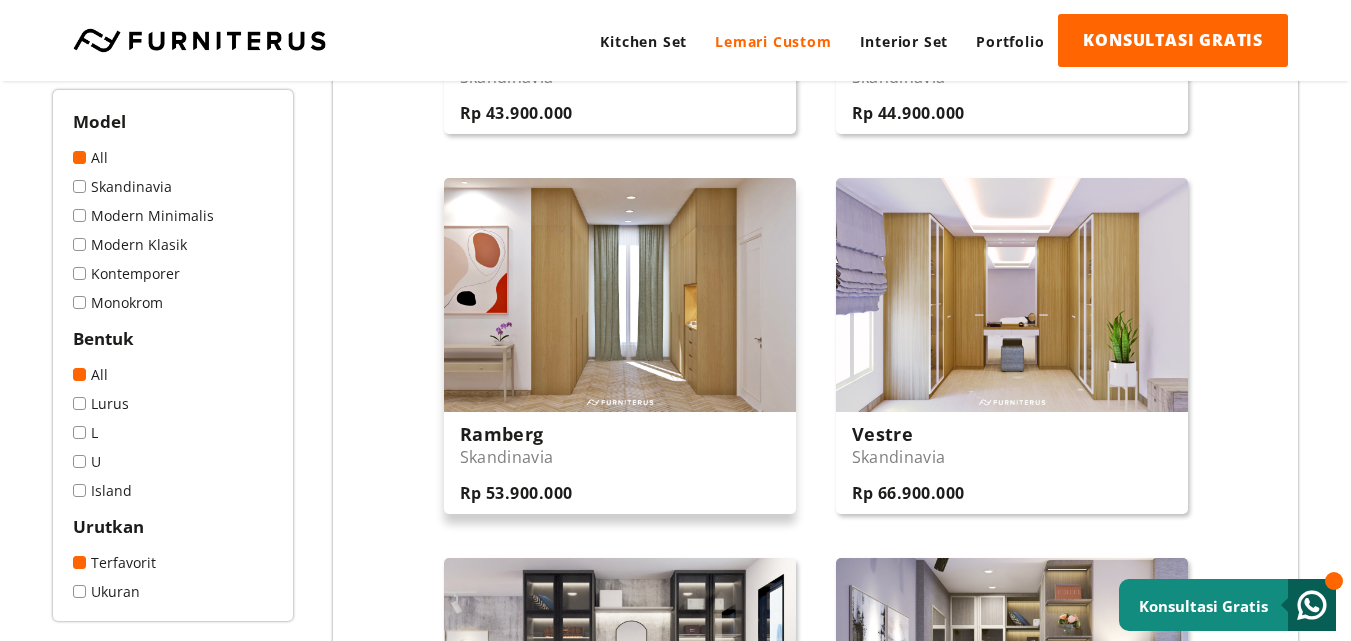 click at bounding box center (620, 295) 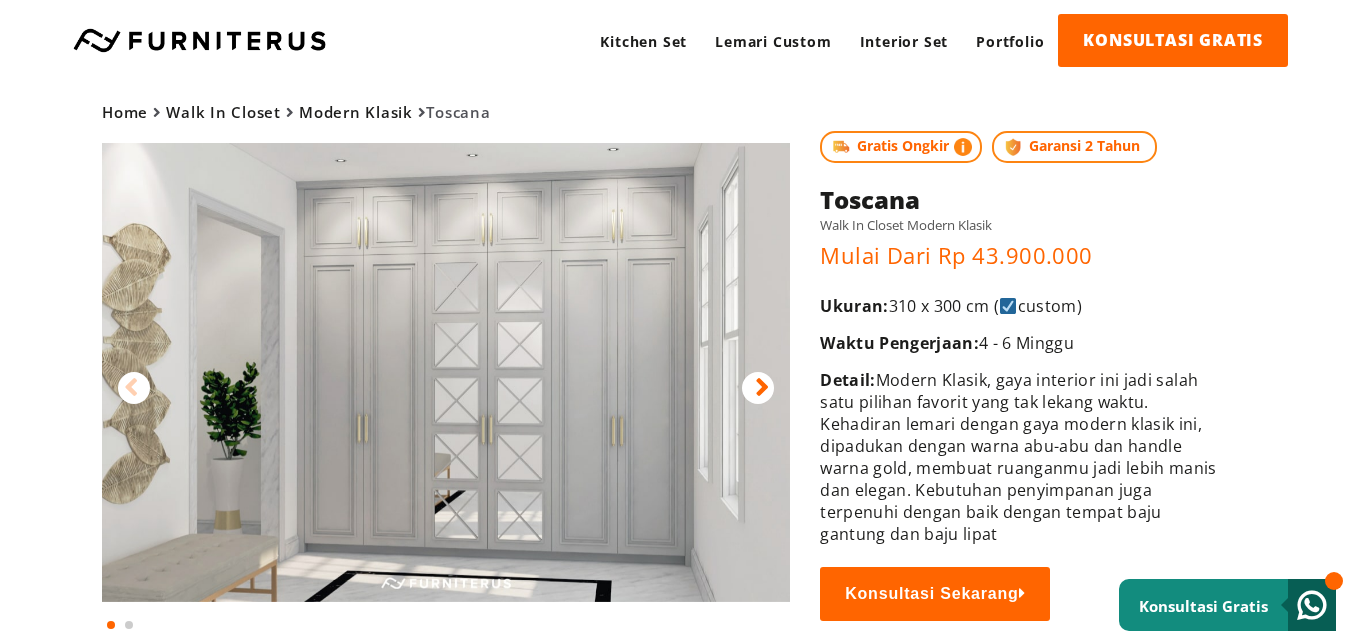scroll, scrollTop: 0, scrollLeft: 0, axis: both 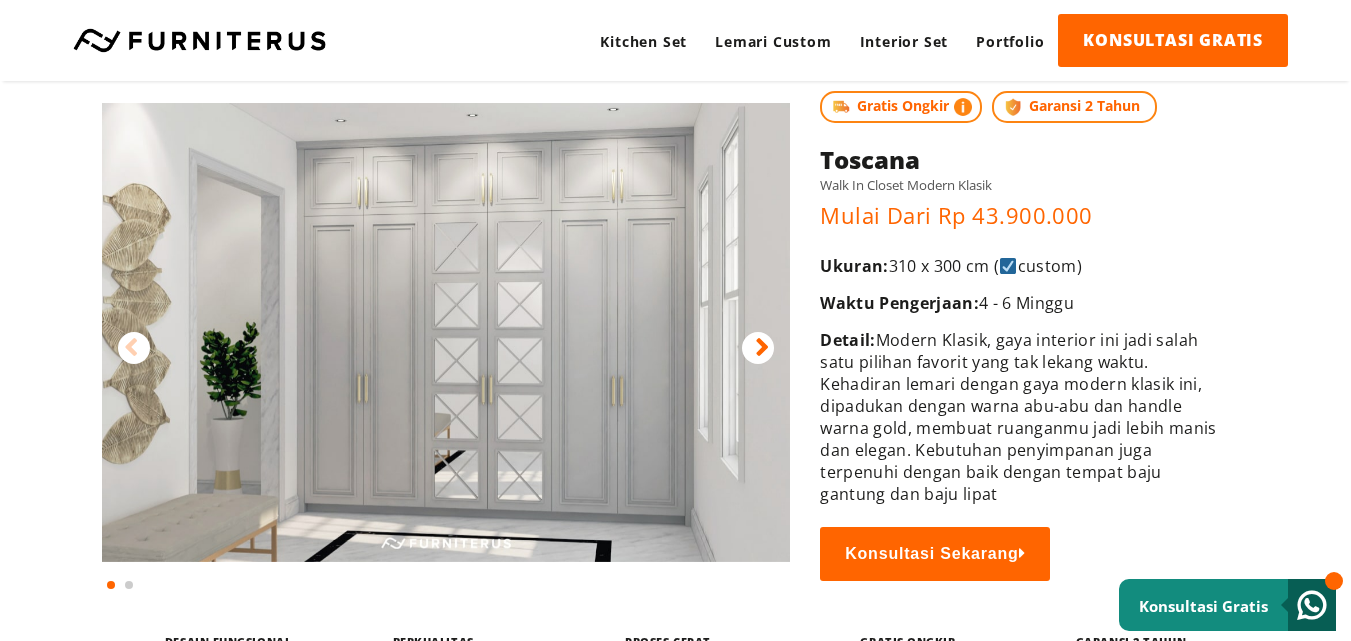 click at bounding box center [762, 348] 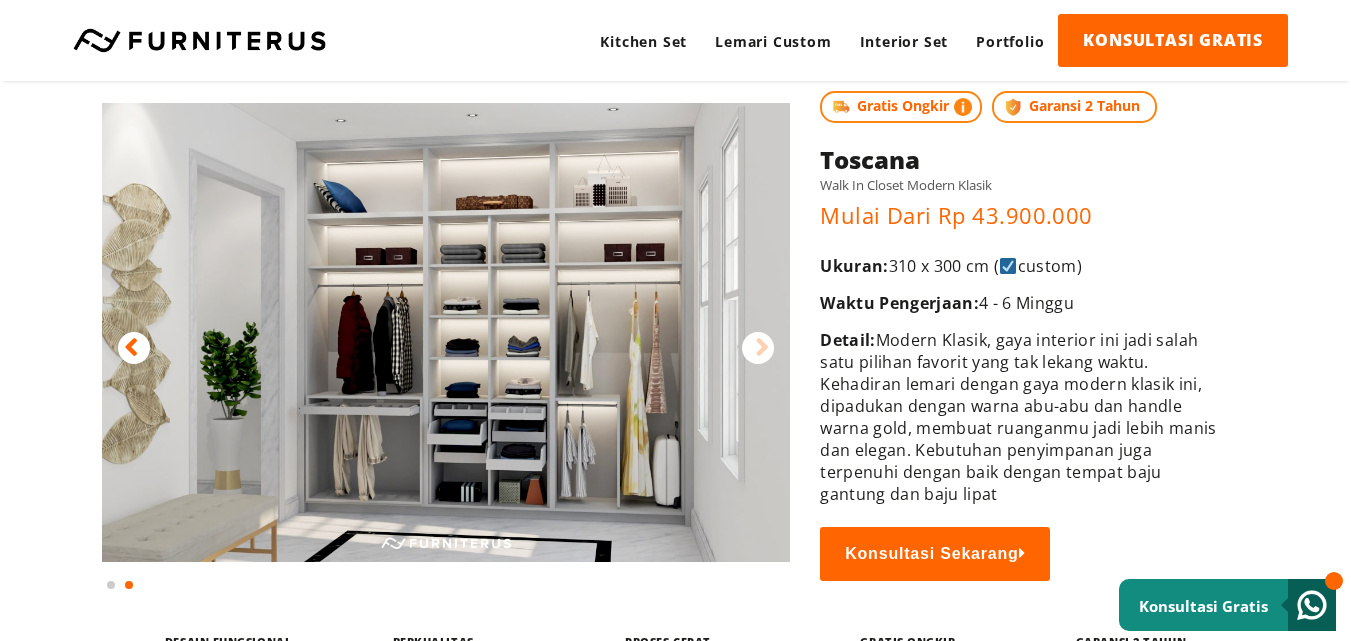 click at bounding box center (762, 348) 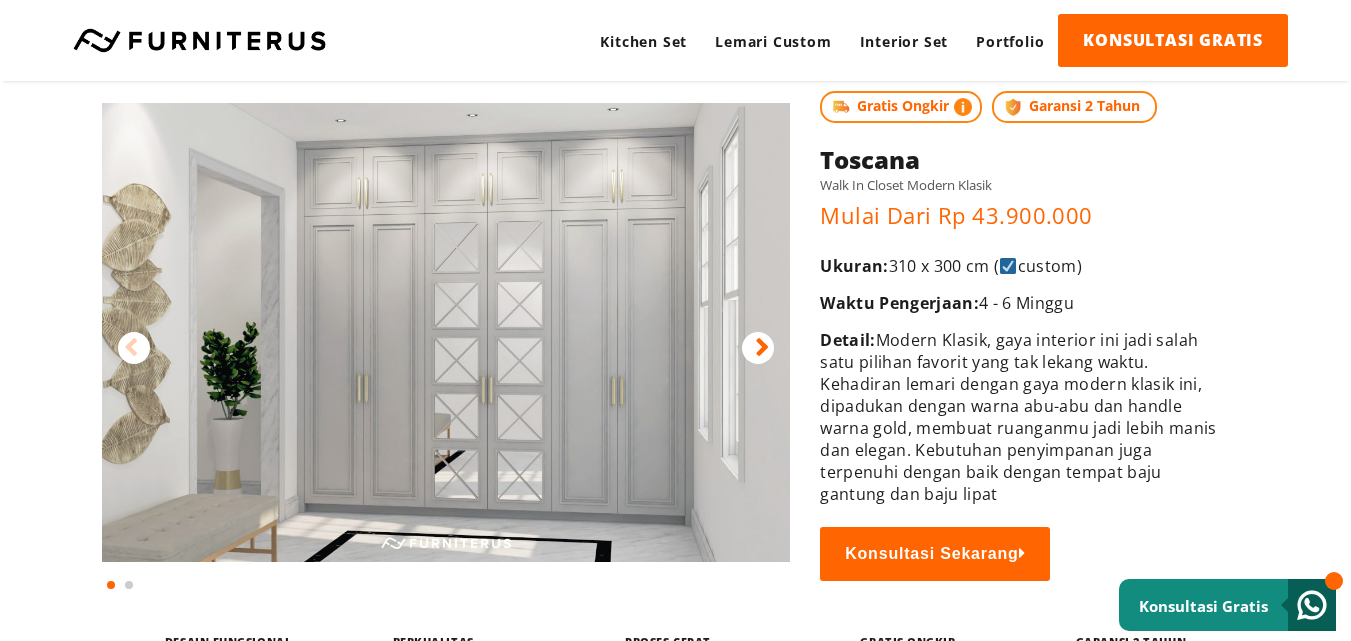 click at bounding box center (131, 348) 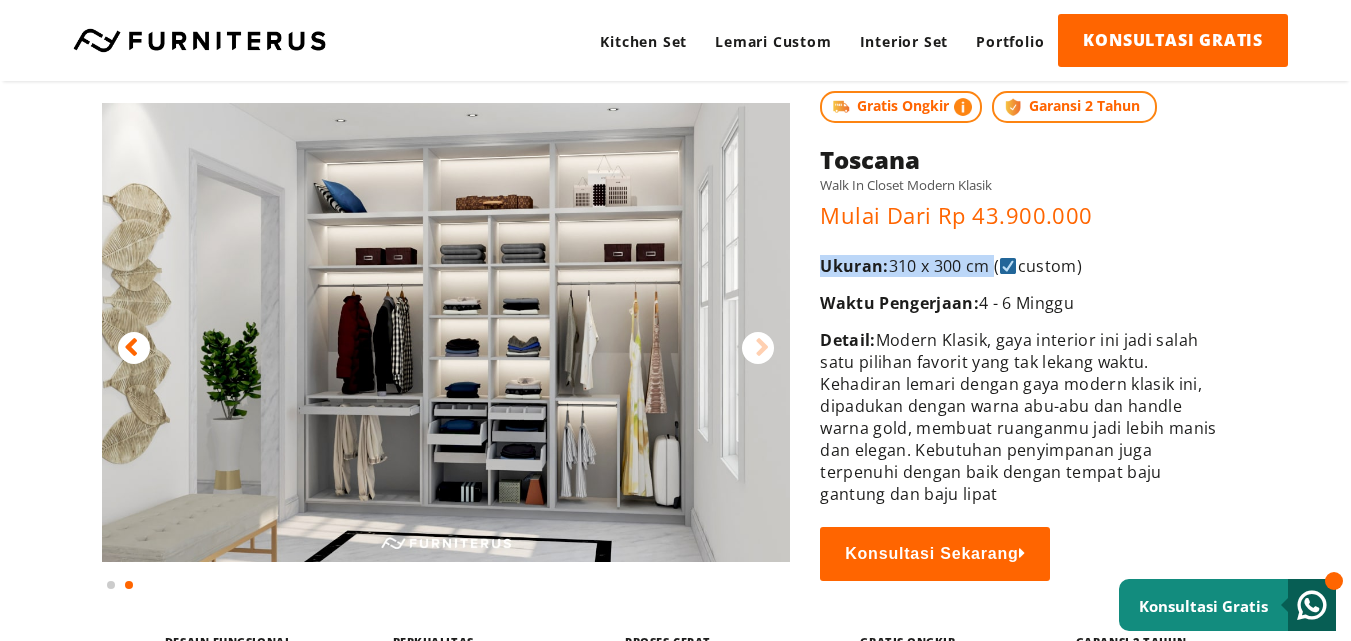 drag, startPoint x: 822, startPoint y: 265, endPoint x: 1000, endPoint y: 261, distance: 178.04494 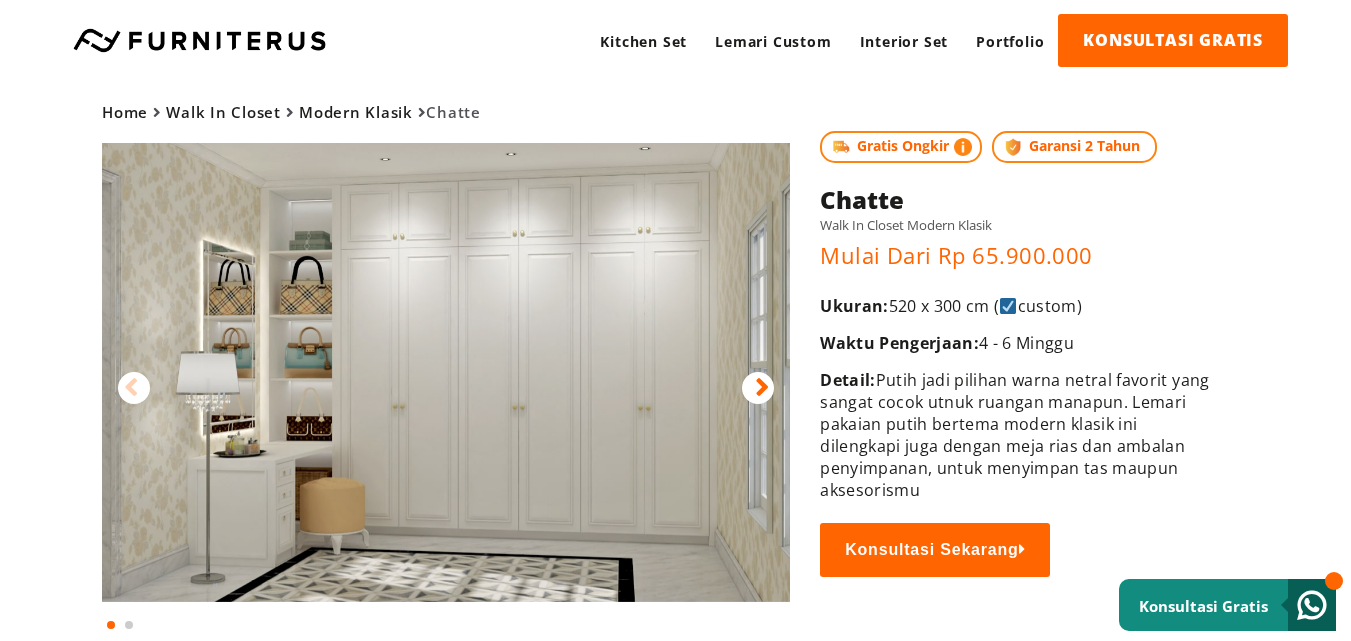 scroll, scrollTop: 0, scrollLeft: 0, axis: both 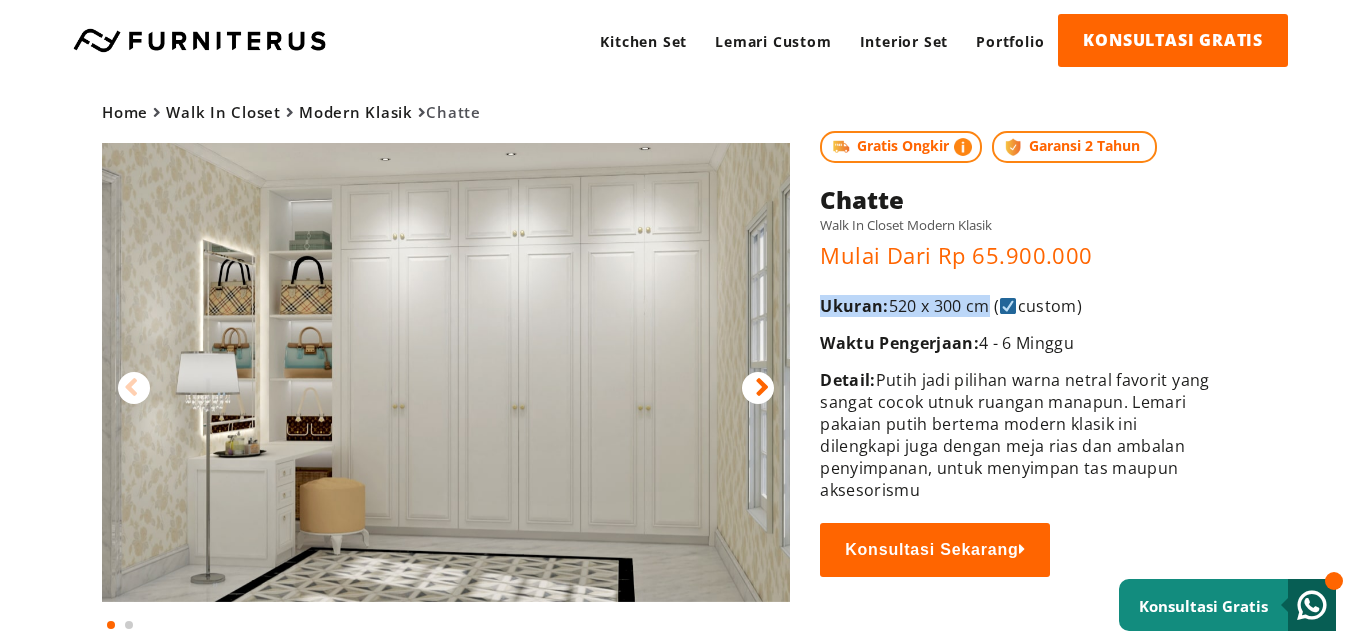 drag, startPoint x: 823, startPoint y: 304, endPoint x: 987, endPoint y: 299, distance: 164.0762 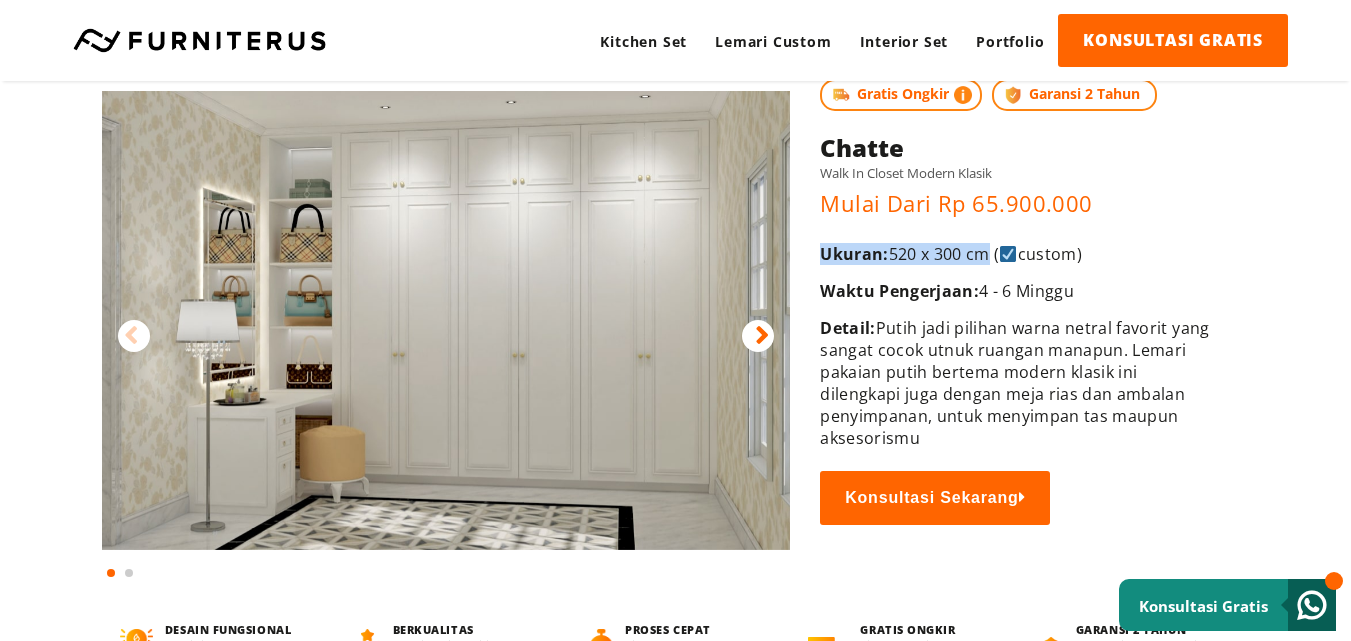 scroll, scrollTop: 56, scrollLeft: 0, axis: vertical 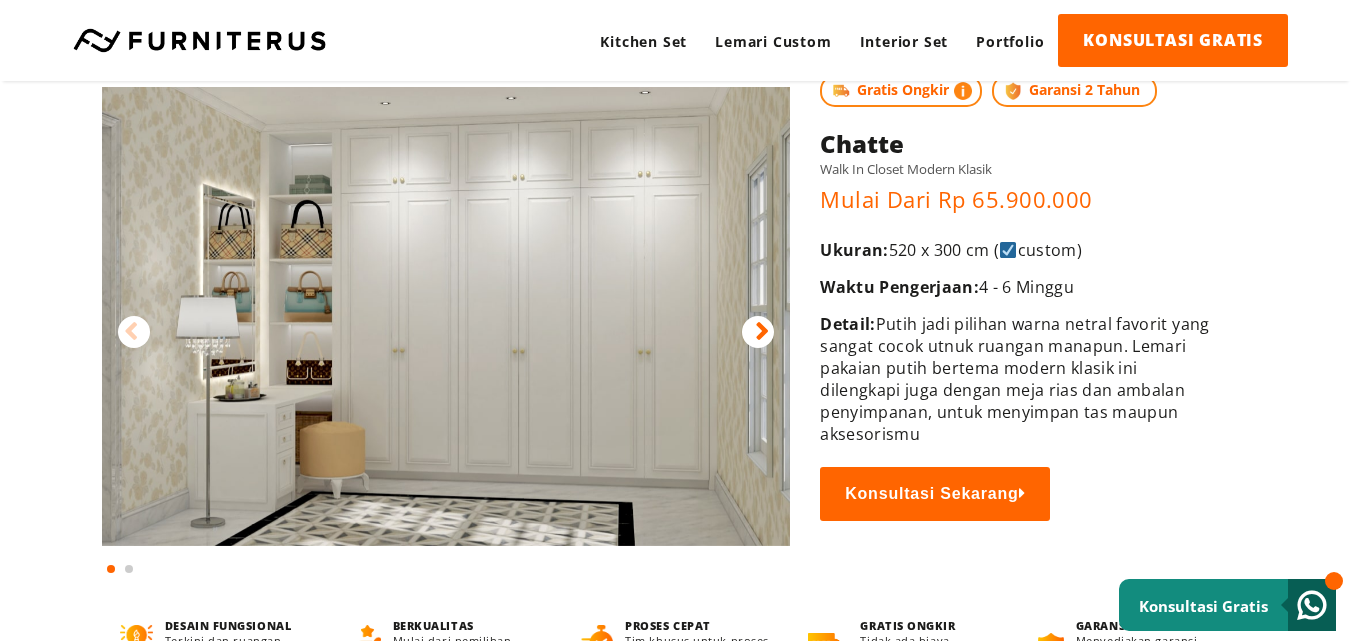 click at bounding box center [758, 332] 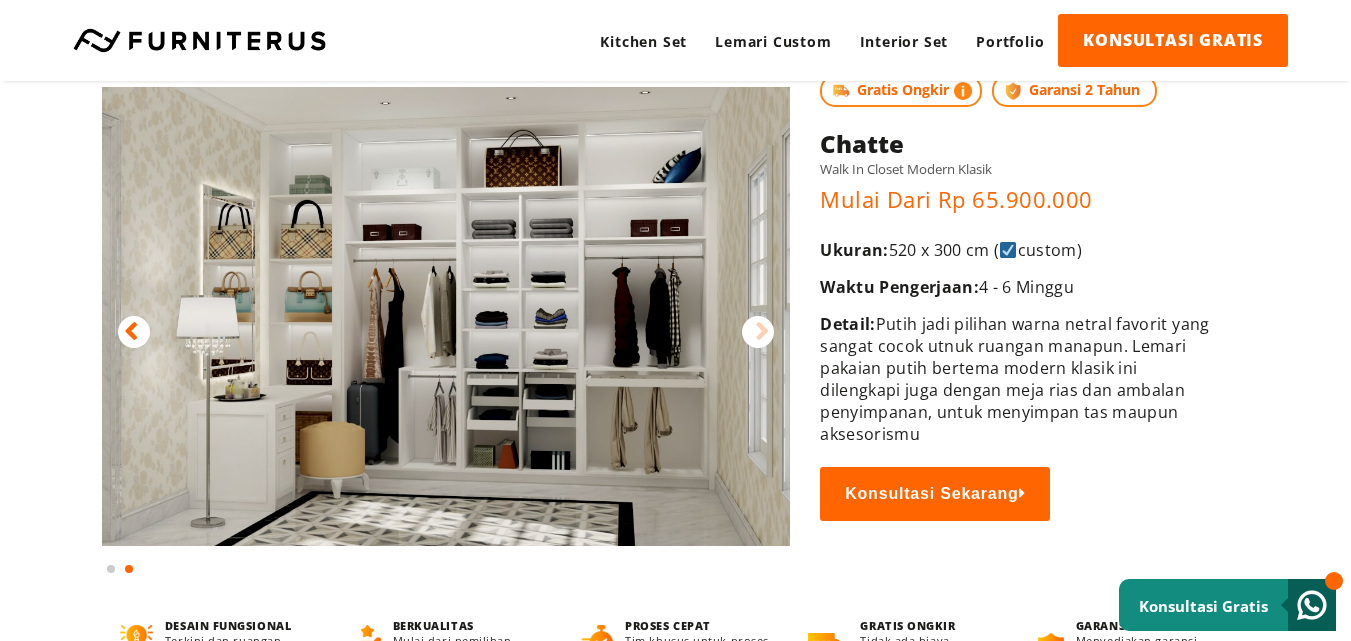 drag, startPoint x: 824, startPoint y: 322, endPoint x: 1165, endPoint y: 421, distance: 355.08026 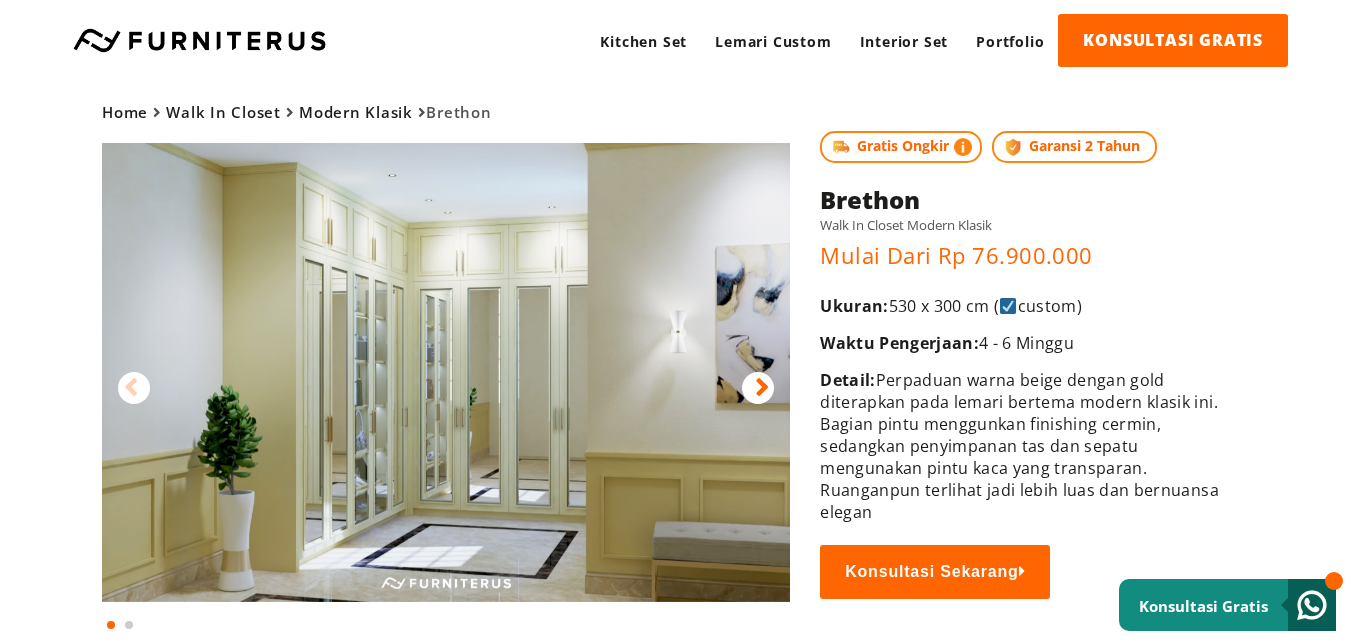 scroll, scrollTop: 0, scrollLeft: 0, axis: both 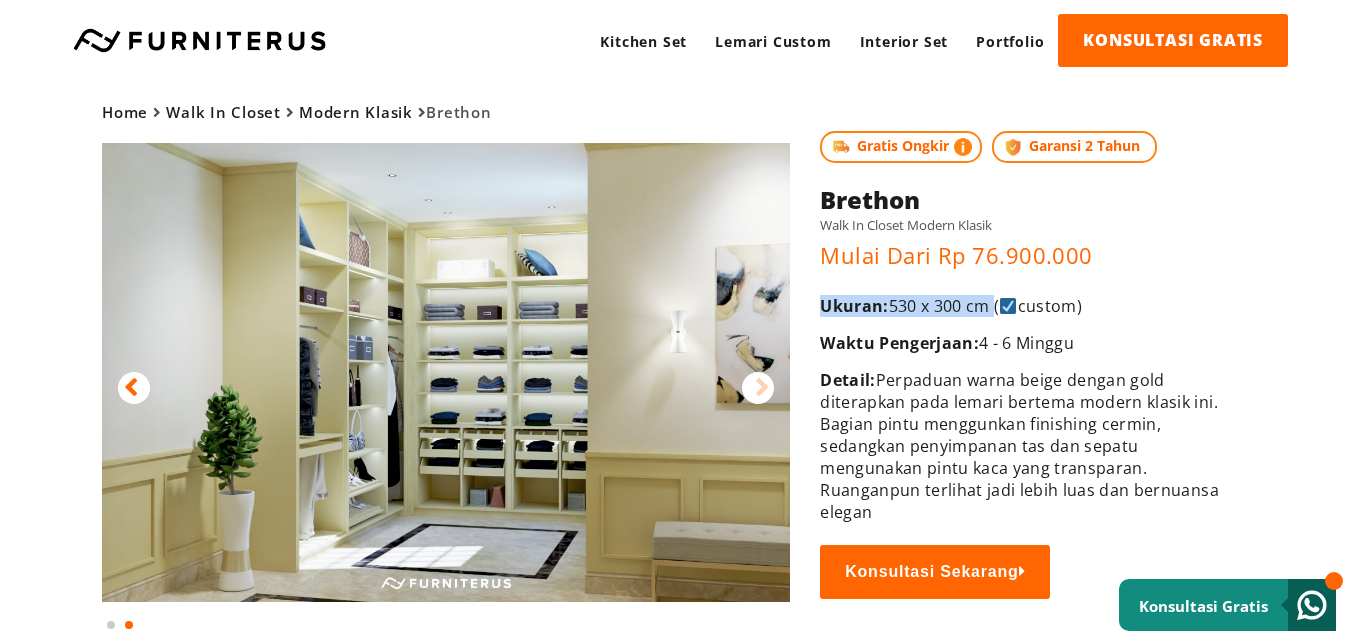 drag, startPoint x: 824, startPoint y: 306, endPoint x: 1000, endPoint y: 276, distance: 178.53851 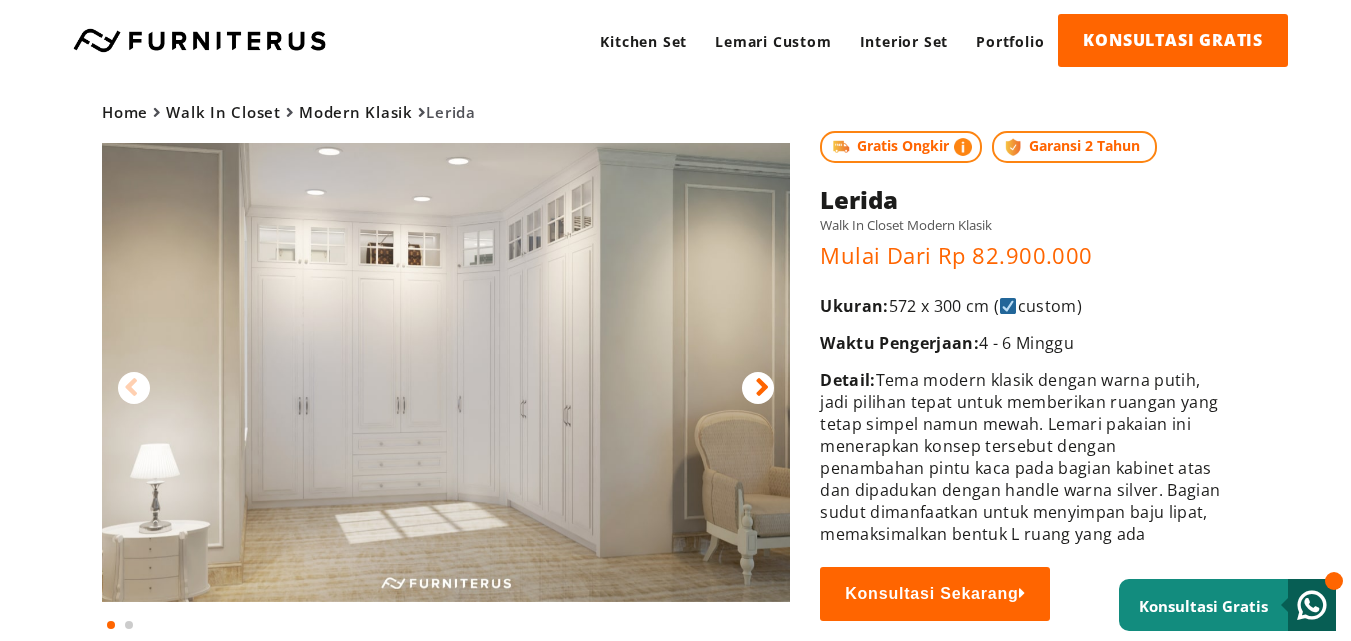 scroll, scrollTop: 0, scrollLeft: 0, axis: both 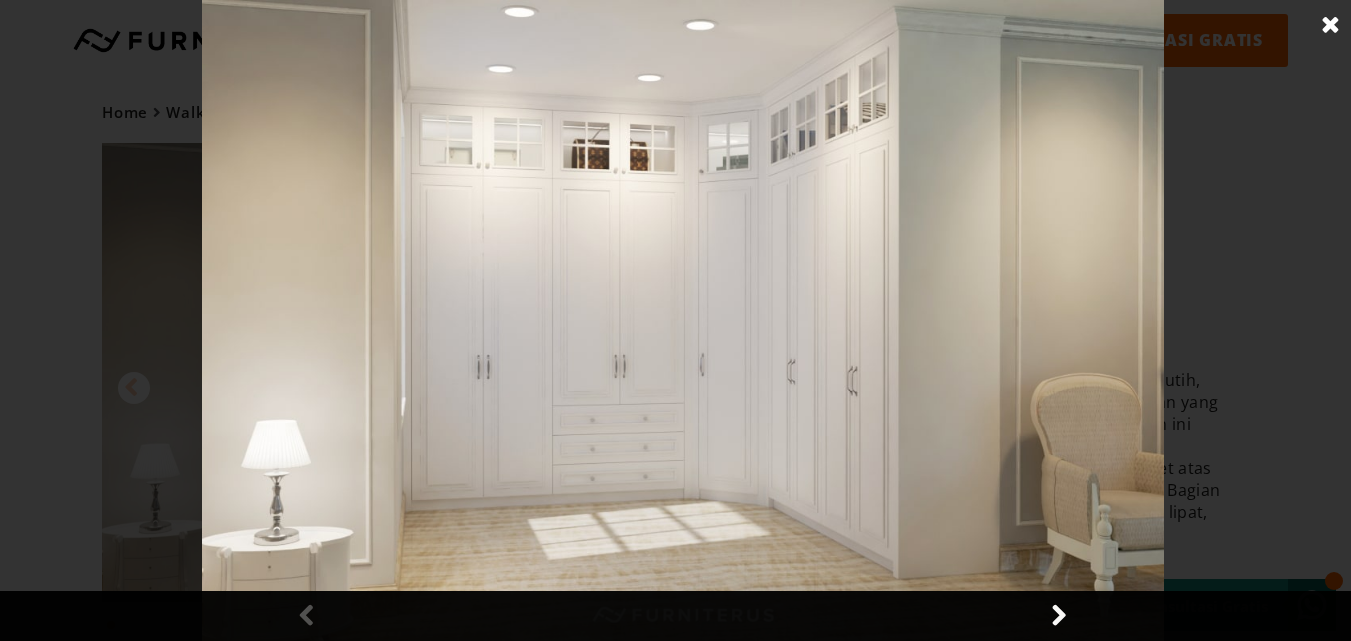 click at bounding box center [1331, 25] 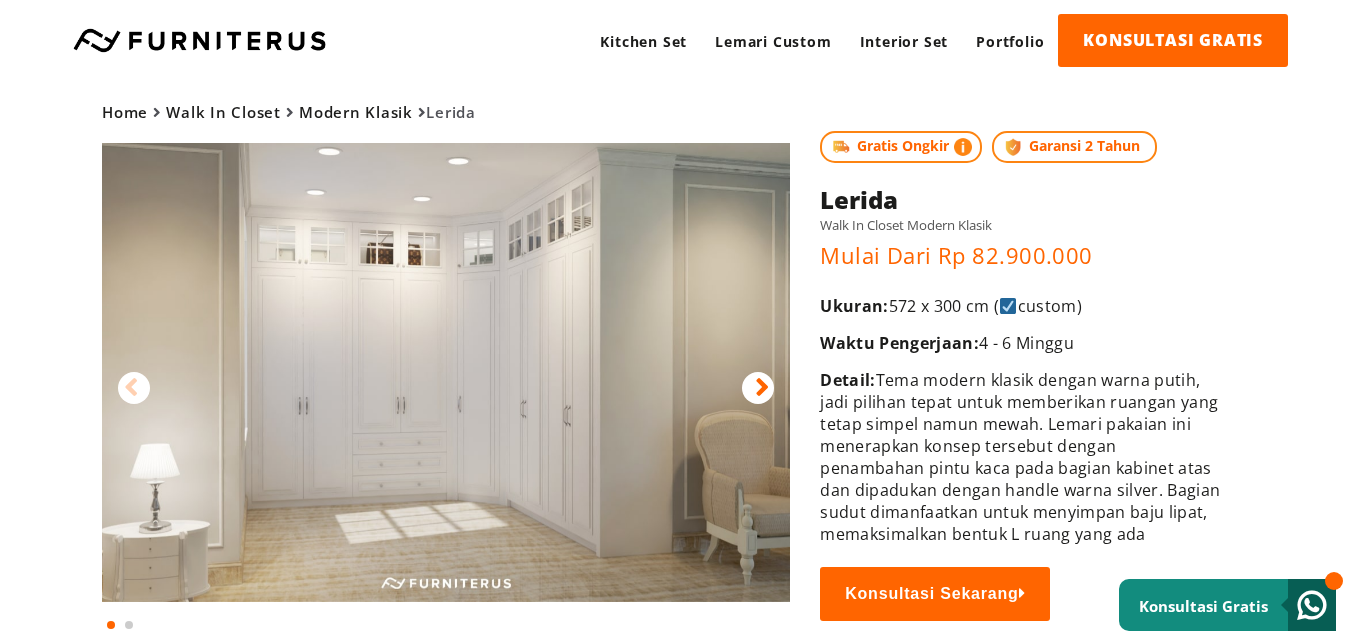 click at bounding box center [762, 388] 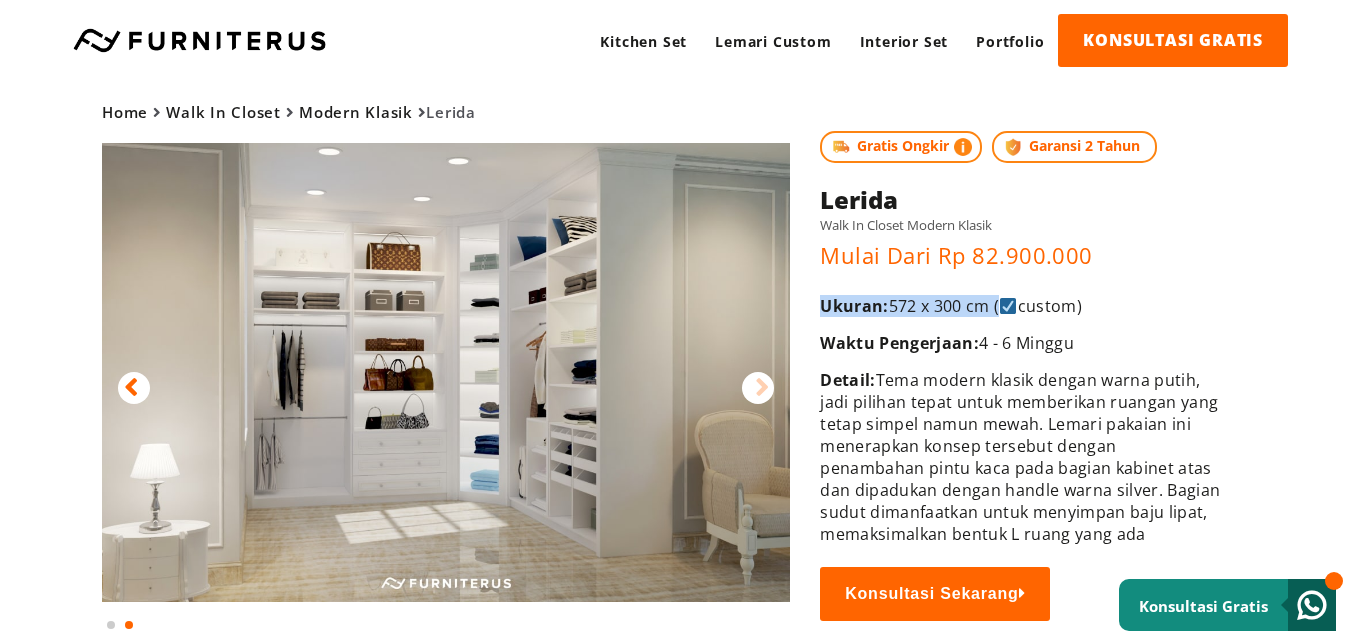 drag, startPoint x: 822, startPoint y: 305, endPoint x: 1001, endPoint y: 303, distance: 179.01117 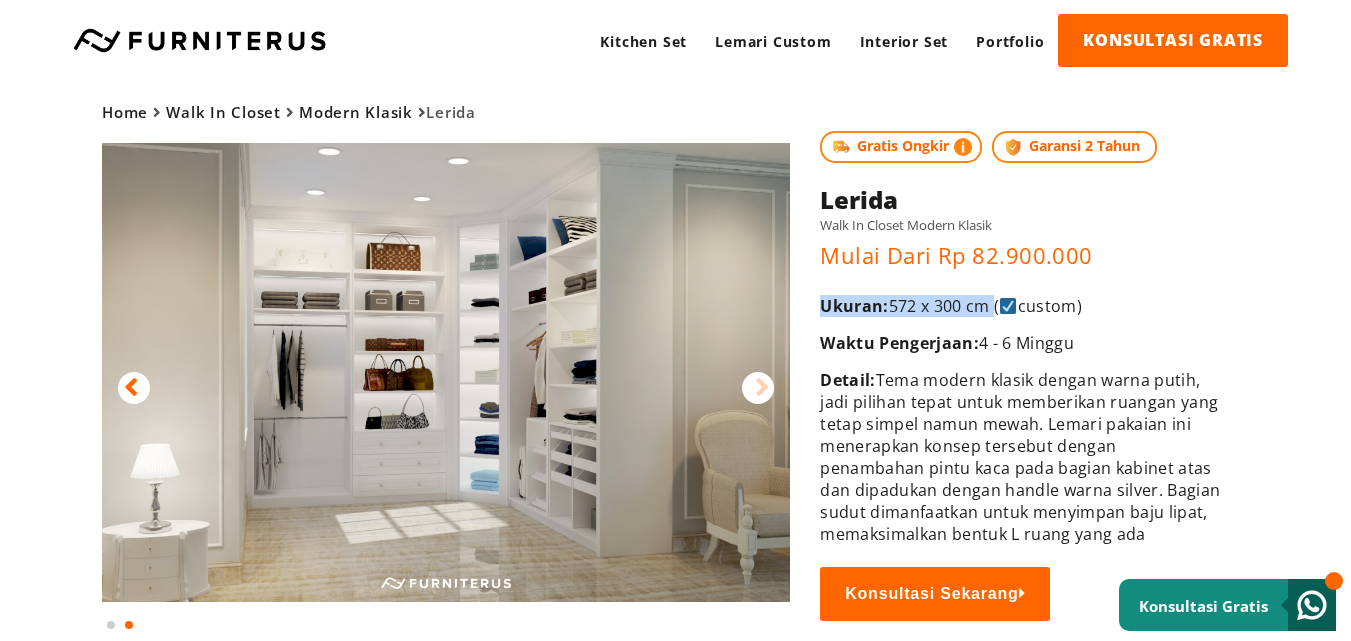 drag, startPoint x: 825, startPoint y: 305, endPoint x: 997, endPoint y: 300, distance: 172.07266 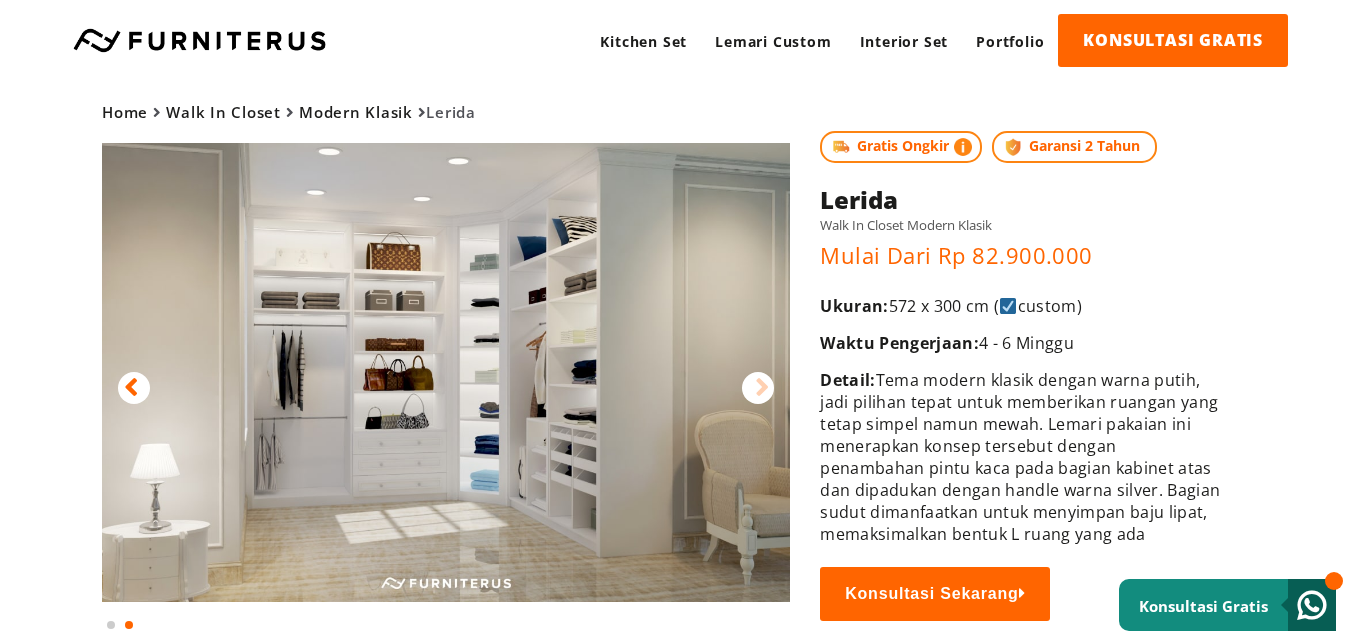 click on "Ukuran:  572 x 300 cm (  custom)" at bounding box center [1020, 306] 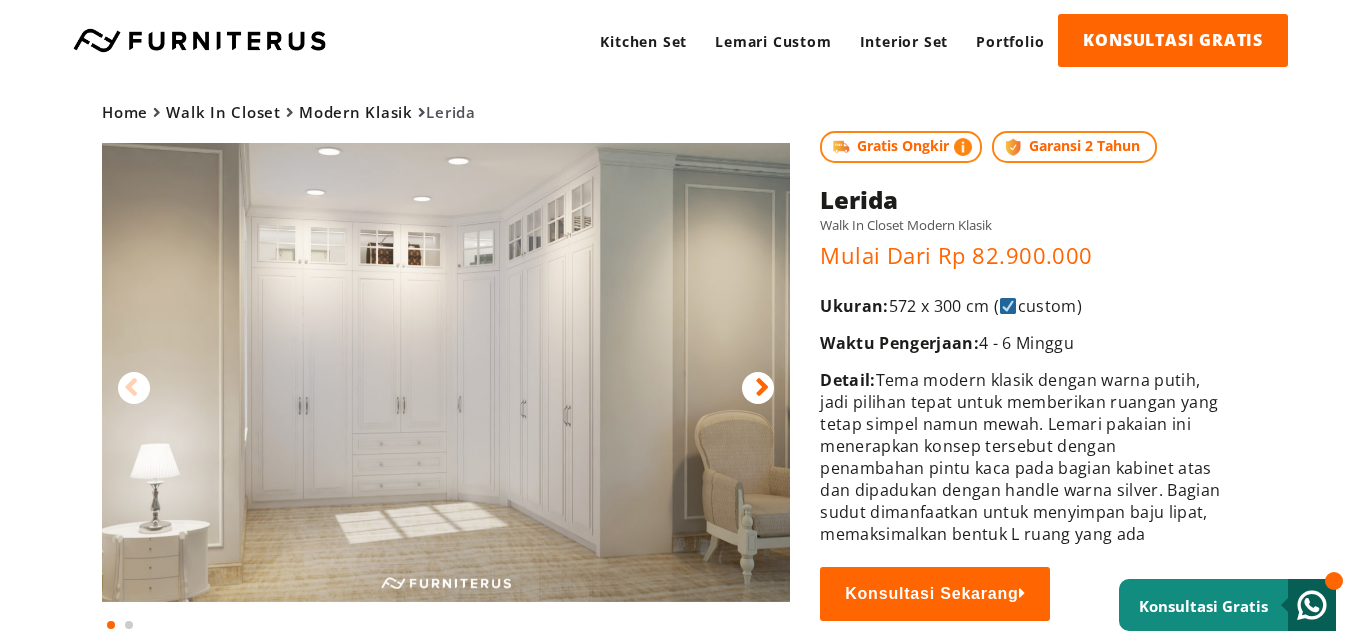 scroll, scrollTop: 0, scrollLeft: 0, axis: both 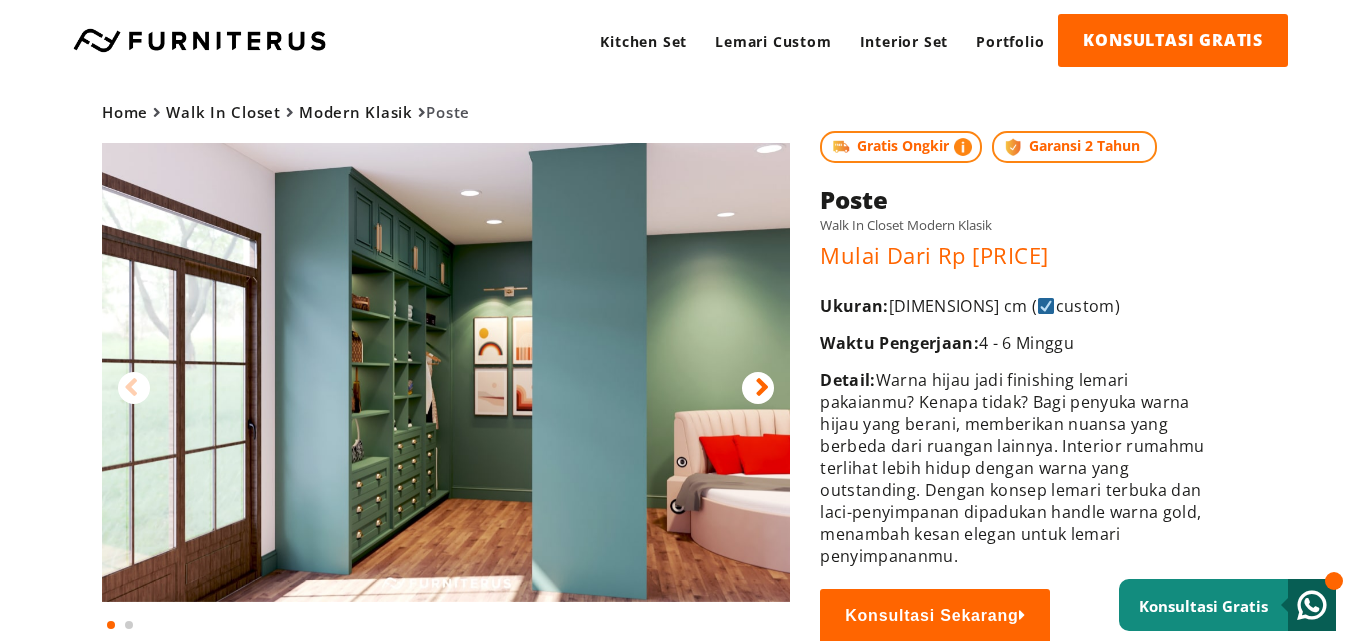 click at bounding box center [762, 388] 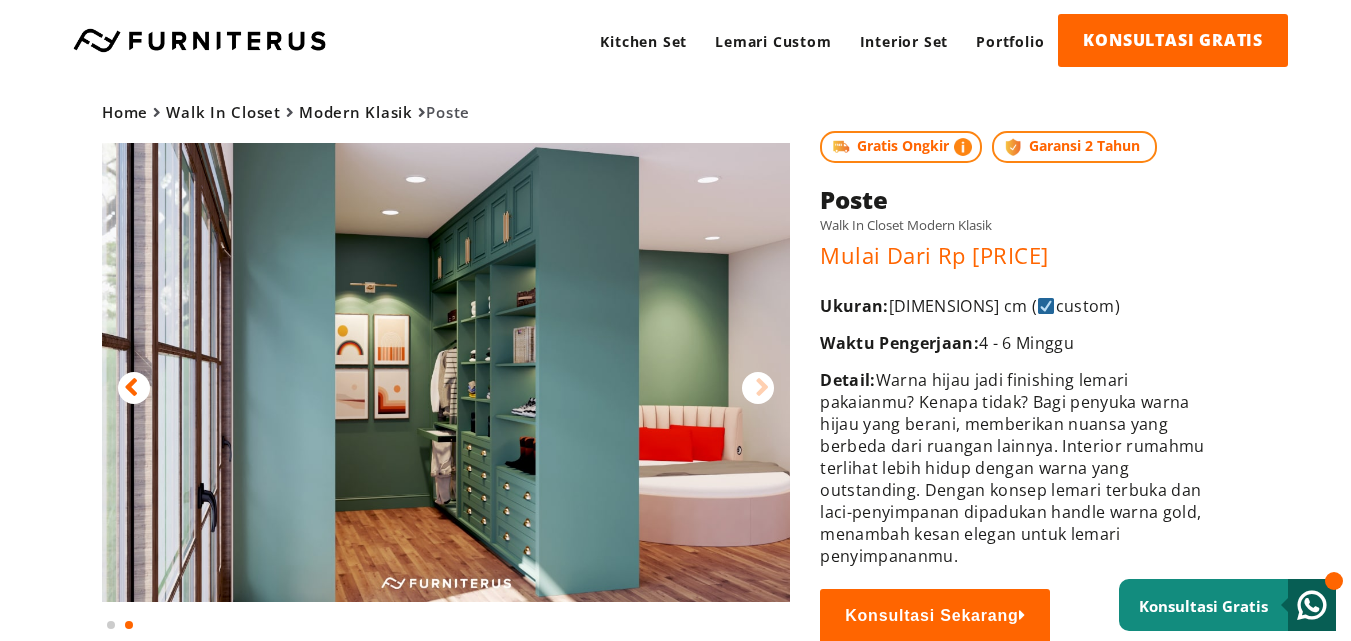 drag, startPoint x: 821, startPoint y: 299, endPoint x: 1122, endPoint y: 292, distance: 301.0814 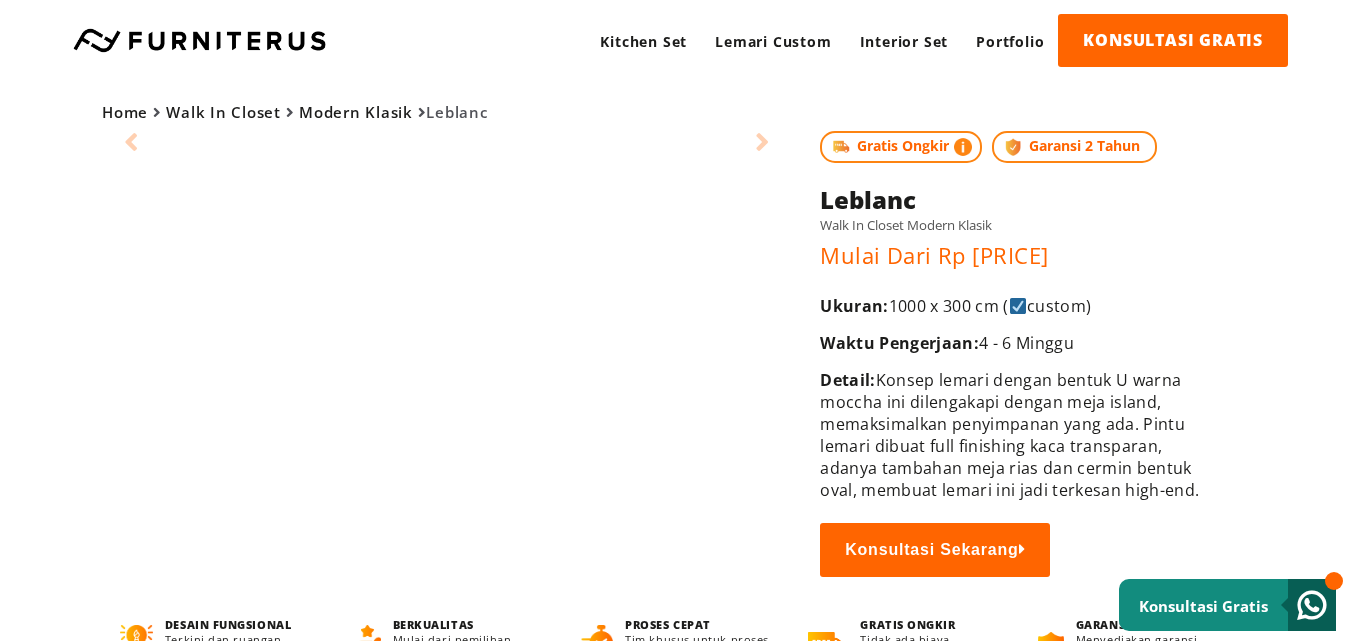 scroll, scrollTop: 0, scrollLeft: 0, axis: both 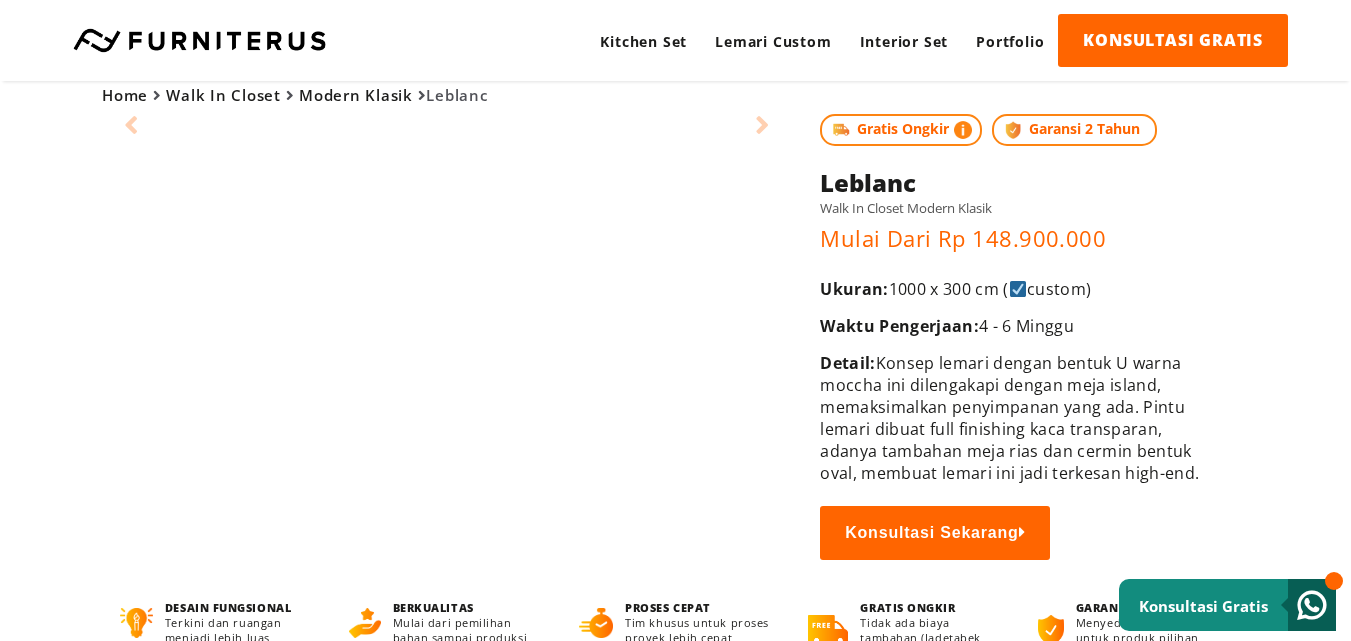 click on "Home
Walk In Closet
Modern Klasik
Leblanc
Gratis Ongkir
Garansi 2 Tahun
Home
Walk In Closet
Modern Klasik
Leblanc" at bounding box center [446, 312] 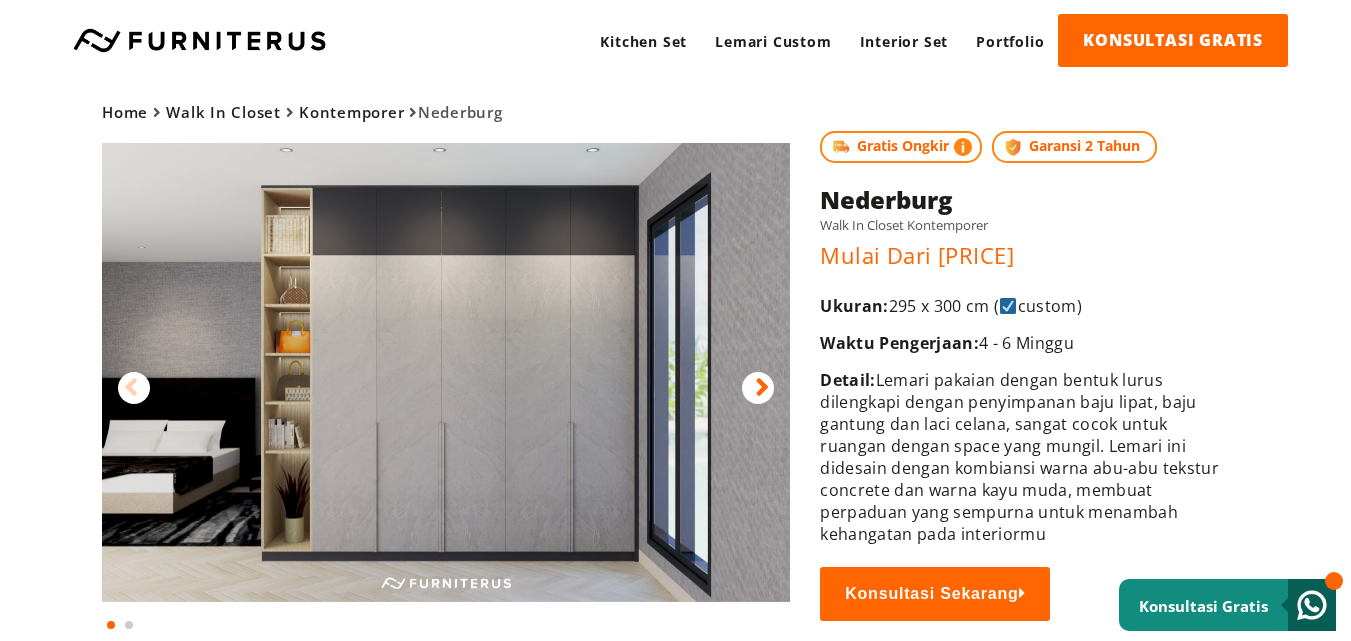 scroll, scrollTop: 0, scrollLeft: 0, axis: both 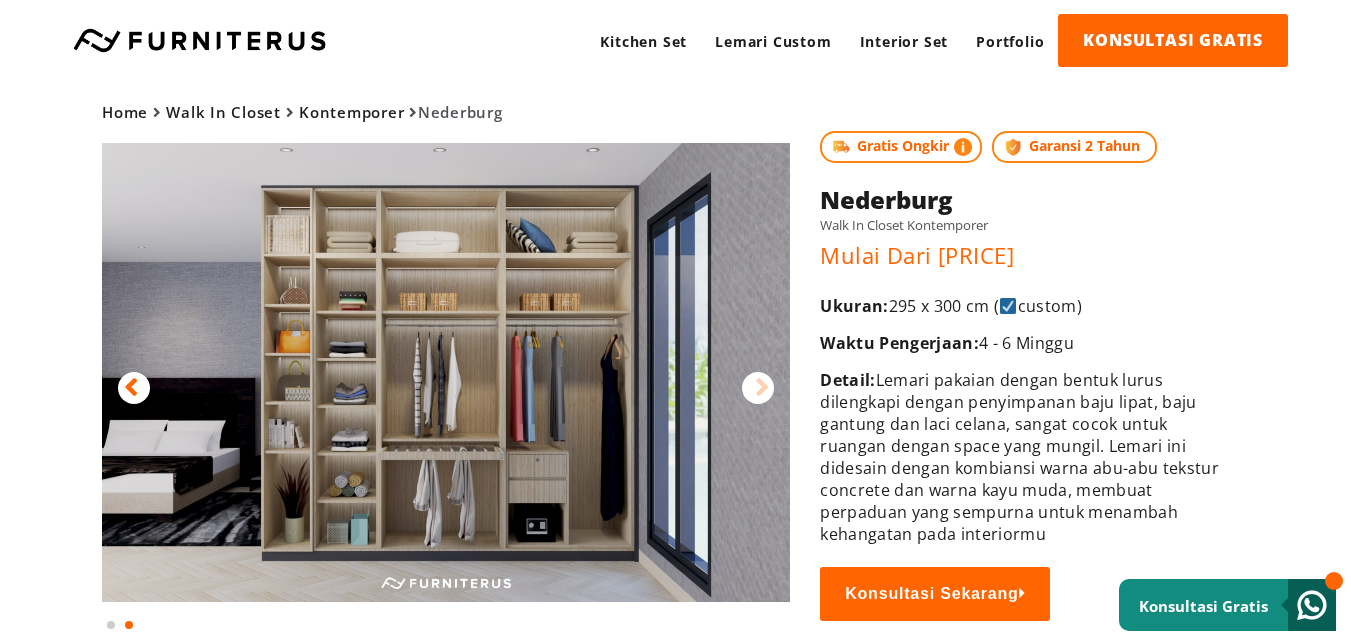 drag, startPoint x: 822, startPoint y: 309, endPoint x: 1118, endPoint y: 307, distance: 296.00674 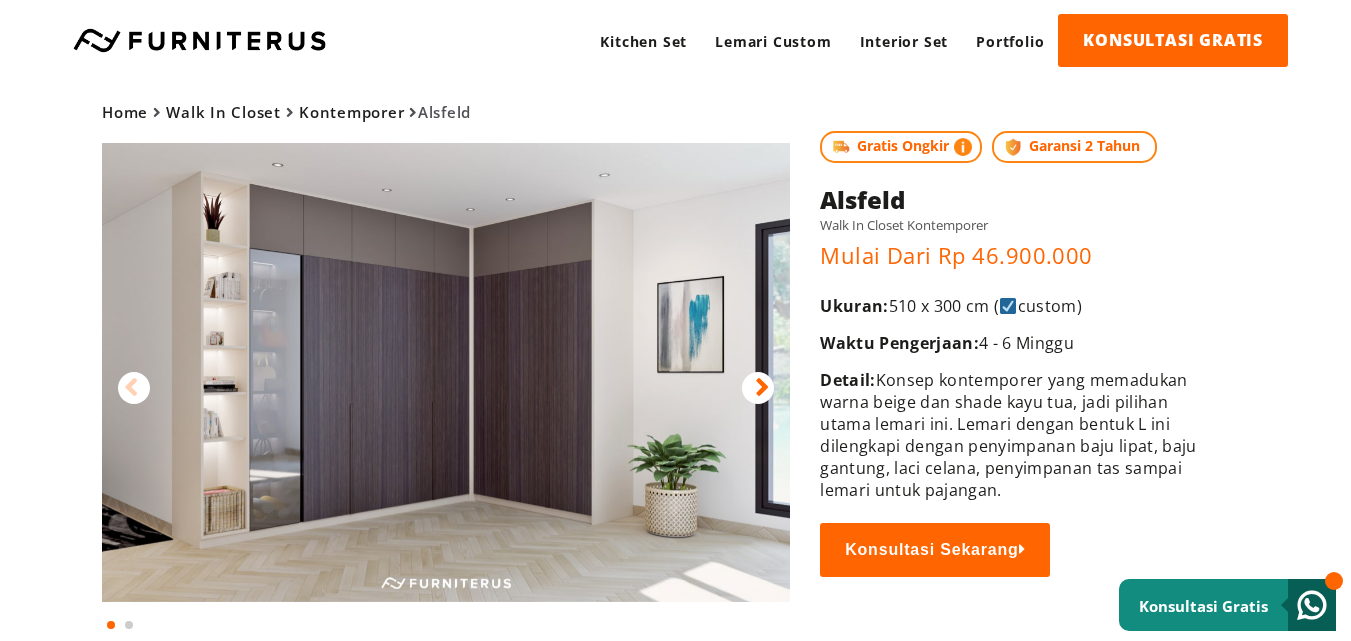 scroll, scrollTop: 0, scrollLeft: 0, axis: both 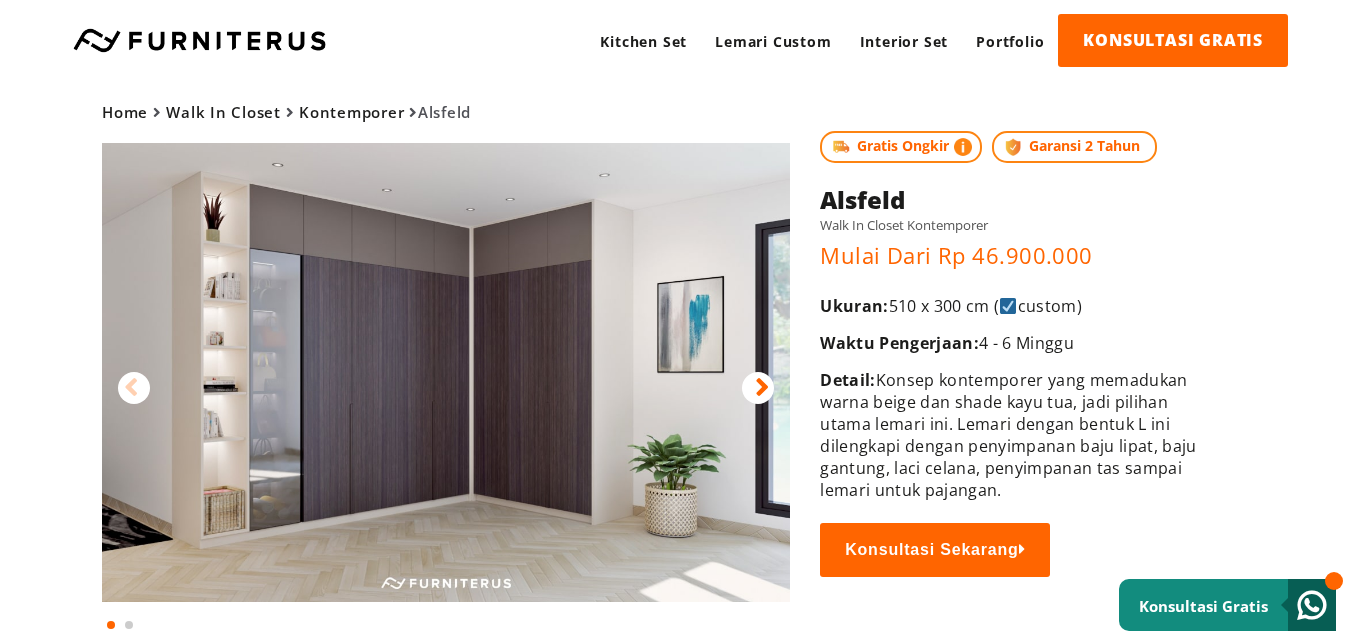 click at bounding box center (762, 388) 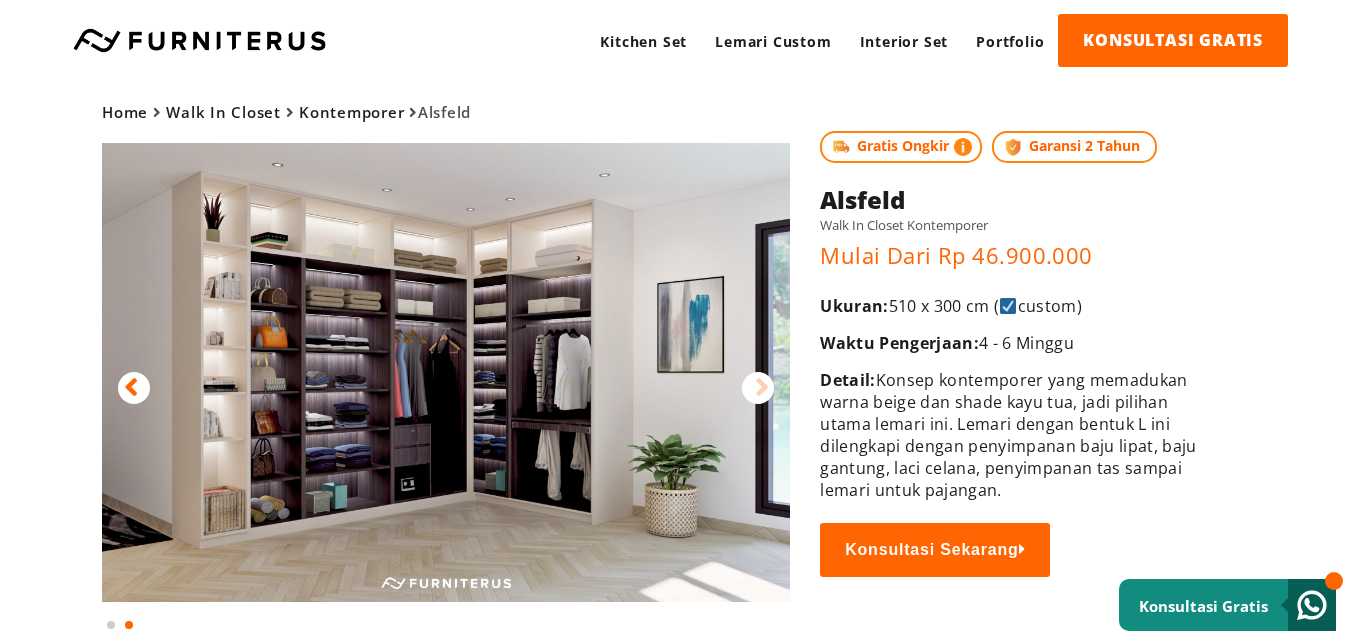 drag, startPoint x: 823, startPoint y: 300, endPoint x: 1132, endPoint y: 282, distance: 309.52383 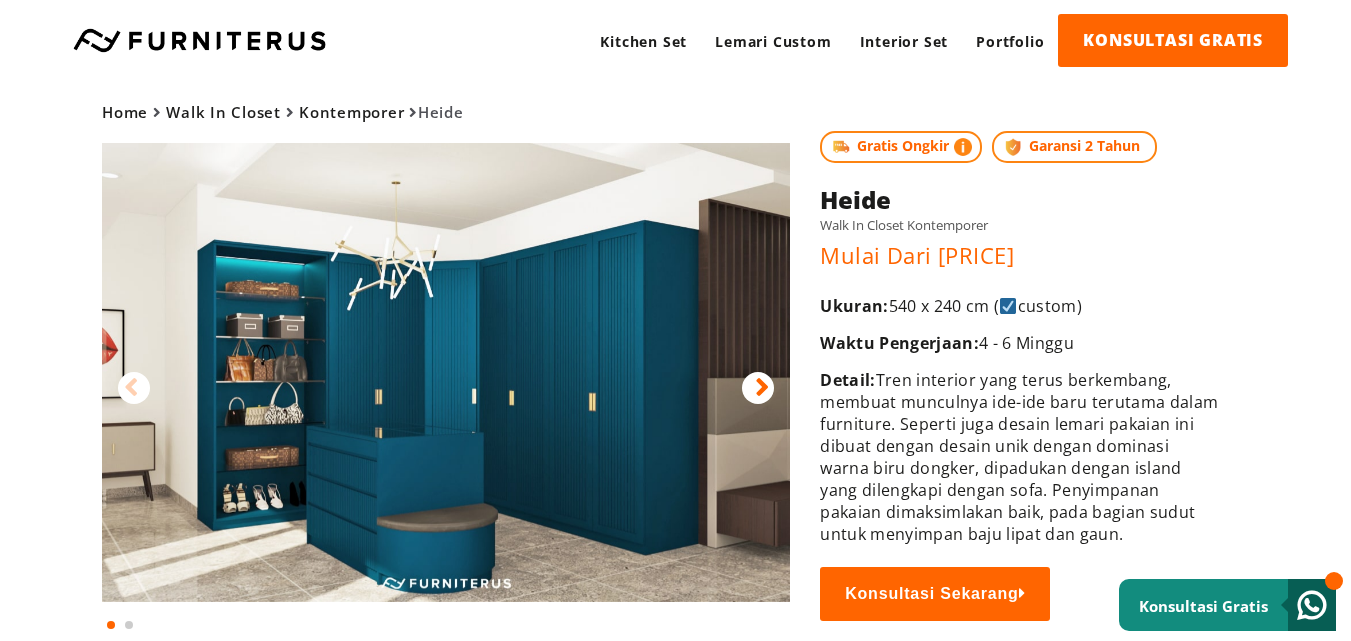 scroll, scrollTop: 0, scrollLeft: 0, axis: both 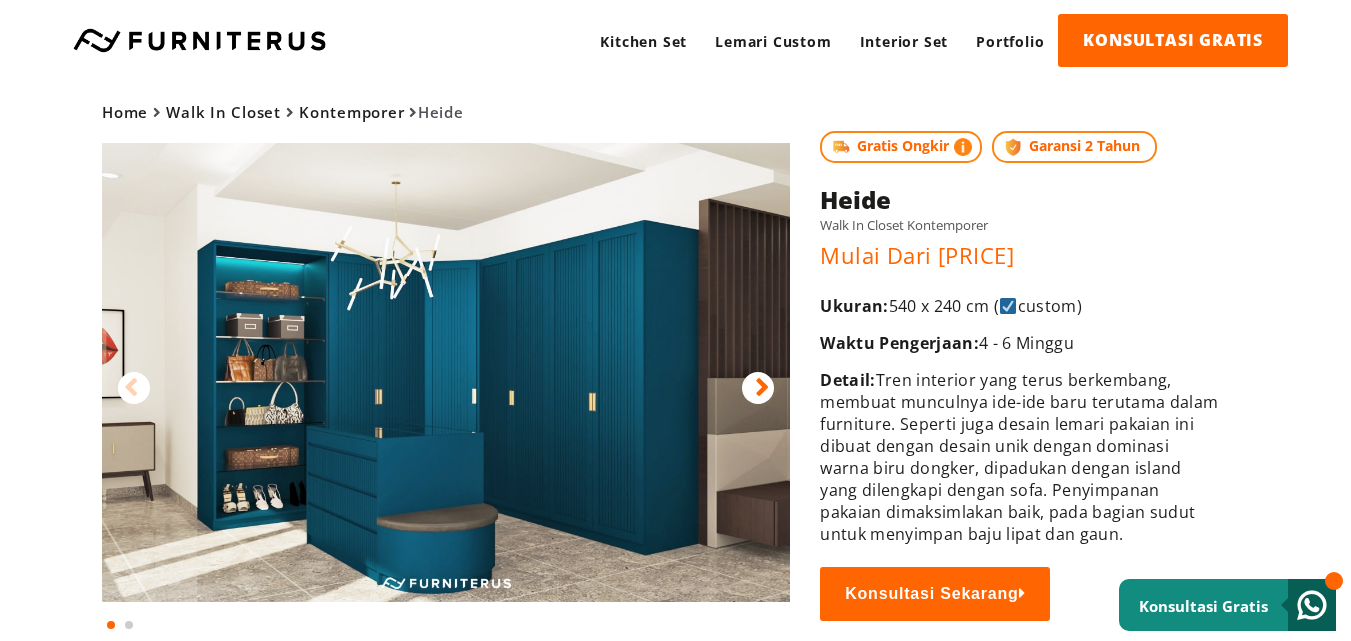 click at bounding box center [762, 388] 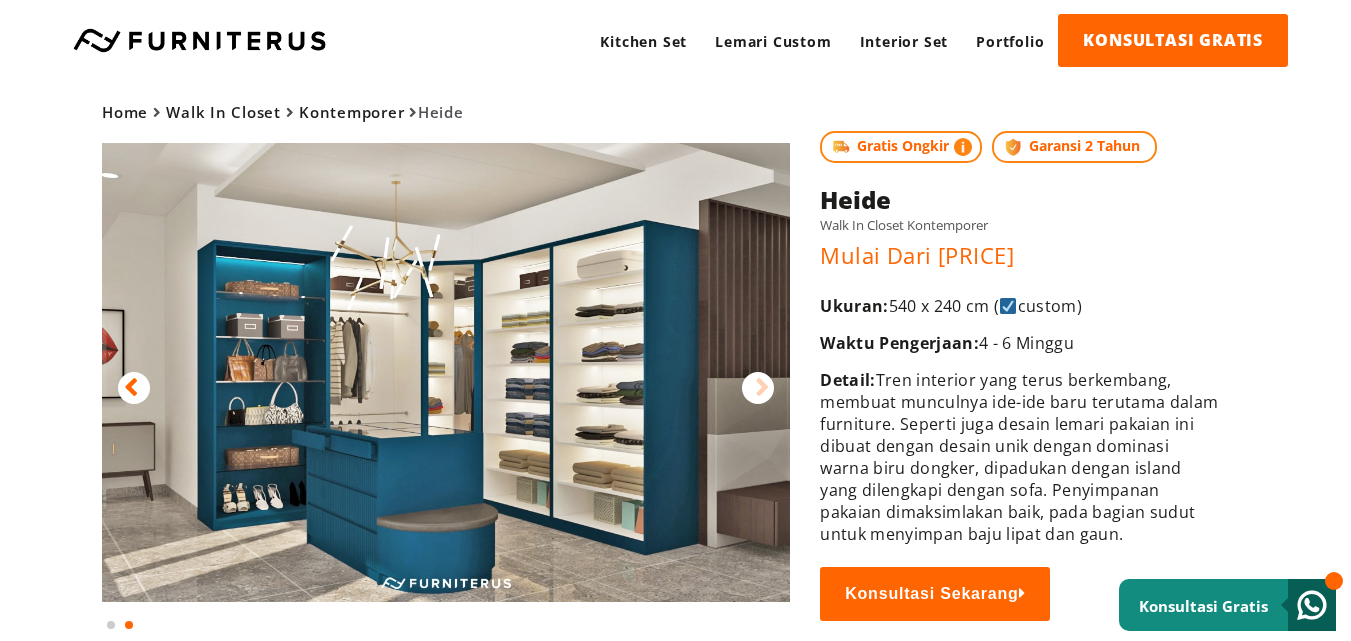 drag, startPoint x: 821, startPoint y: 300, endPoint x: 1125, endPoint y: 294, distance: 304.0592 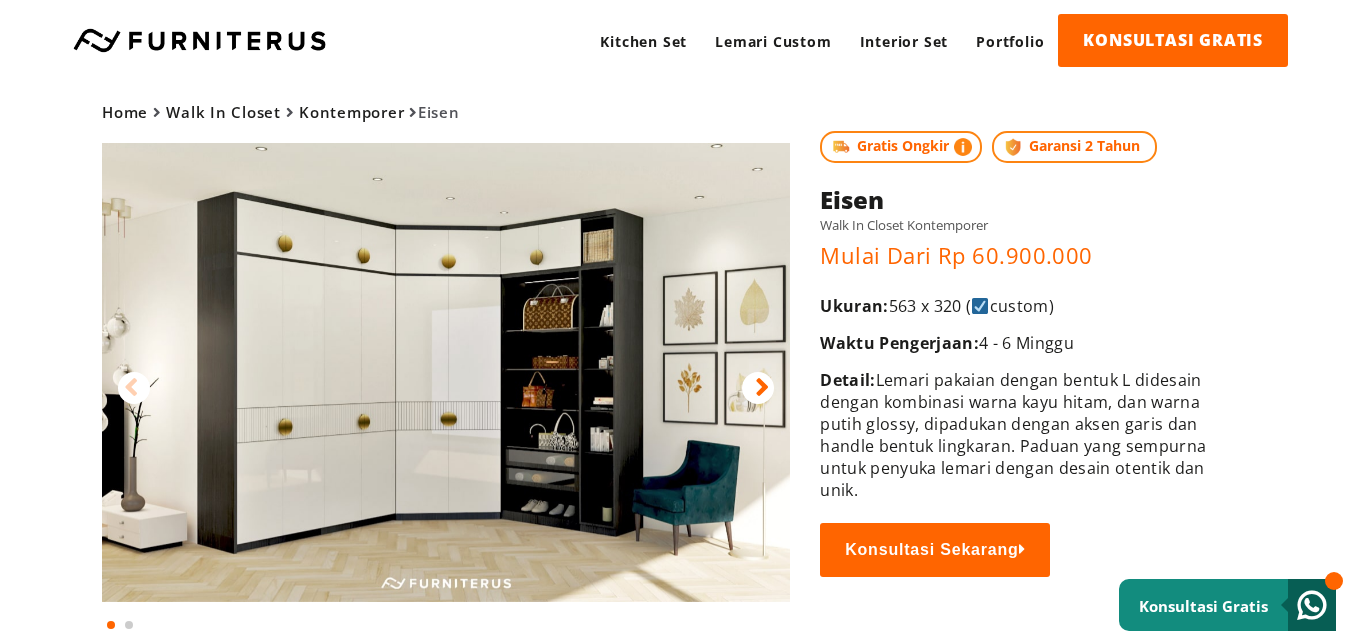 scroll, scrollTop: 0, scrollLeft: 0, axis: both 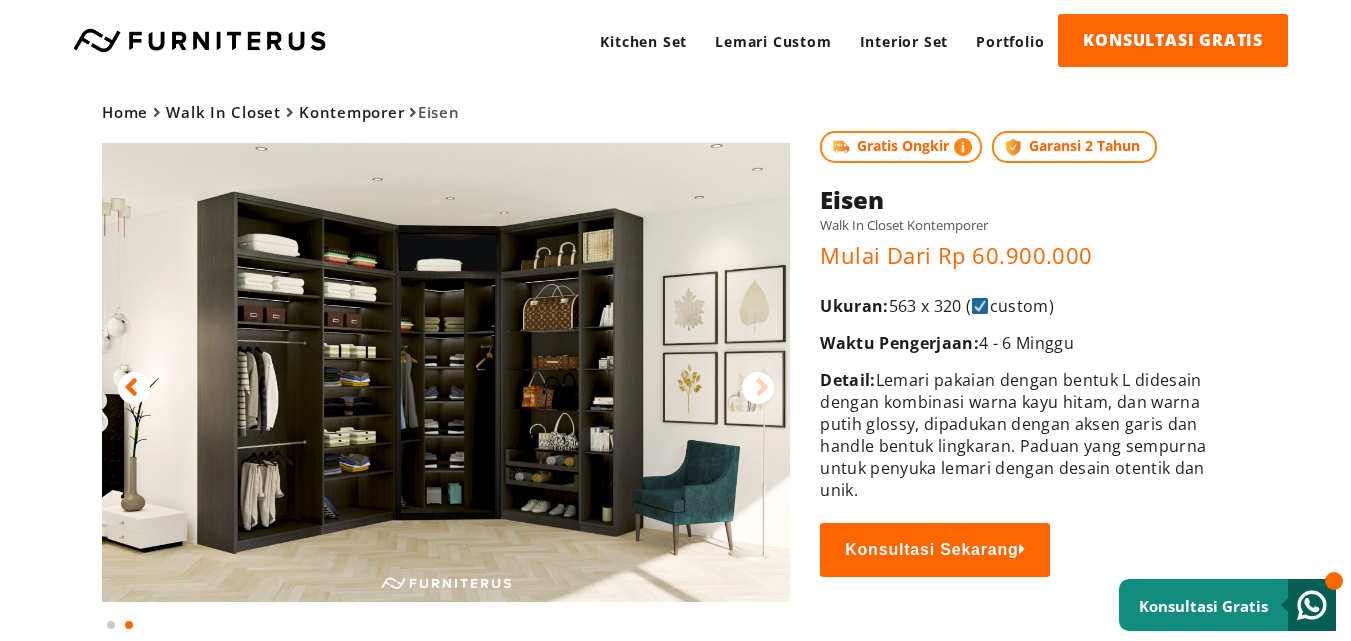 drag, startPoint x: 825, startPoint y: 305, endPoint x: 1077, endPoint y: 307, distance: 252.00793 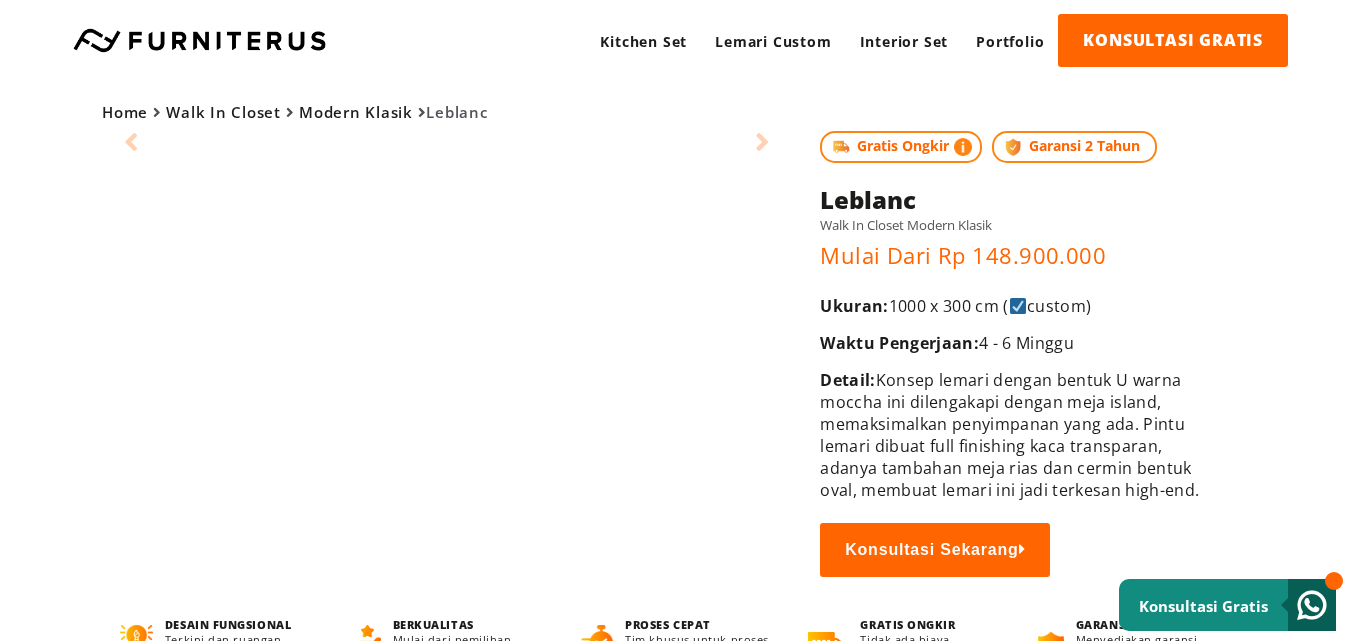scroll, scrollTop: 0, scrollLeft: 0, axis: both 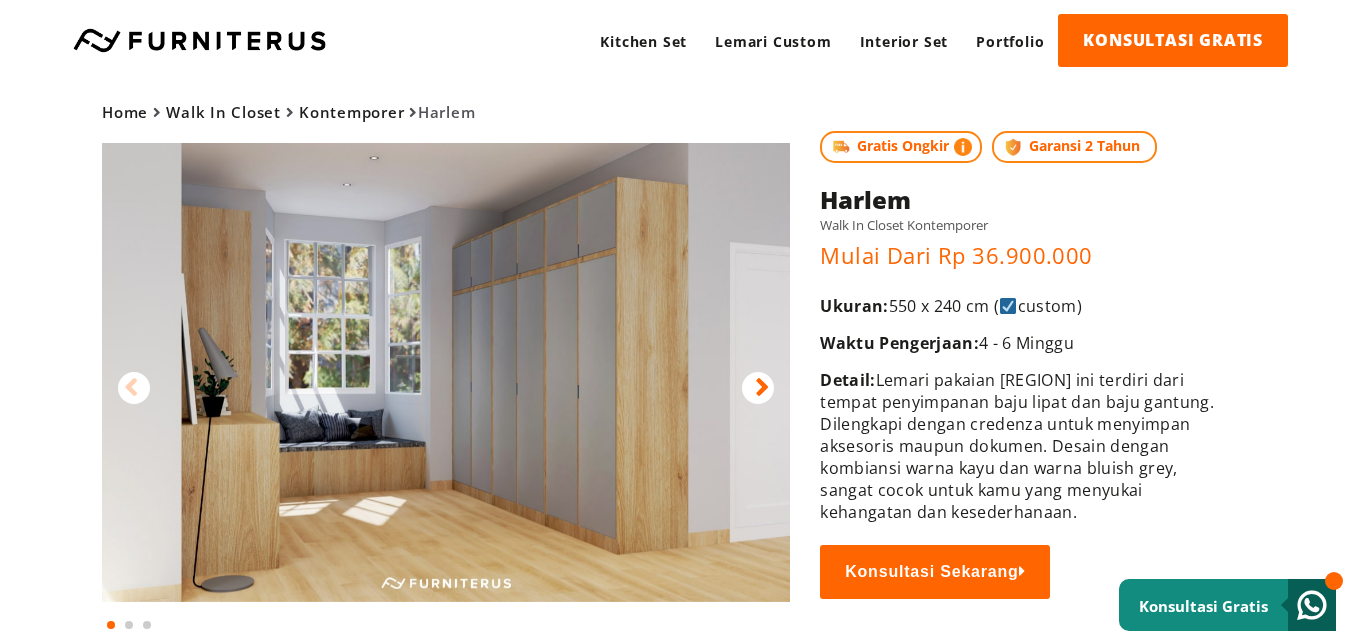 click at bounding box center (762, 388) 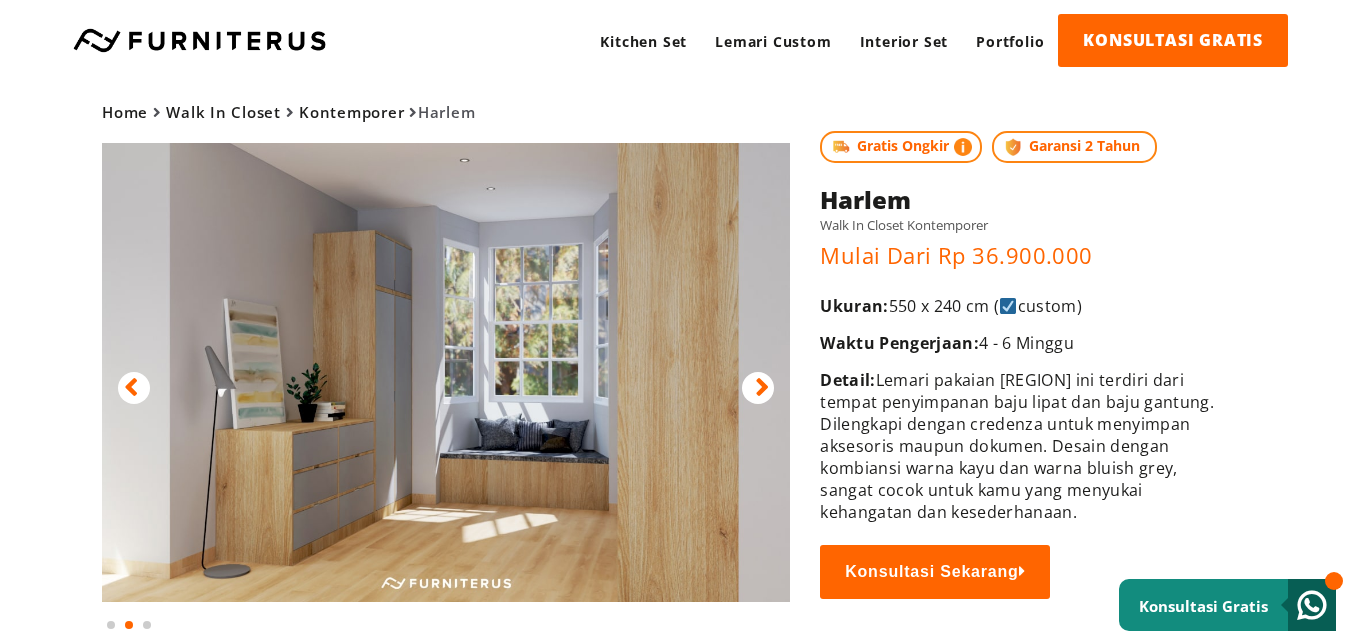 drag, startPoint x: 823, startPoint y: 298, endPoint x: 1091, endPoint y: 298, distance: 268 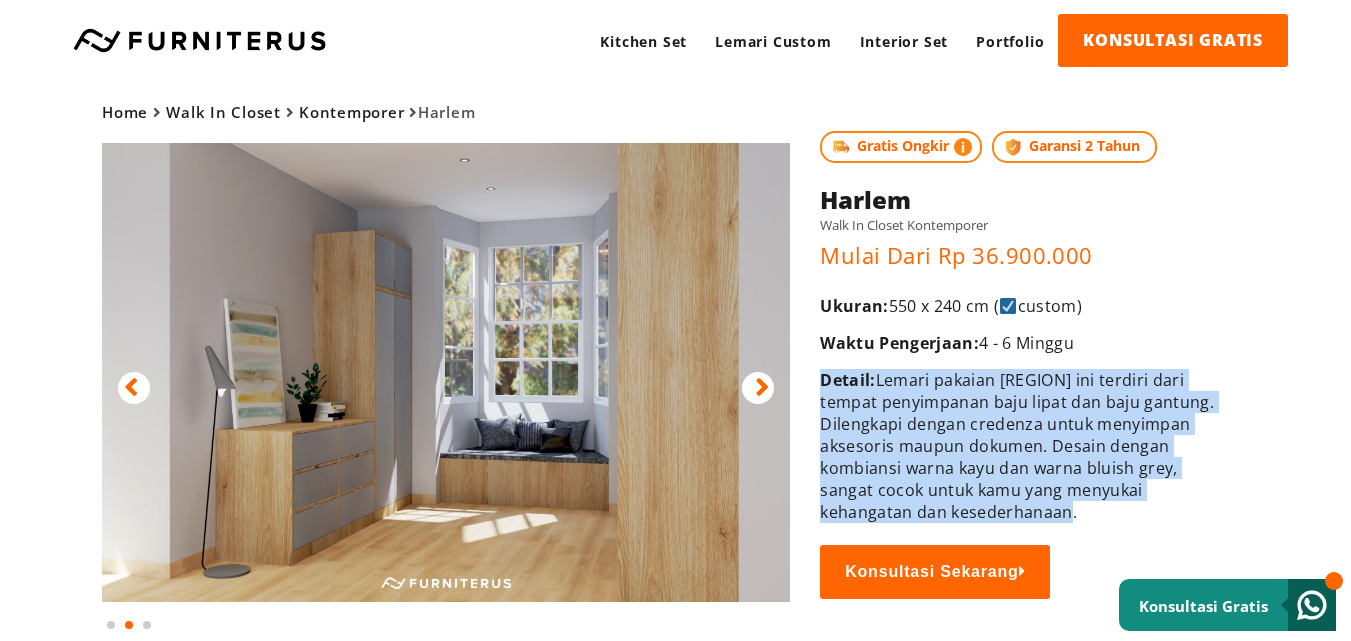 drag, startPoint x: 825, startPoint y: 377, endPoint x: 1183, endPoint y: 513, distance: 382.96213 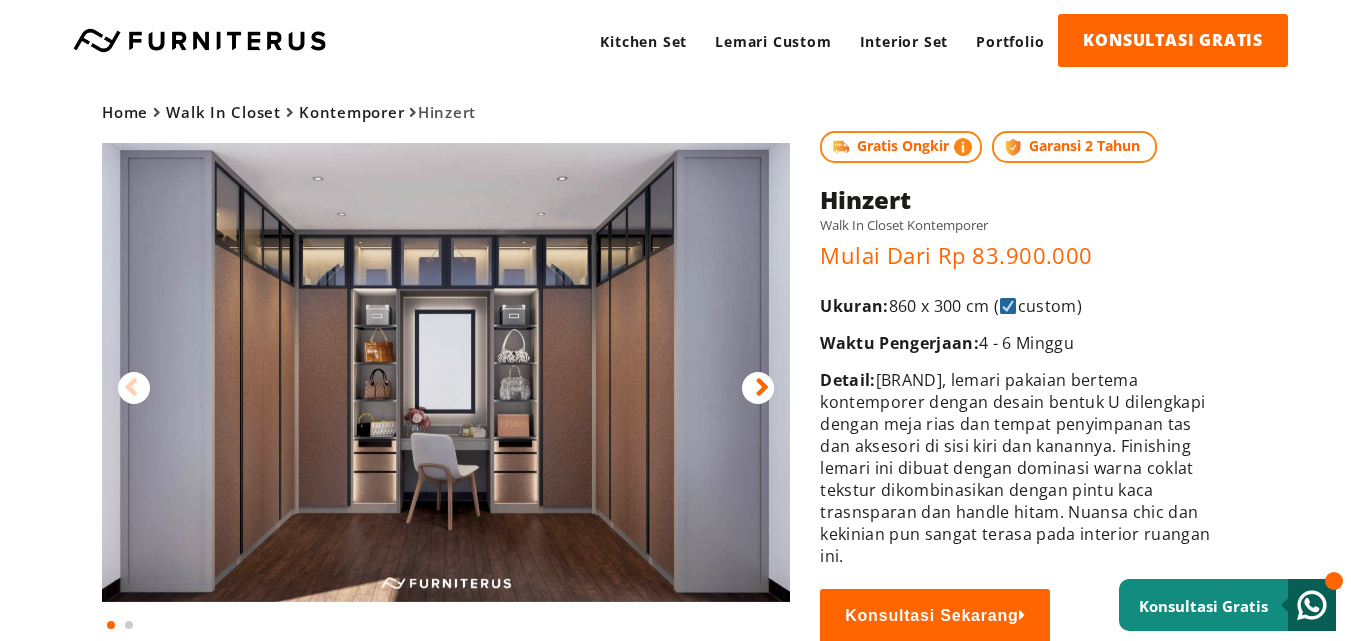 scroll, scrollTop: 0, scrollLeft: 0, axis: both 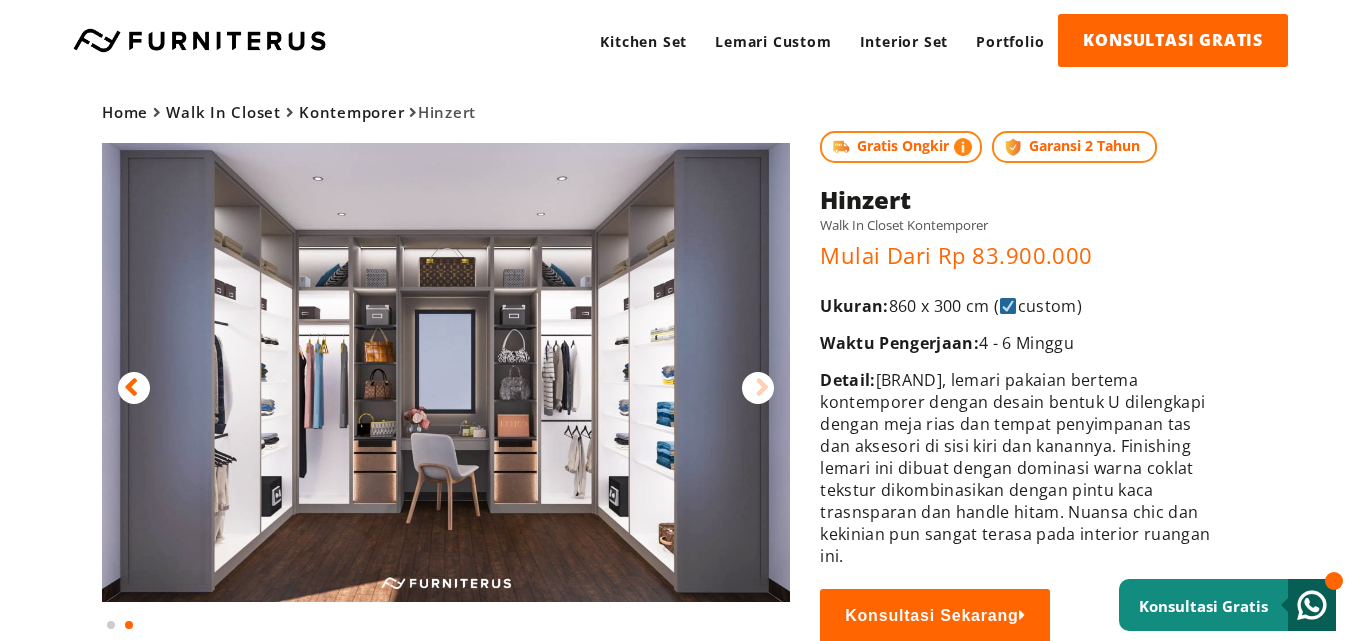 drag, startPoint x: 822, startPoint y: 307, endPoint x: 1101, endPoint y: 308, distance: 279.0018 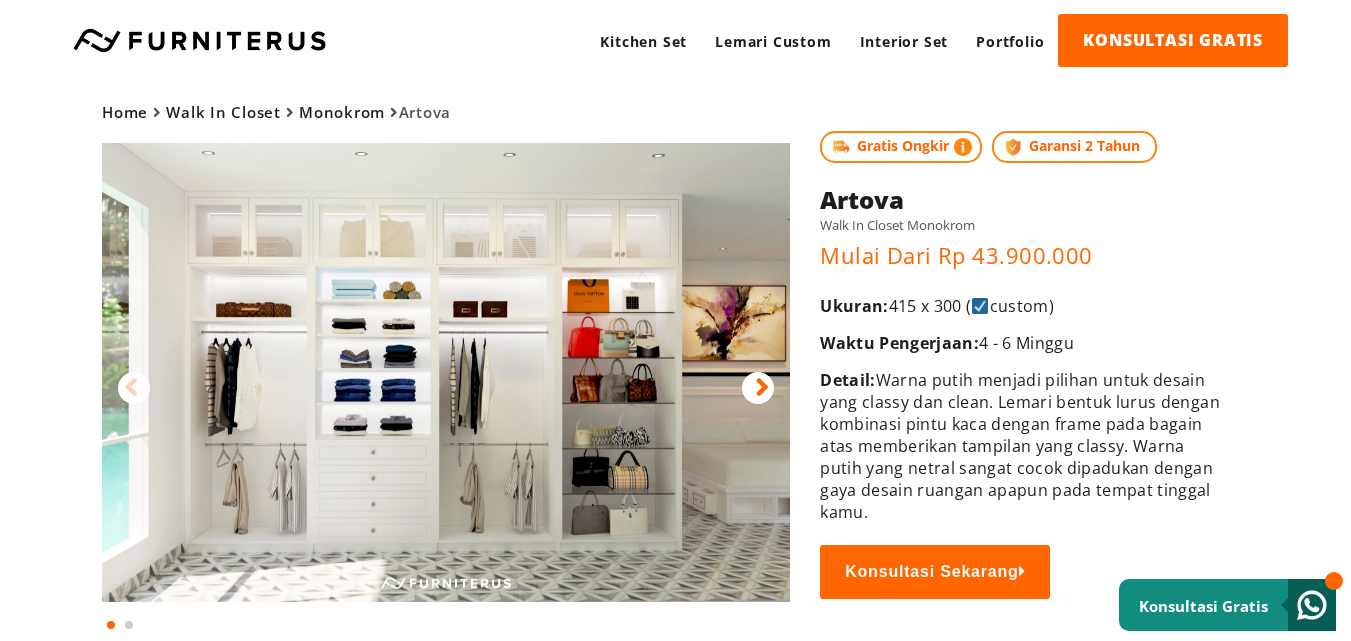 scroll, scrollTop: 0, scrollLeft: 0, axis: both 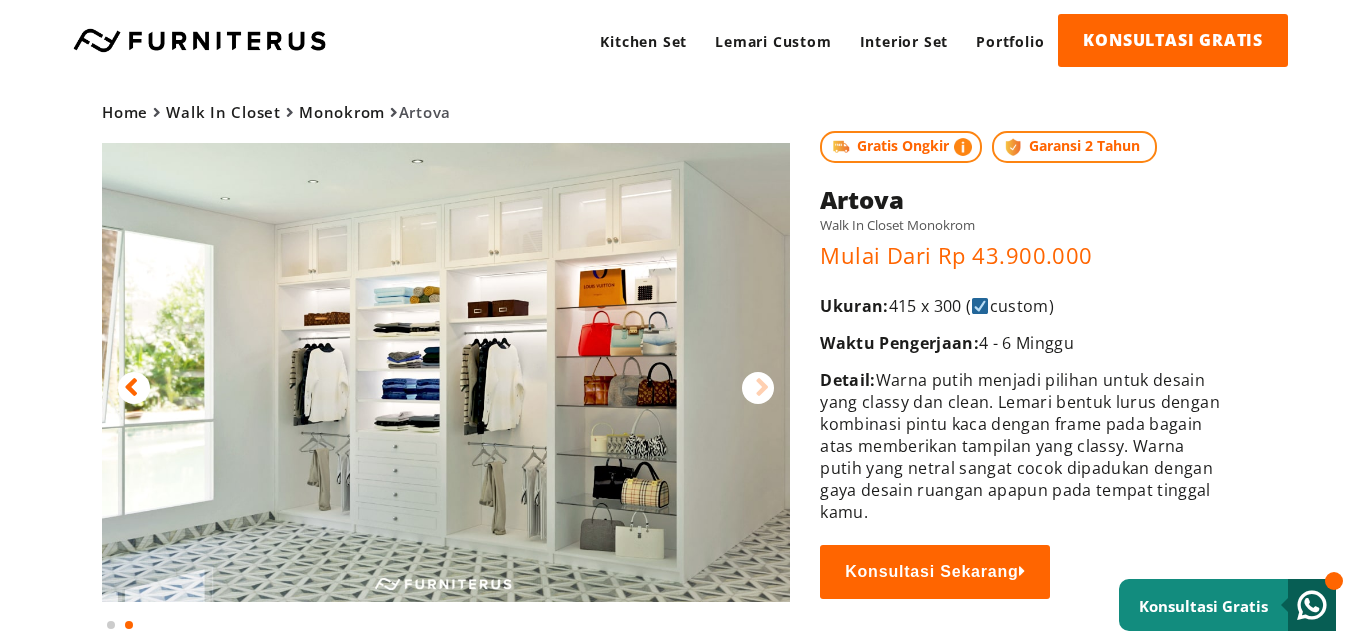 drag, startPoint x: 823, startPoint y: 310, endPoint x: 1073, endPoint y: 306, distance: 250.032 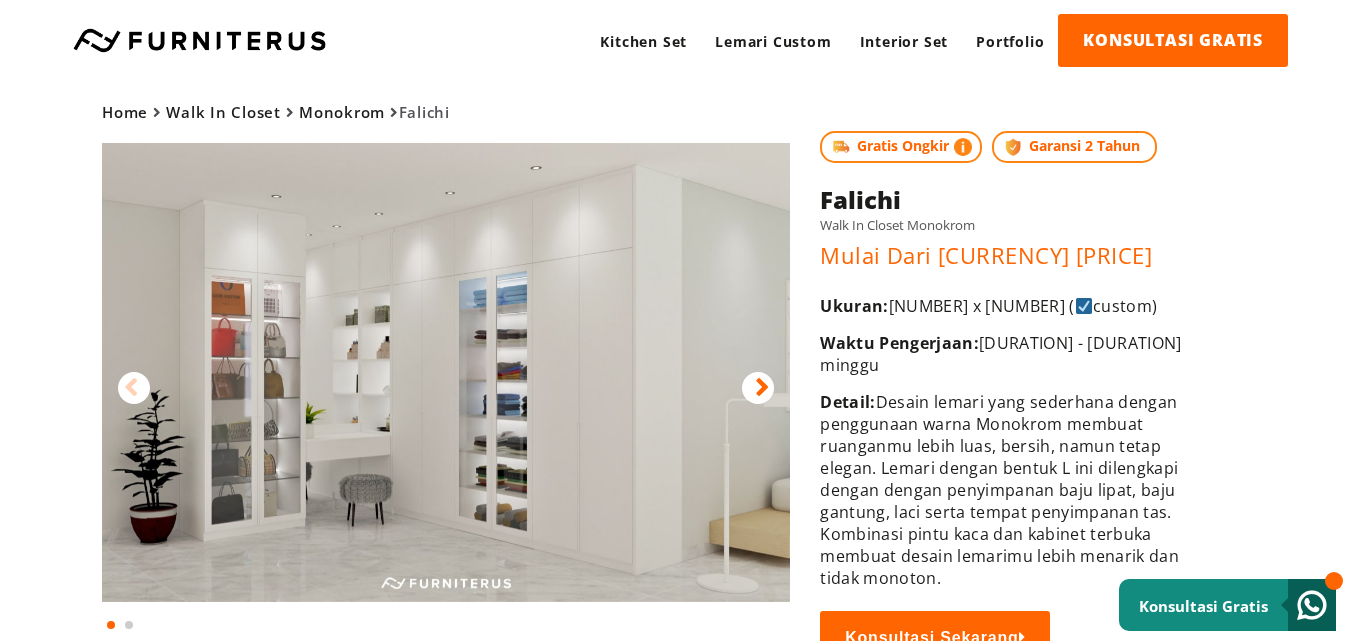 scroll, scrollTop: 0, scrollLeft: 0, axis: both 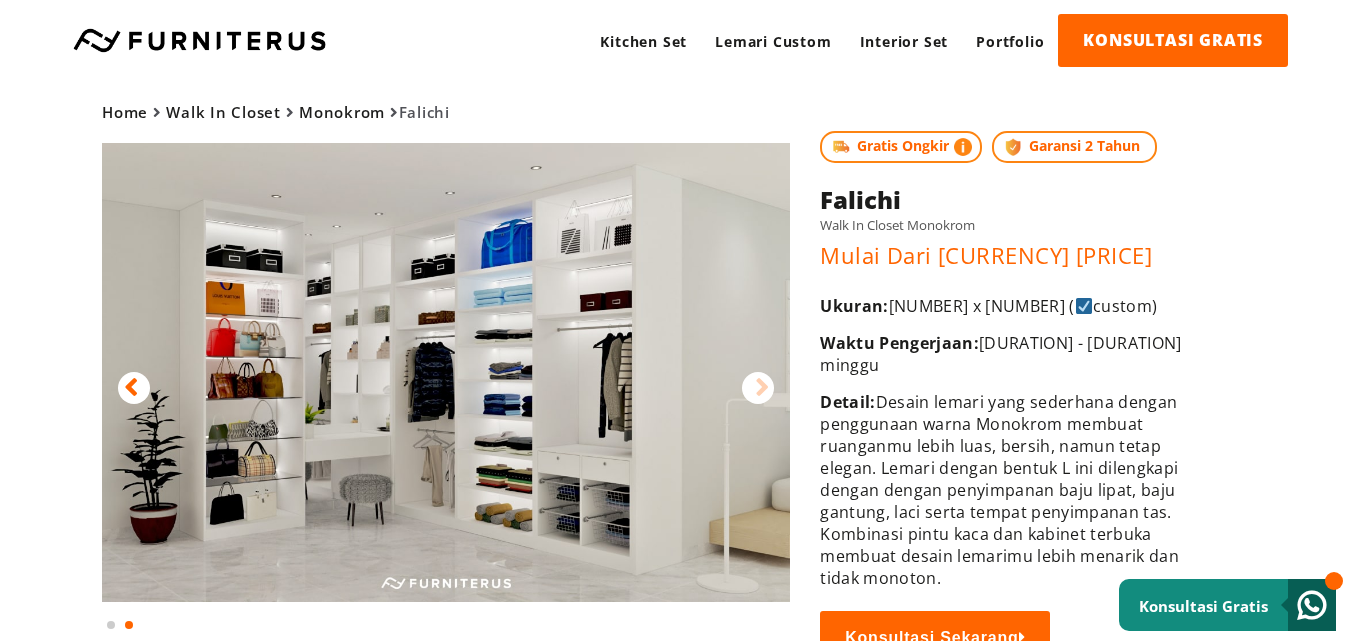 drag, startPoint x: 822, startPoint y: 300, endPoint x: 1069, endPoint y: 300, distance: 247 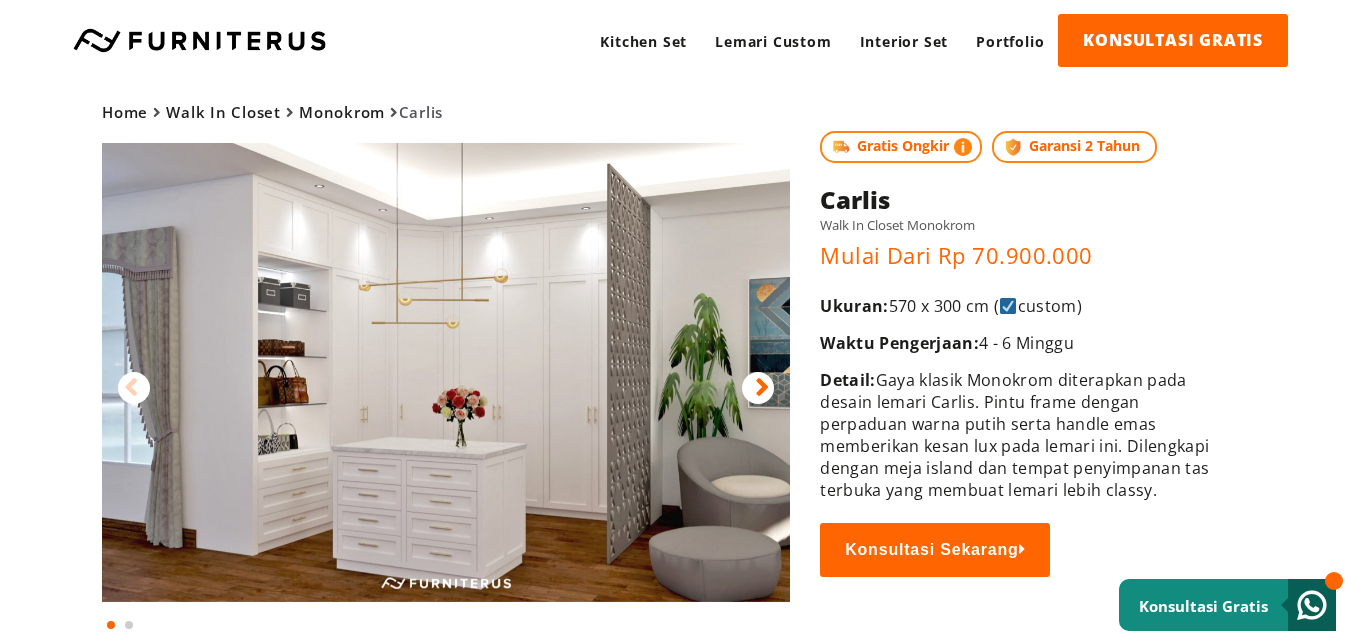 scroll, scrollTop: 0, scrollLeft: 0, axis: both 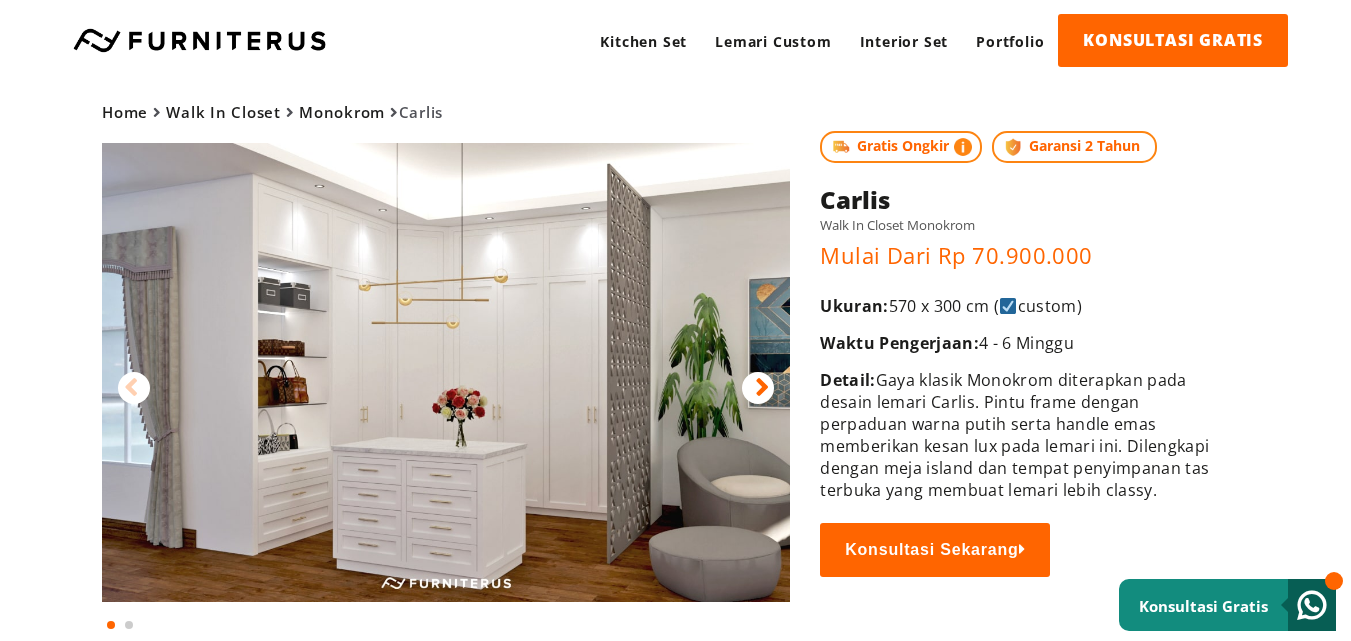 click at bounding box center (758, 388) 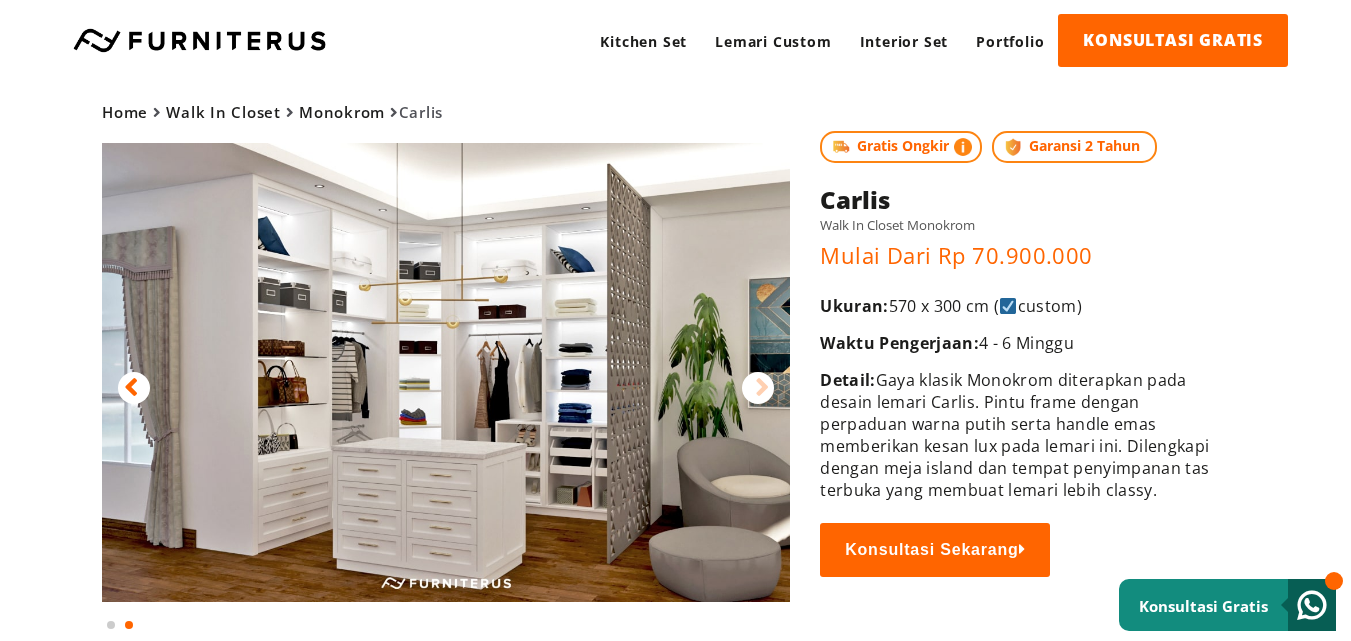 drag, startPoint x: 825, startPoint y: 302, endPoint x: 1090, endPoint y: 310, distance: 265.12073 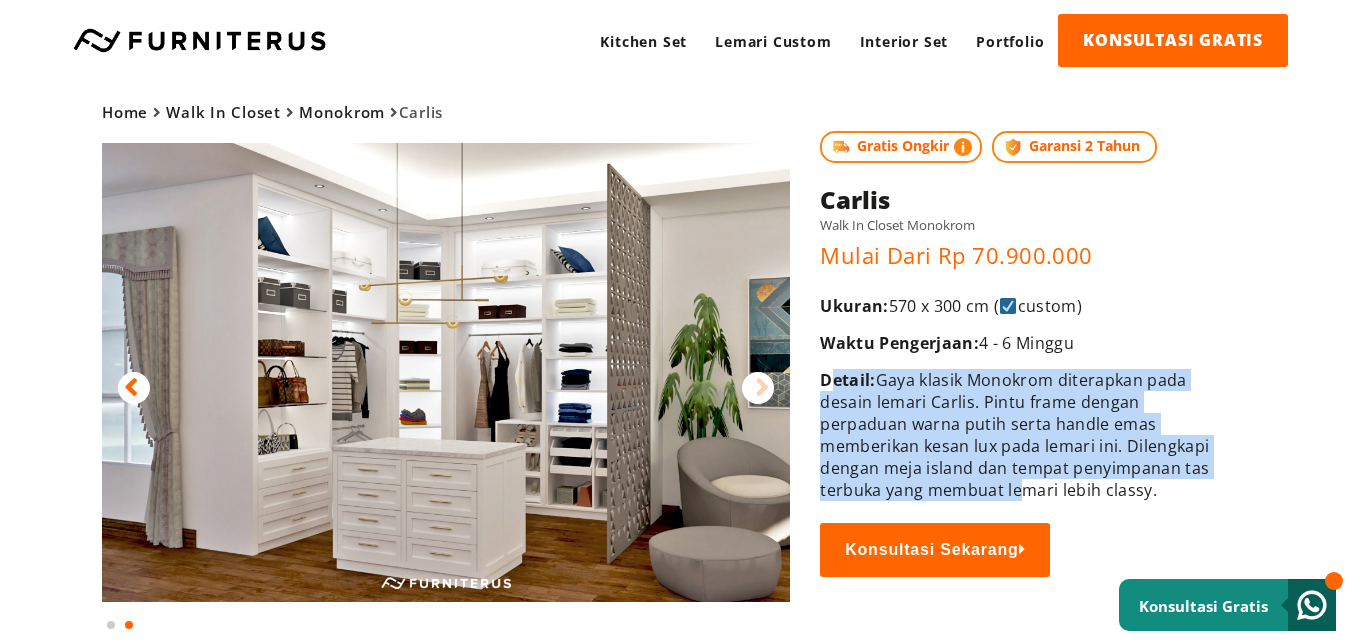 drag, startPoint x: 827, startPoint y: 376, endPoint x: 1011, endPoint y: 482, distance: 212.34877 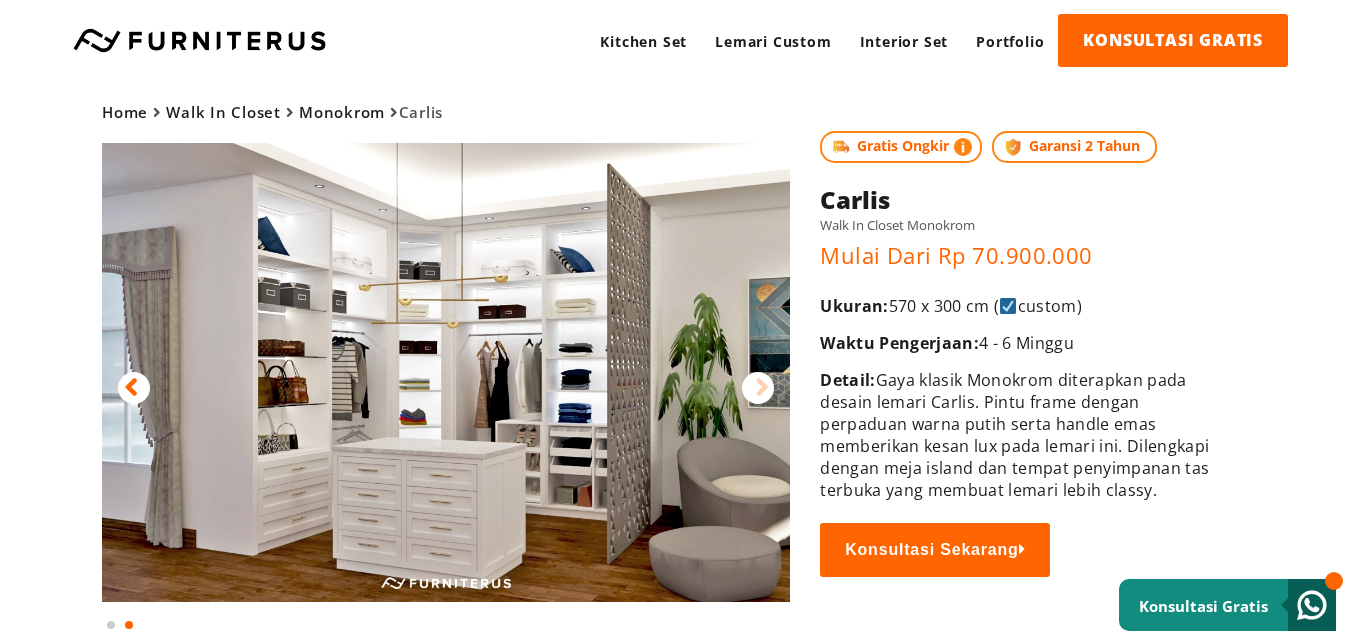 click on "Home
Walk In Closet
Monokrom
Carlis
Gratis Ongkir
Garansi 2 Tahun" at bounding box center (675, 357) 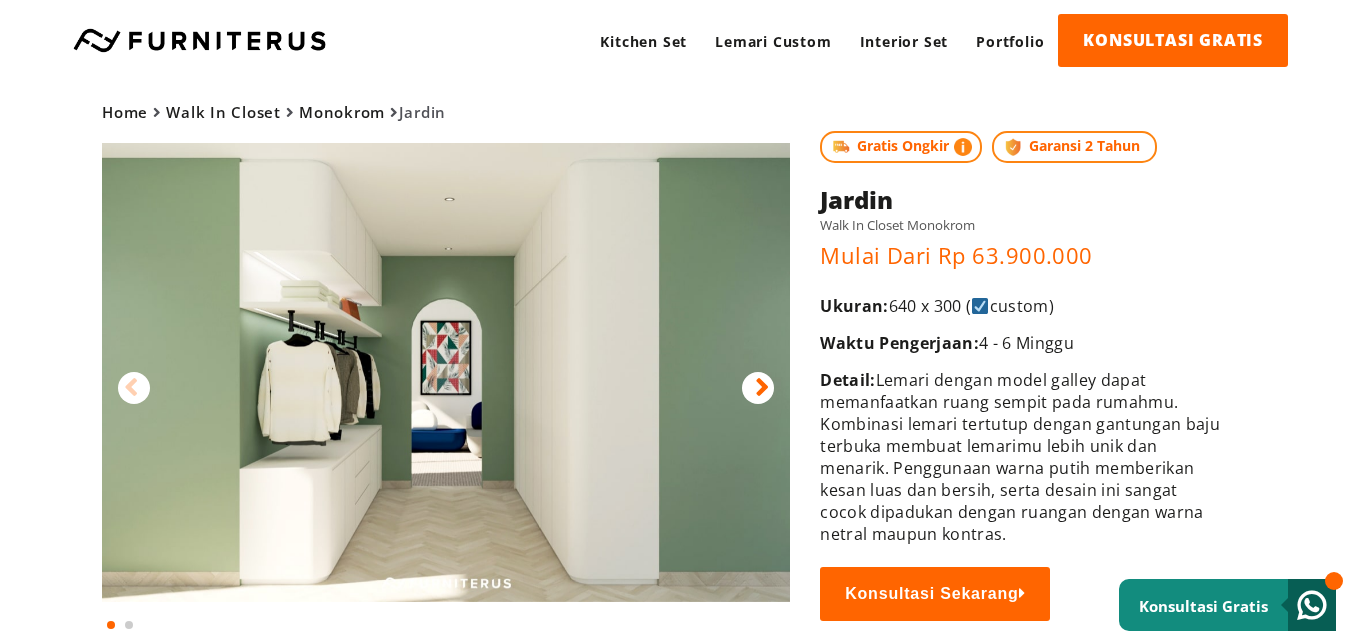 scroll, scrollTop: 0, scrollLeft: 0, axis: both 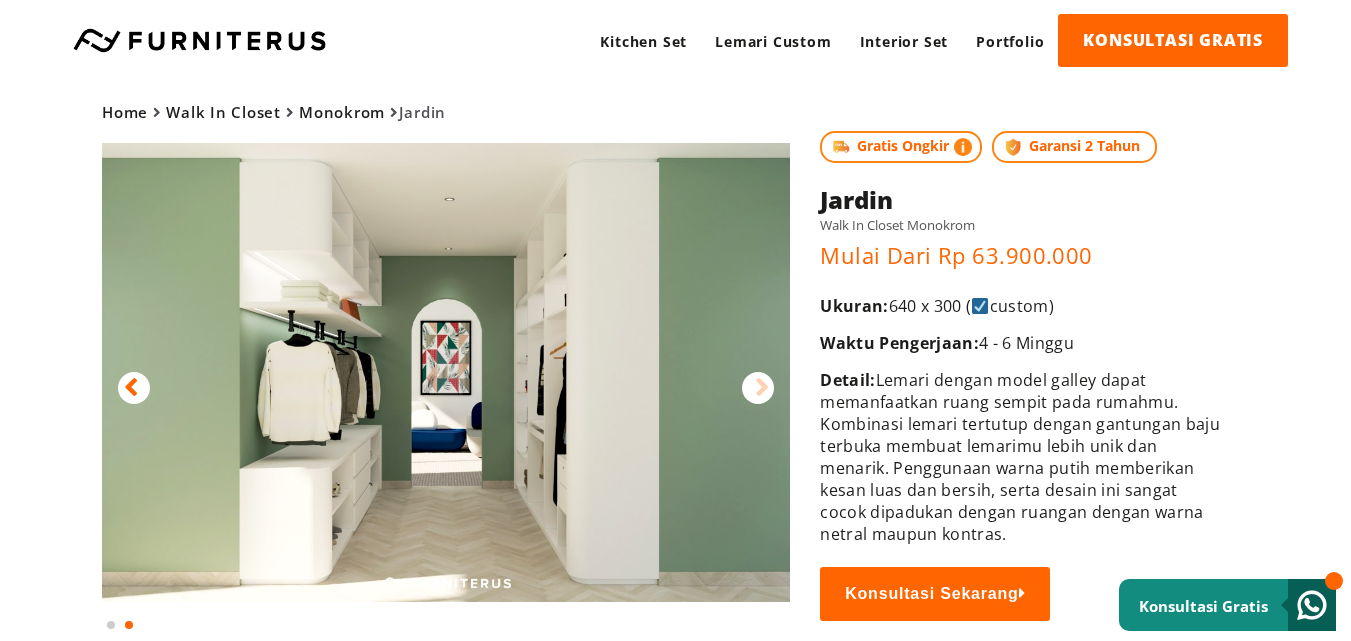 drag, startPoint x: 822, startPoint y: 299, endPoint x: 1129, endPoint y: 309, distance: 307.1628 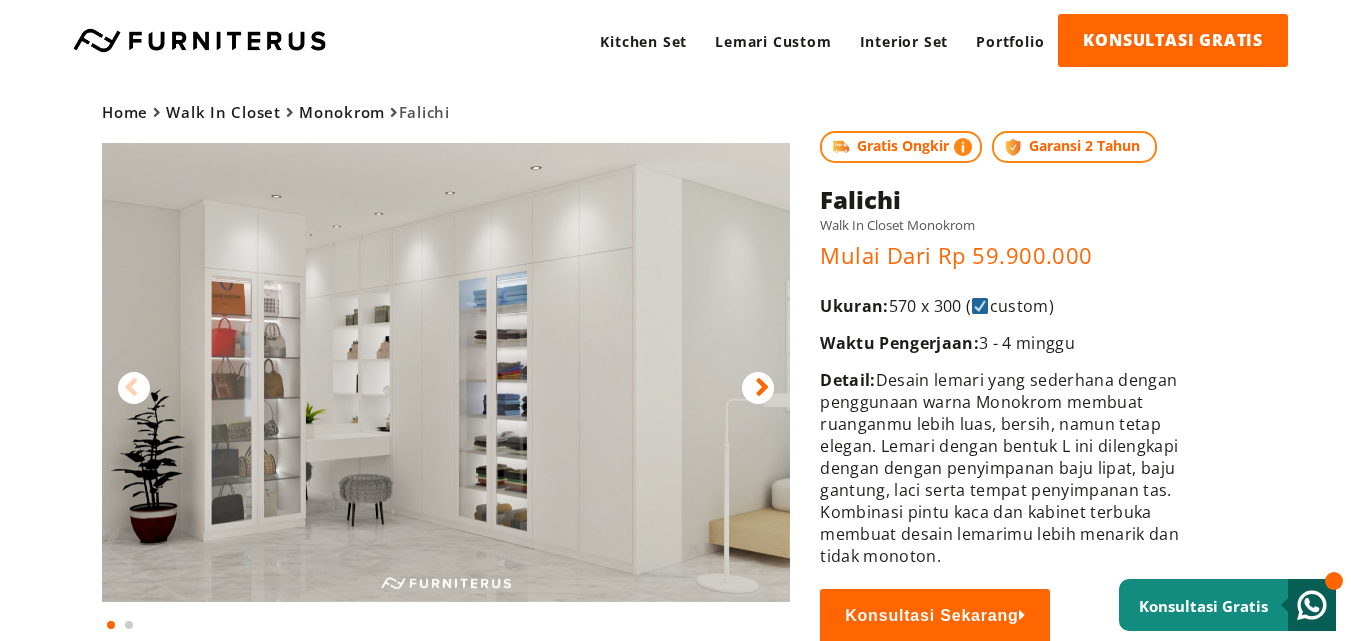 scroll, scrollTop: 0, scrollLeft: 0, axis: both 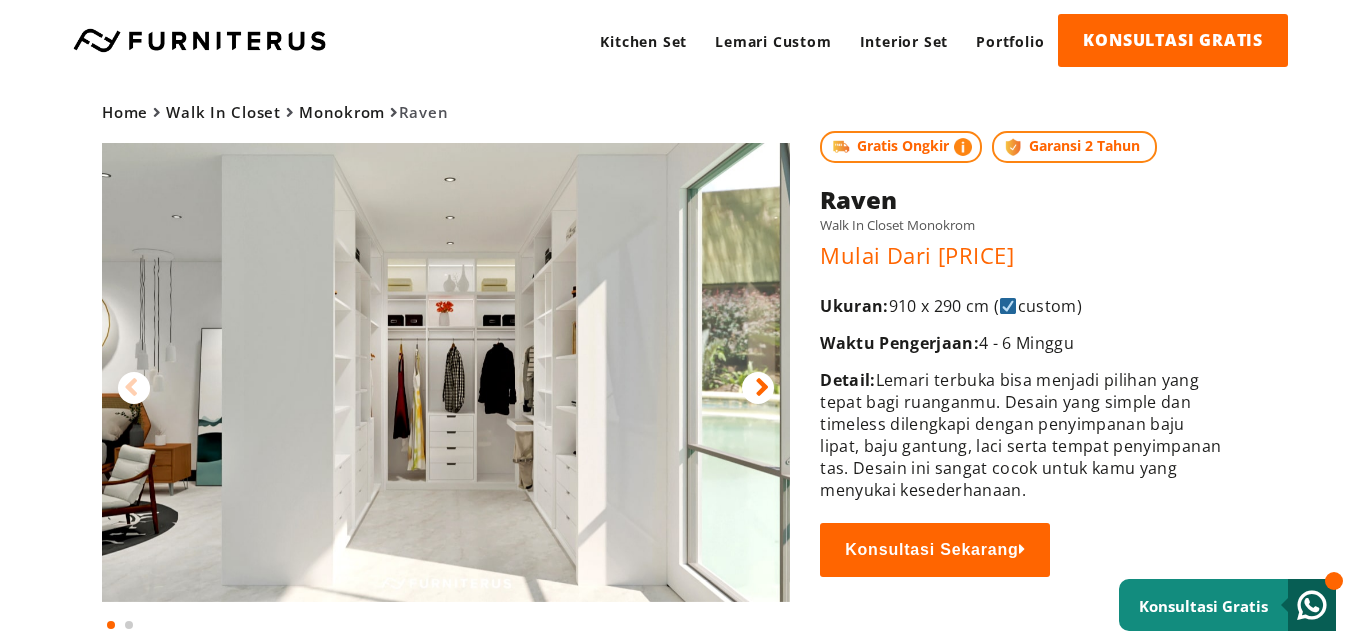 click at bounding box center (762, 388) 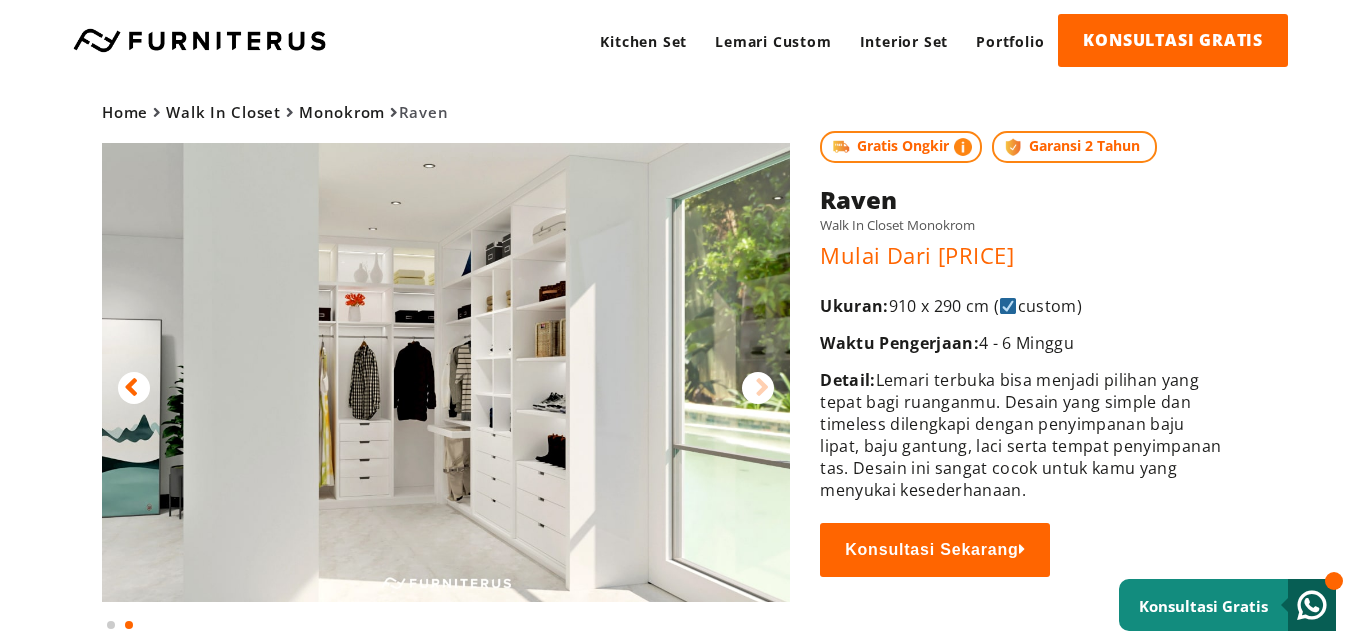 drag, startPoint x: 828, startPoint y: 315, endPoint x: 893, endPoint y: 302, distance: 66.287254 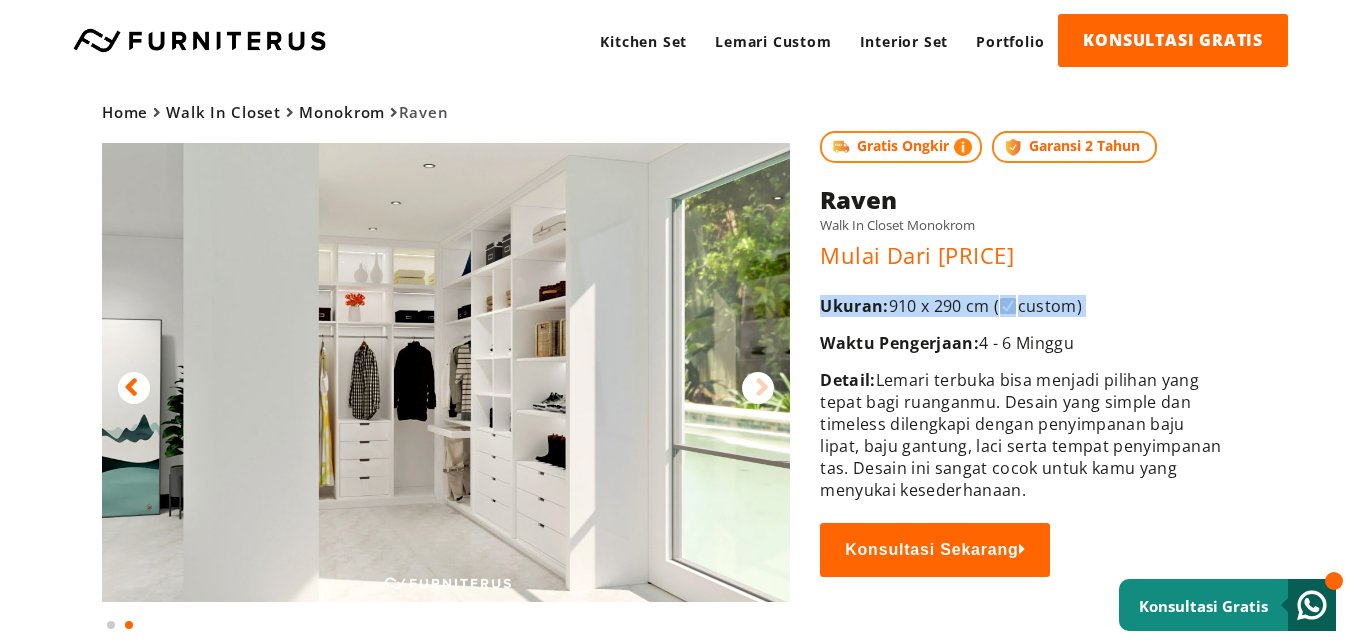 drag, startPoint x: 827, startPoint y: 302, endPoint x: 1096, endPoint y: 296, distance: 269.0669 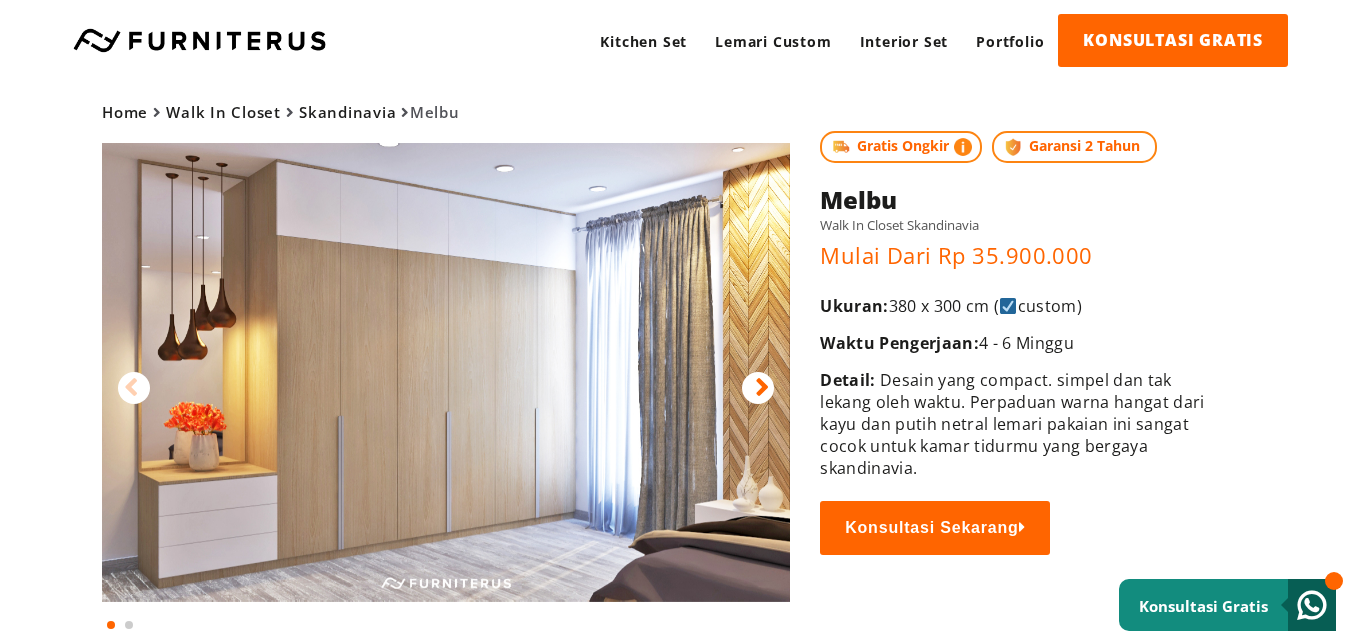 scroll, scrollTop: 0, scrollLeft: 0, axis: both 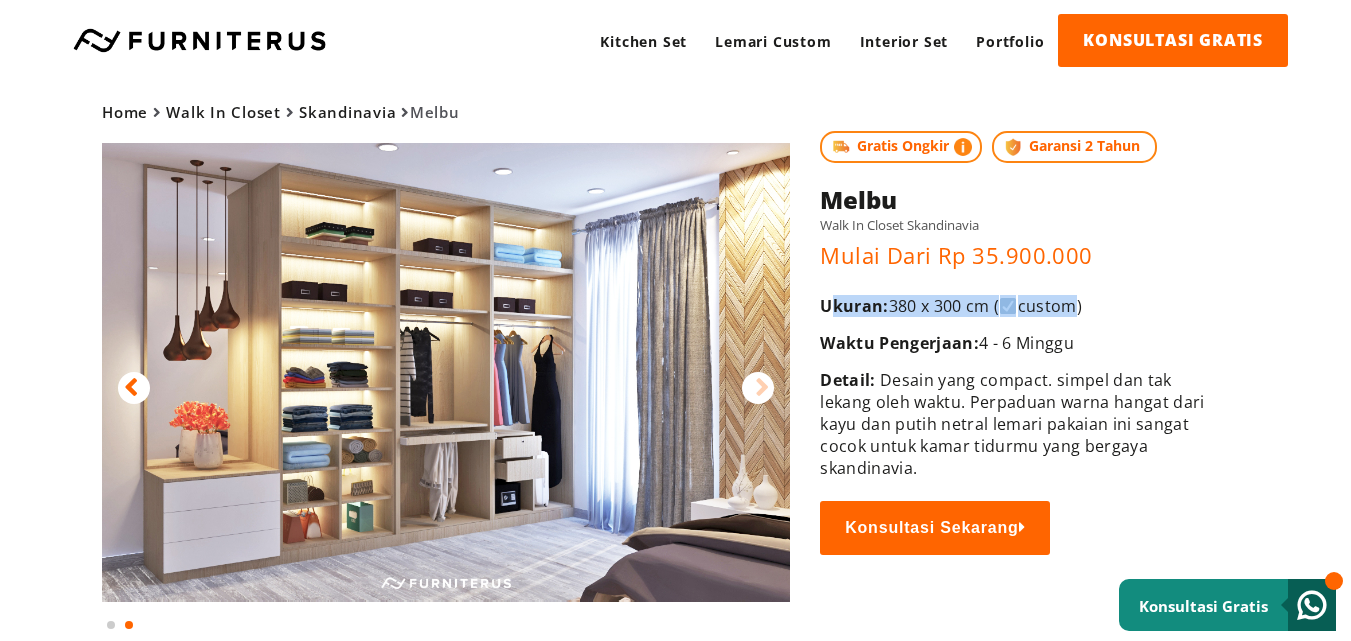 drag, startPoint x: 827, startPoint y: 308, endPoint x: 1075, endPoint y: 303, distance: 248.0504 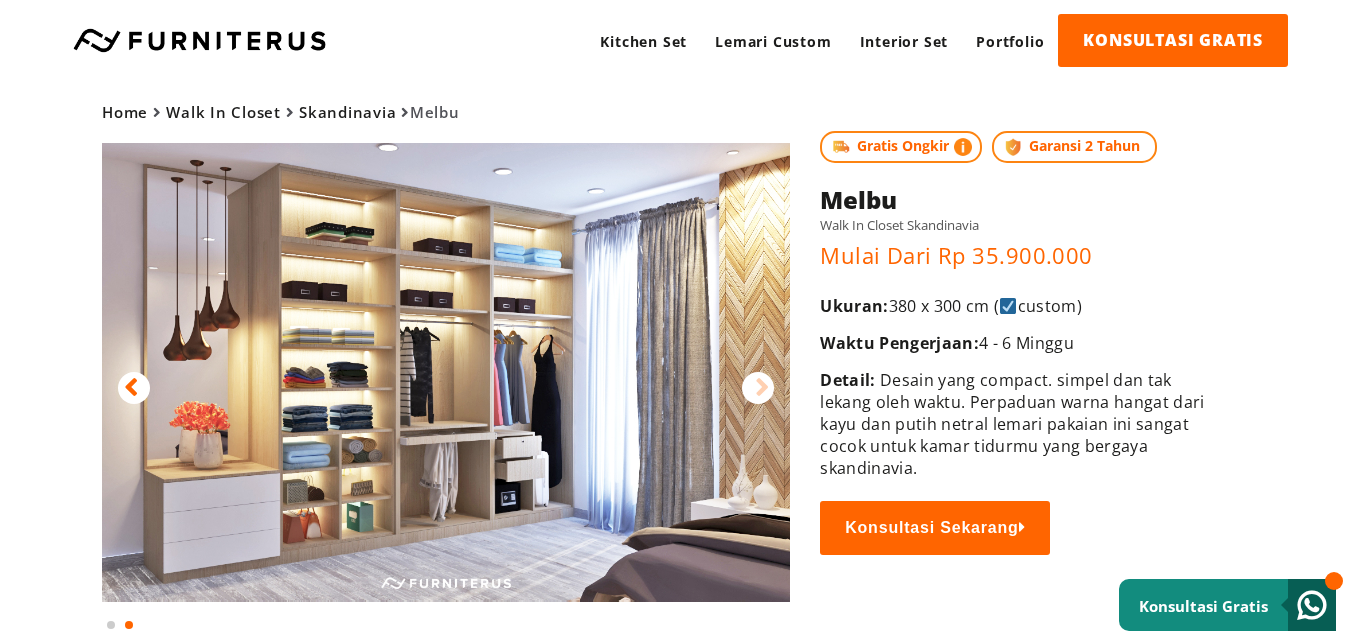 click on "Ukuran:" at bounding box center (854, 306) 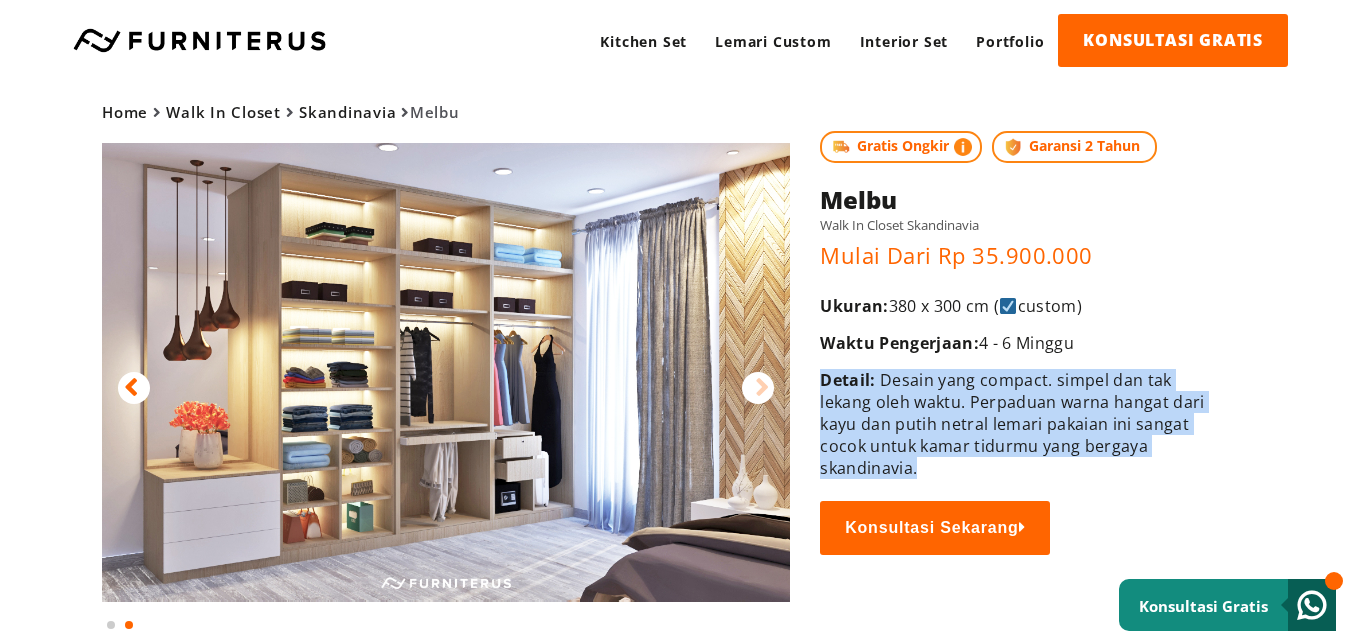 drag, startPoint x: 825, startPoint y: 378, endPoint x: 977, endPoint y: 468, distance: 176.64655 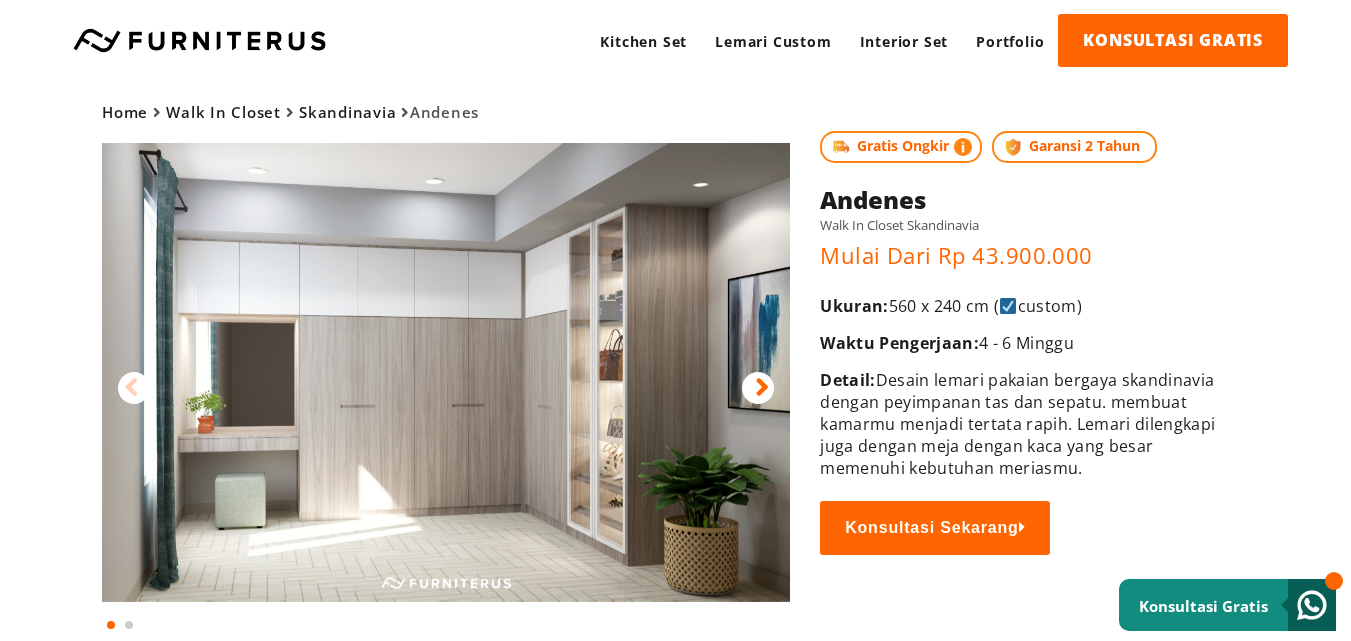scroll, scrollTop: 0, scrollLeft: 0, axis: both 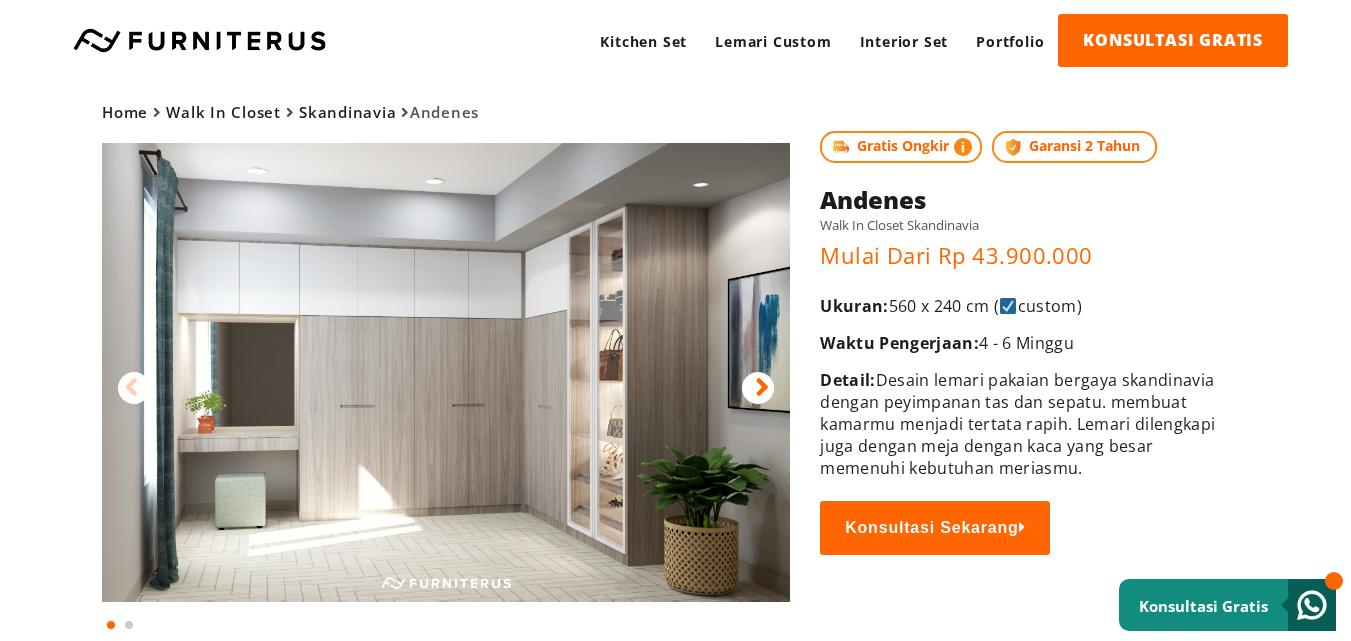 click at bounding box center (762, 388) 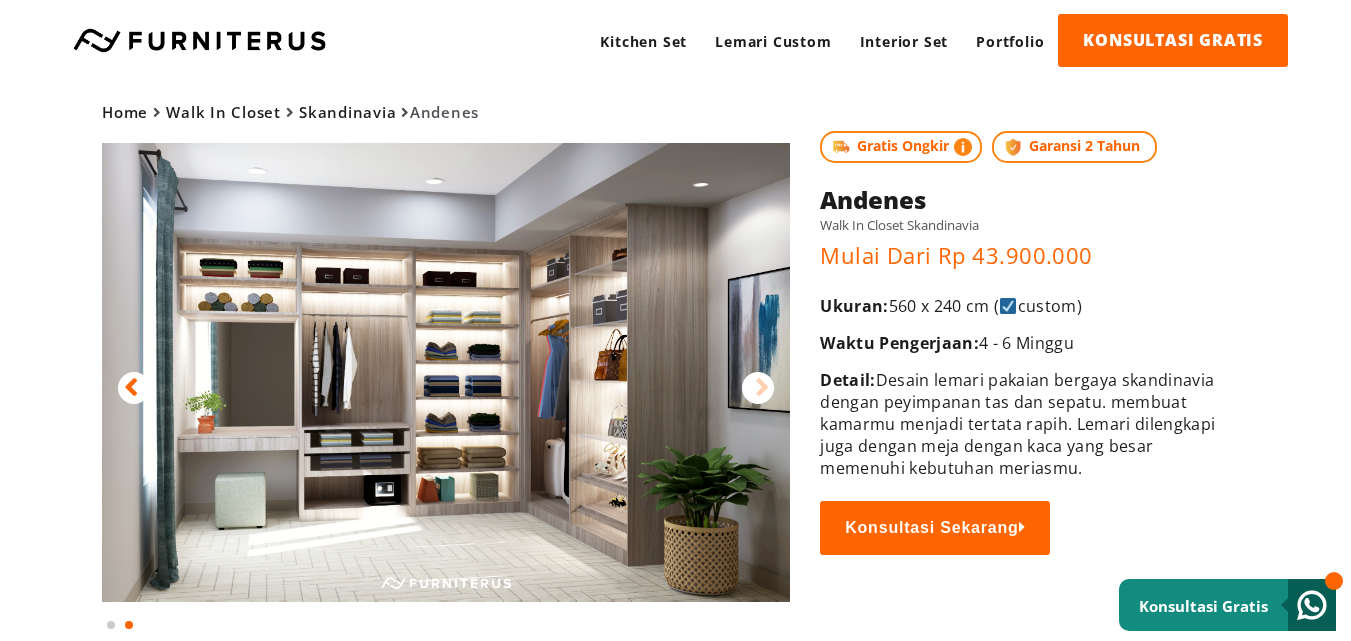 drag, startPoint x: 825, startPoint y: 305, endPoint x: 1099, endPoint y: 305, distance: 274 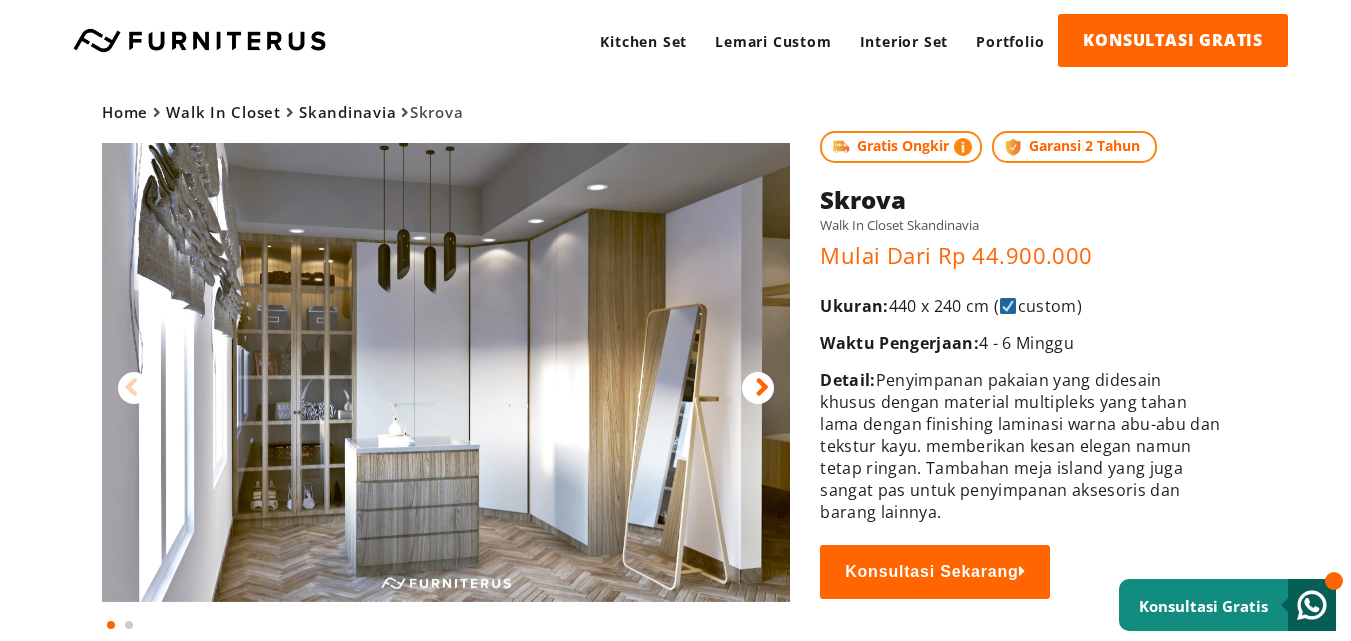 scroll, scrollTop: 0, scrollLeft: 0, axis: both 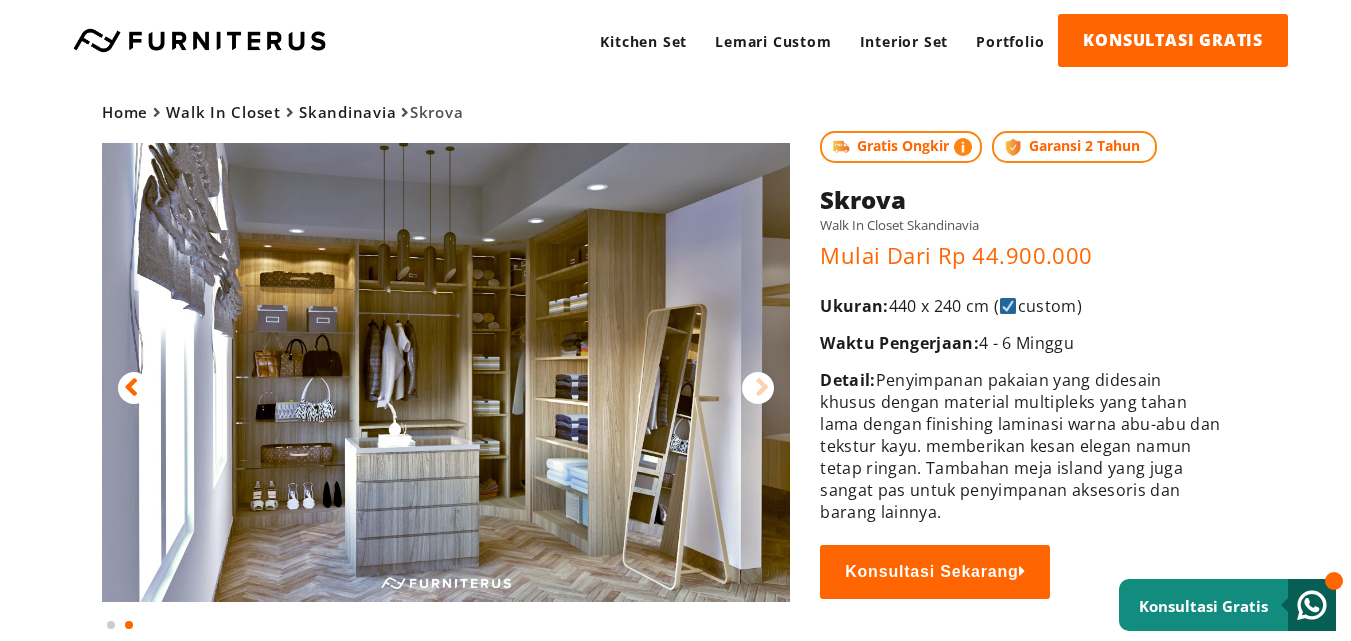 drag, startPoint x: 822, startPoint y: 298, endPoint x: 1140, endPoint y: 298, distance: 318 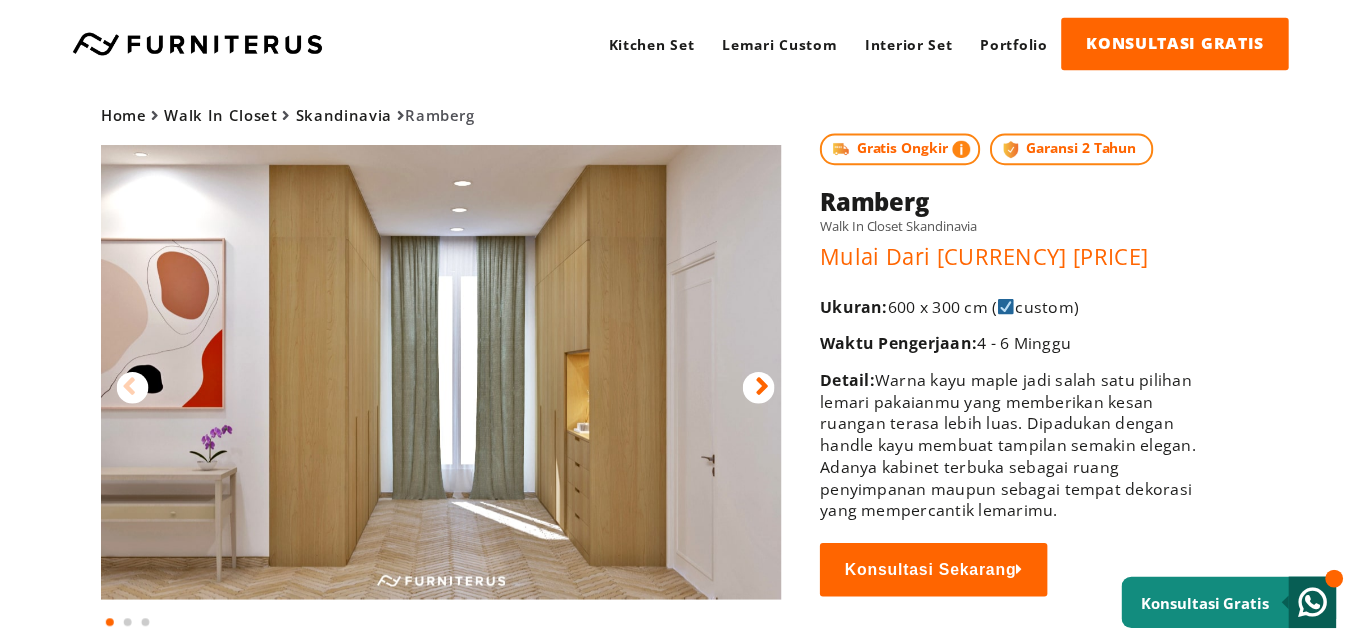 scroll, scrollTop: 0, scrollLeft: 0, axis: both 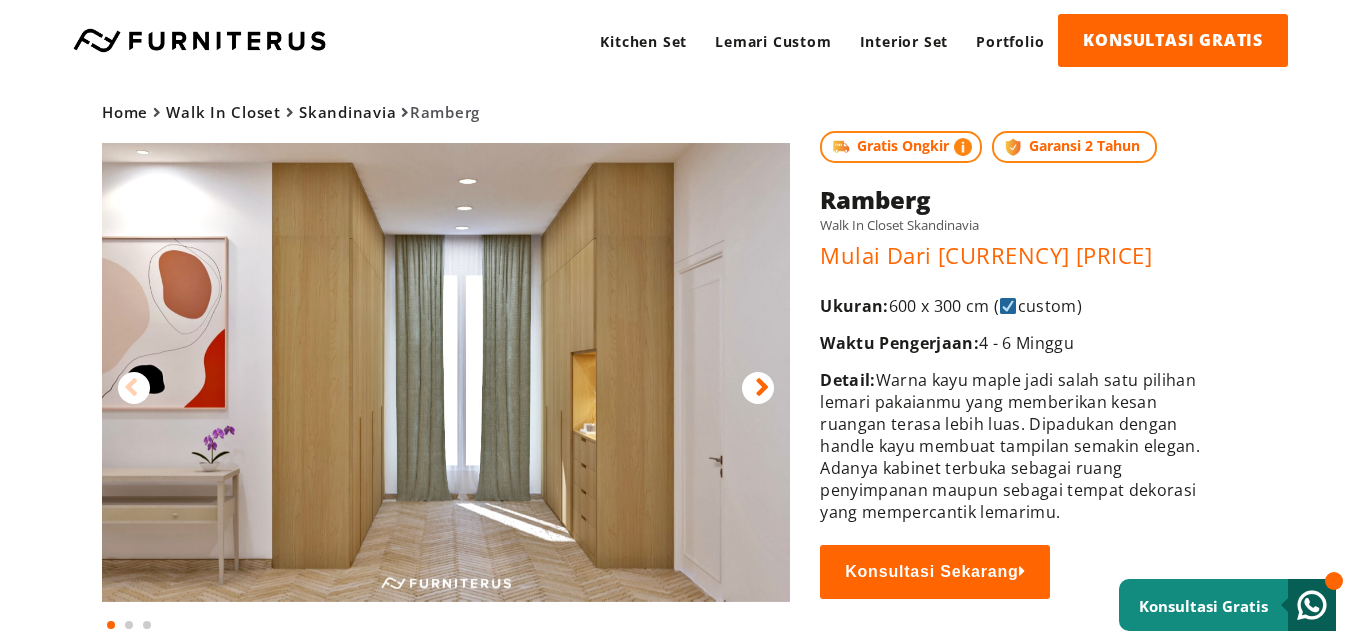 click at bounding box center [758, 388] 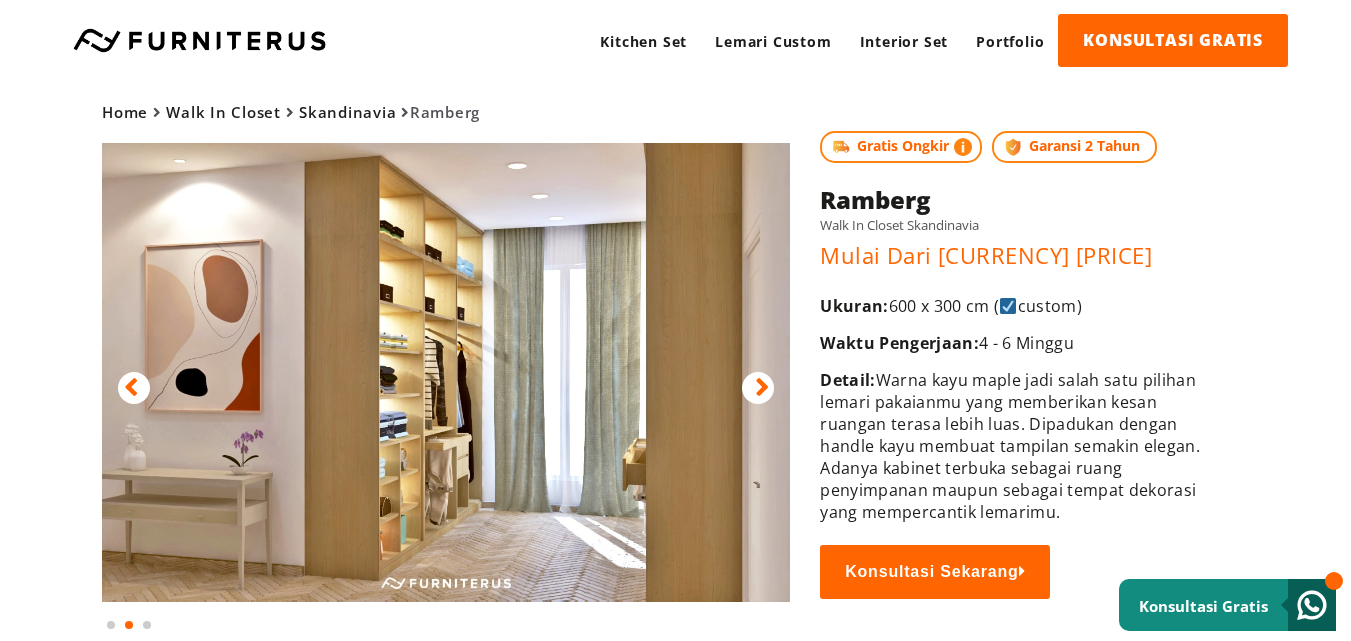 click at bounding box center (758, 388) 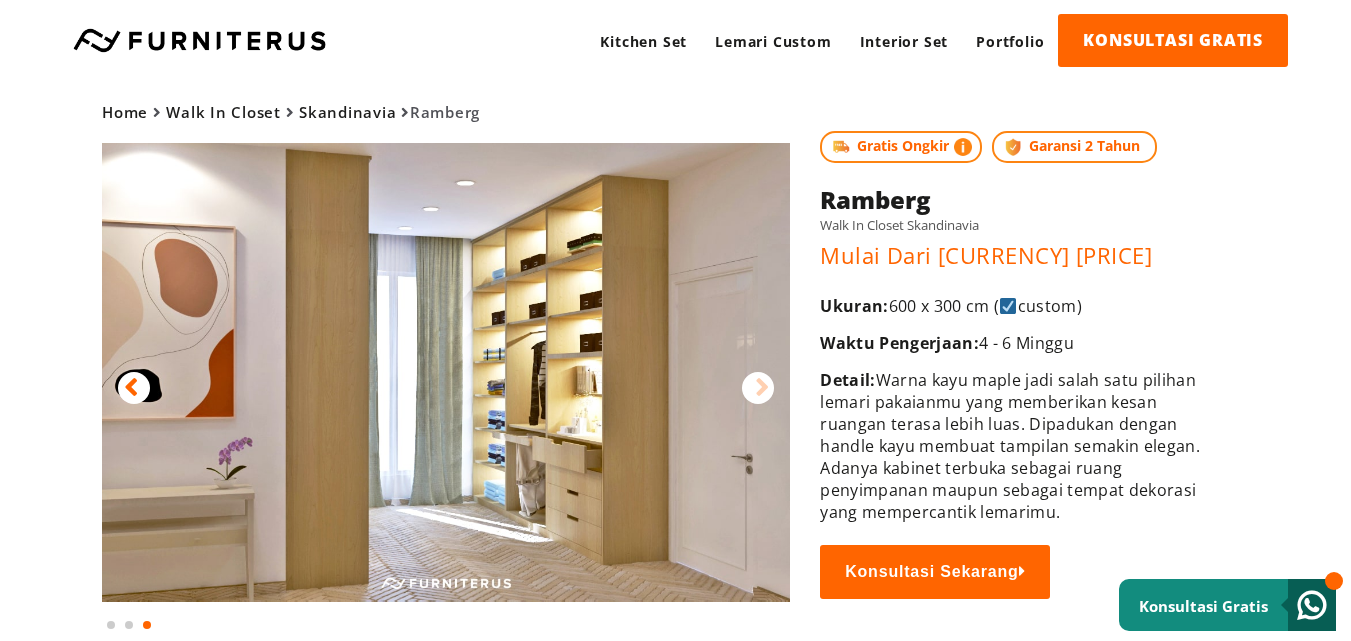 click at bounding box center [758, 388] 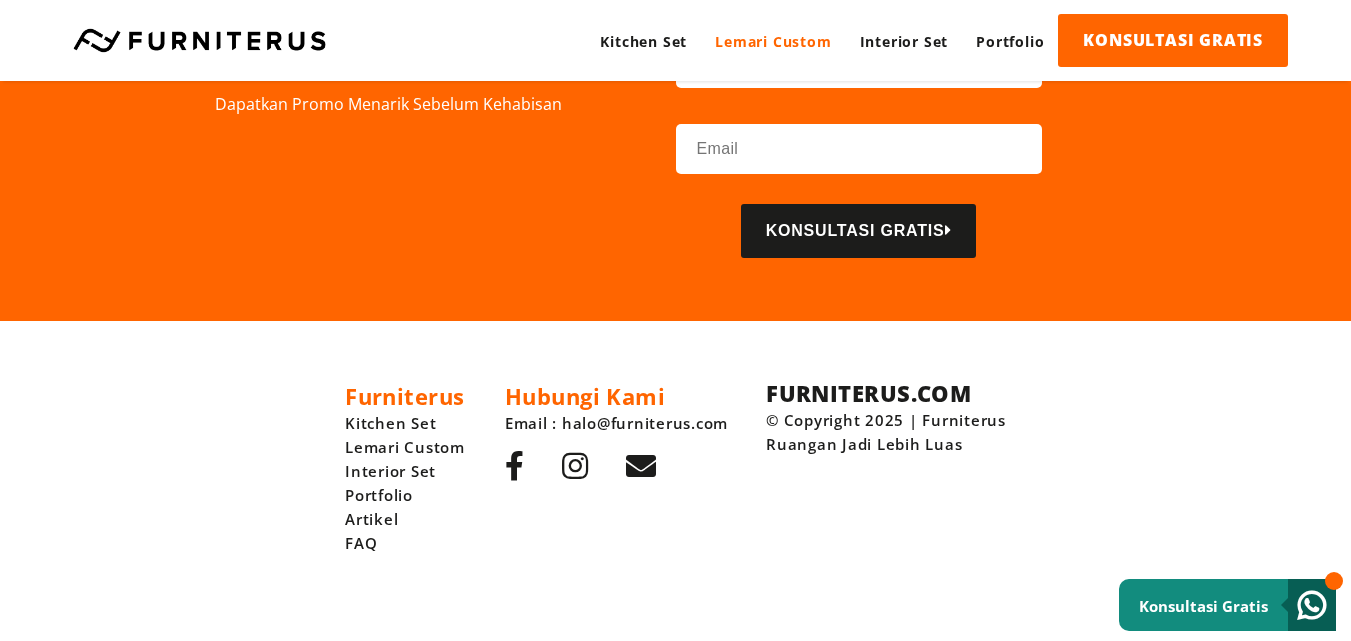 scroll, scrollTop: 0, scrollLeft: 0, axis: both 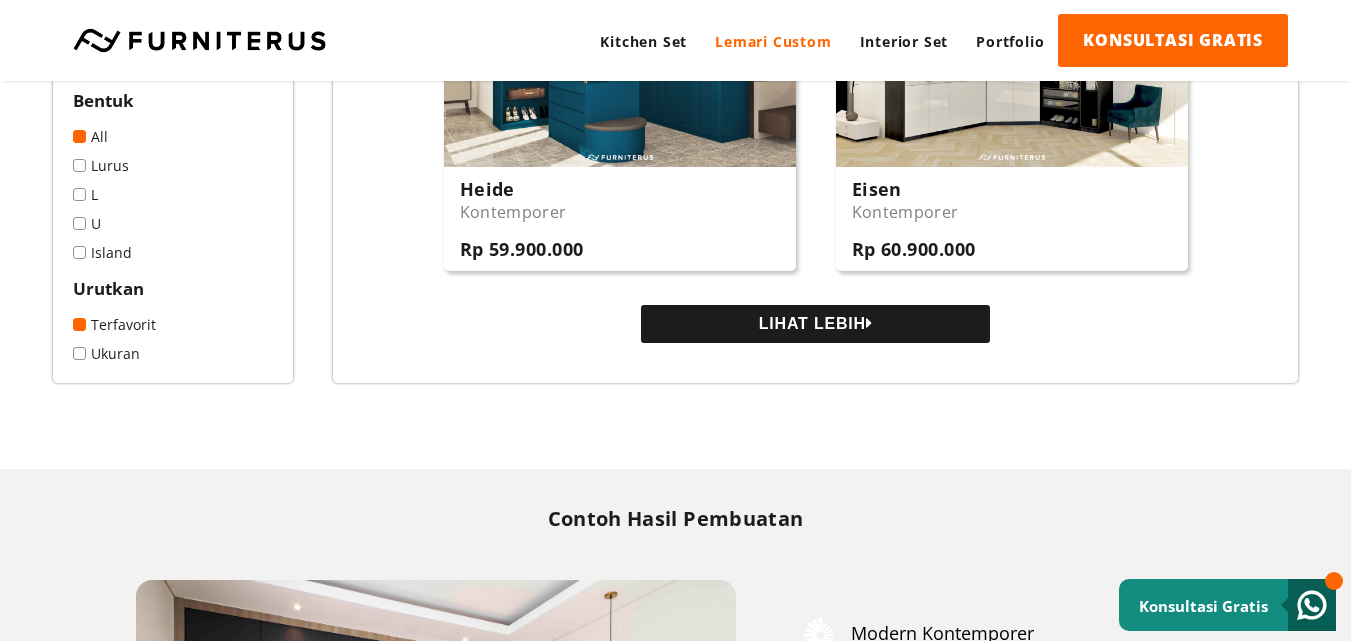 click on "LIHAT LEBIH" at bounding box center [815, 324] 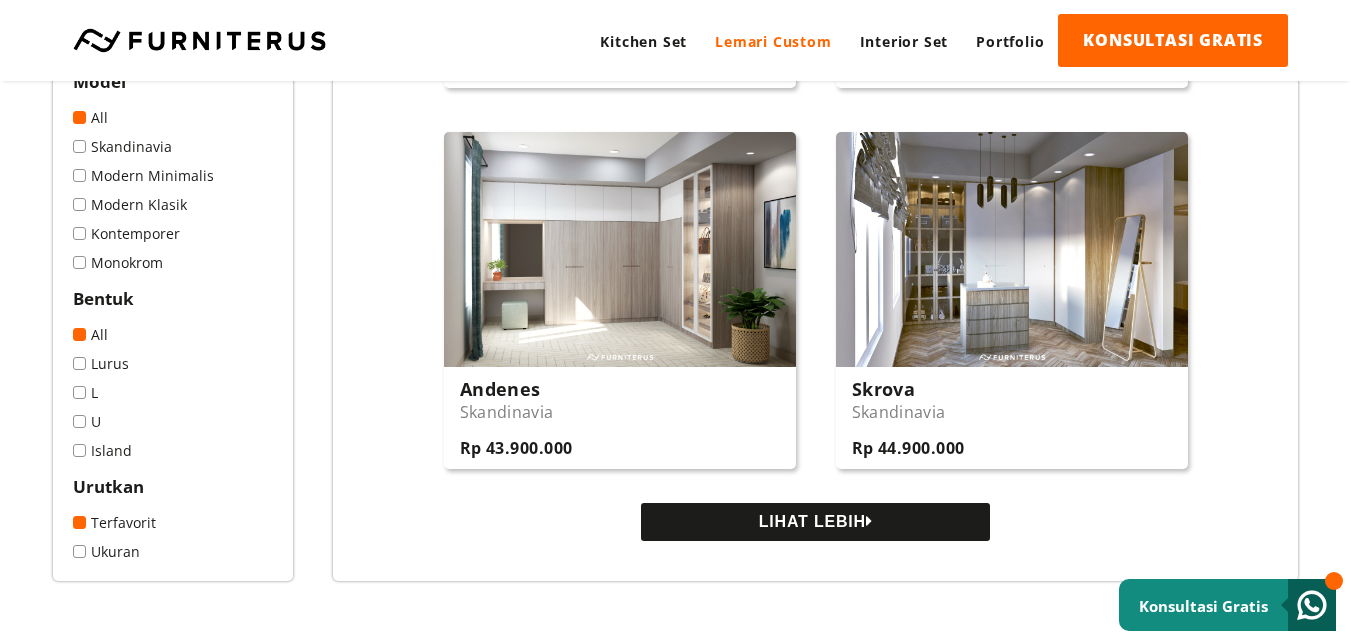 scroll, scrollTop: 3792, scrollLeft: 0, axis: vertical 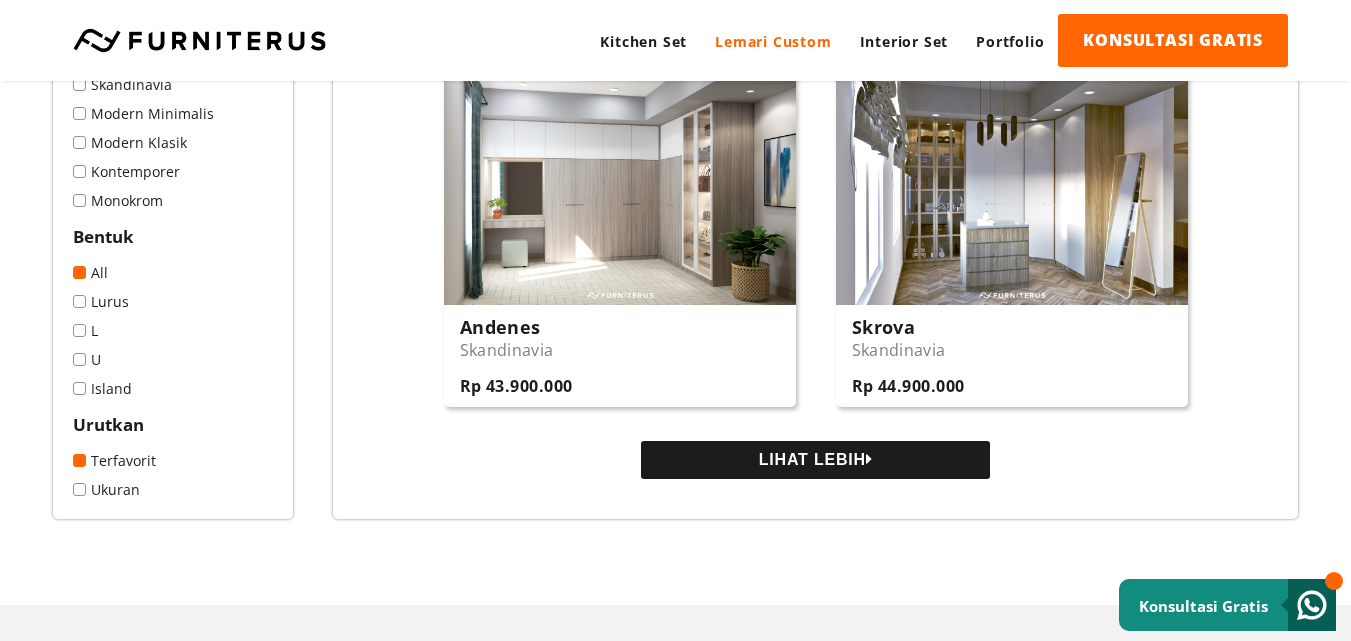 click on "LIHAT LEBIH" at bounding box center (815, 460) 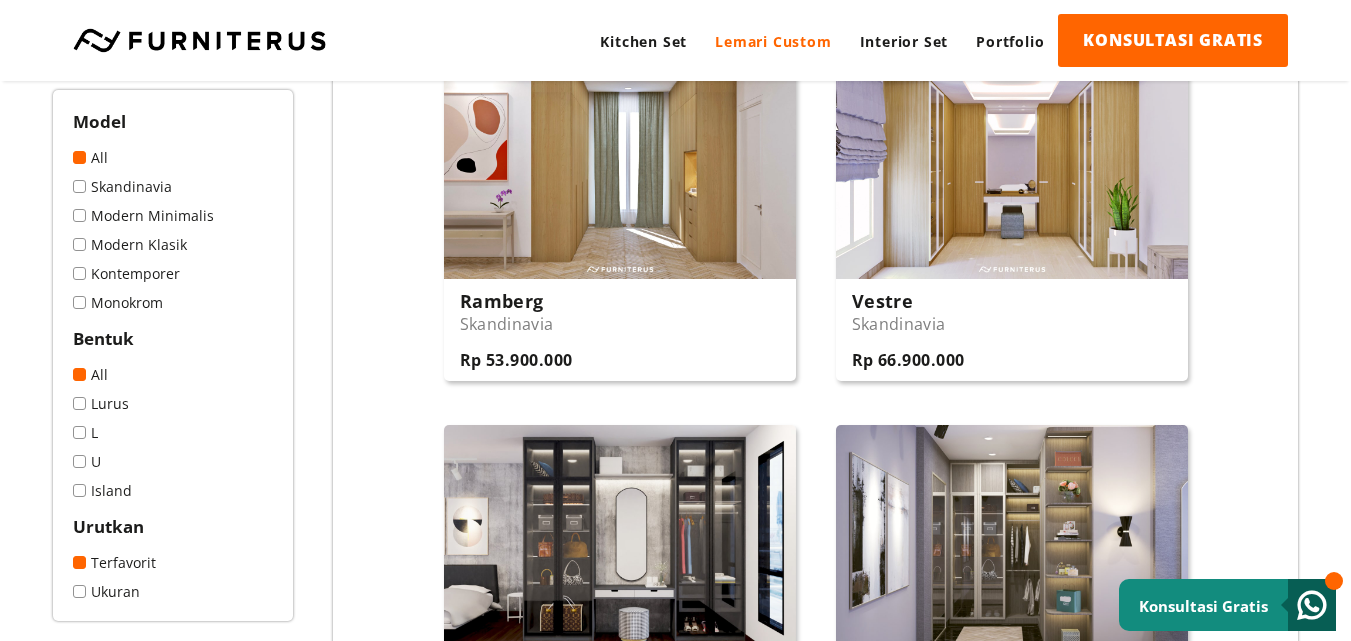 scroll, scrollTop: 4172, scrollLeft: 0, axis: vertical 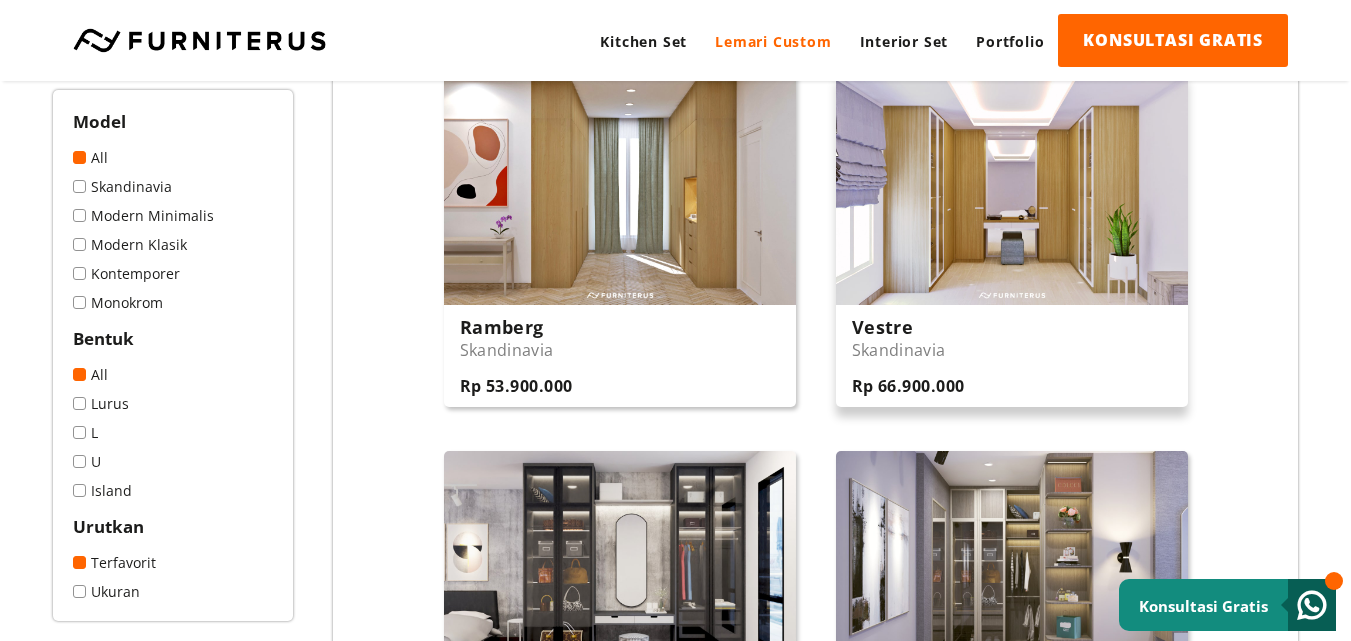 click at bounding box center [1012, 188] 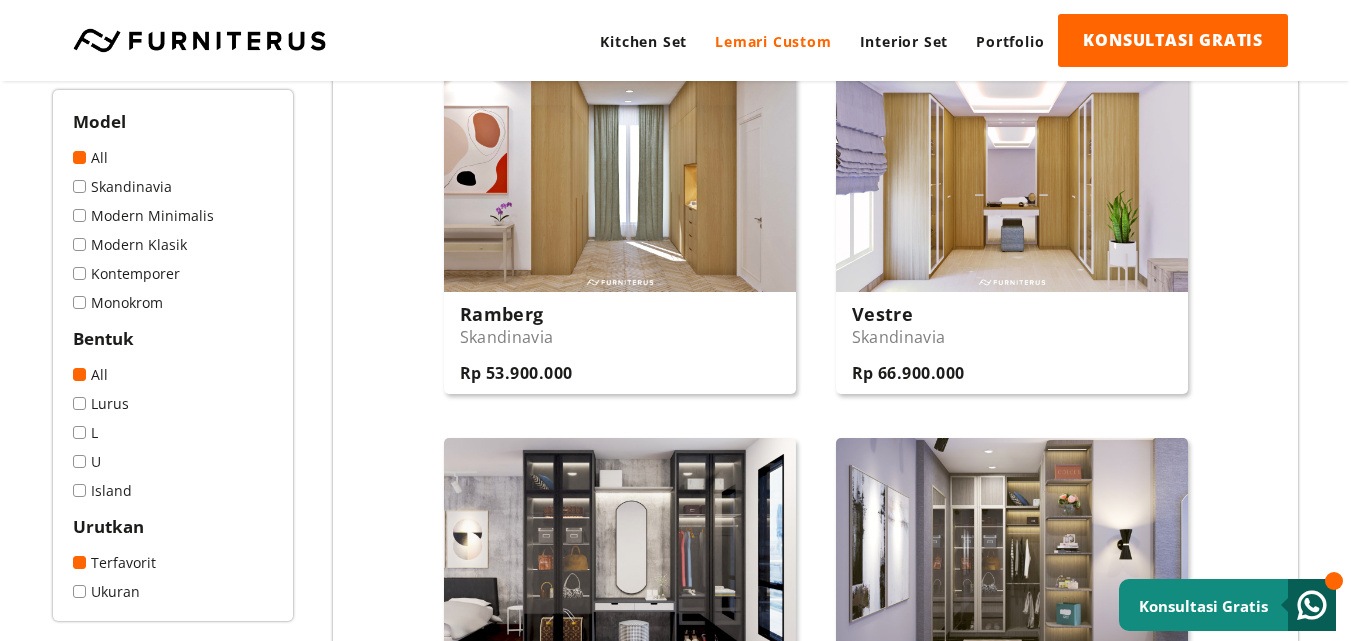 scroll, scrollTop: 4654, scrollLeft: 0, axis: vertical 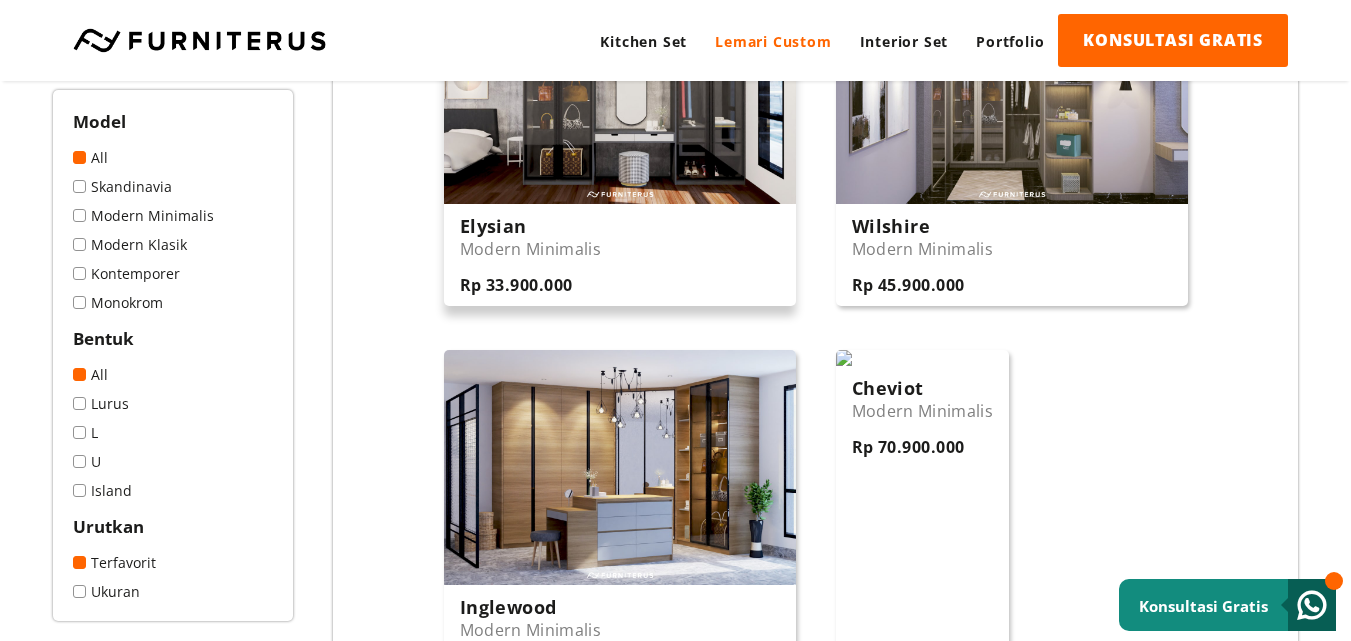 click at bounding box center [620, 86] 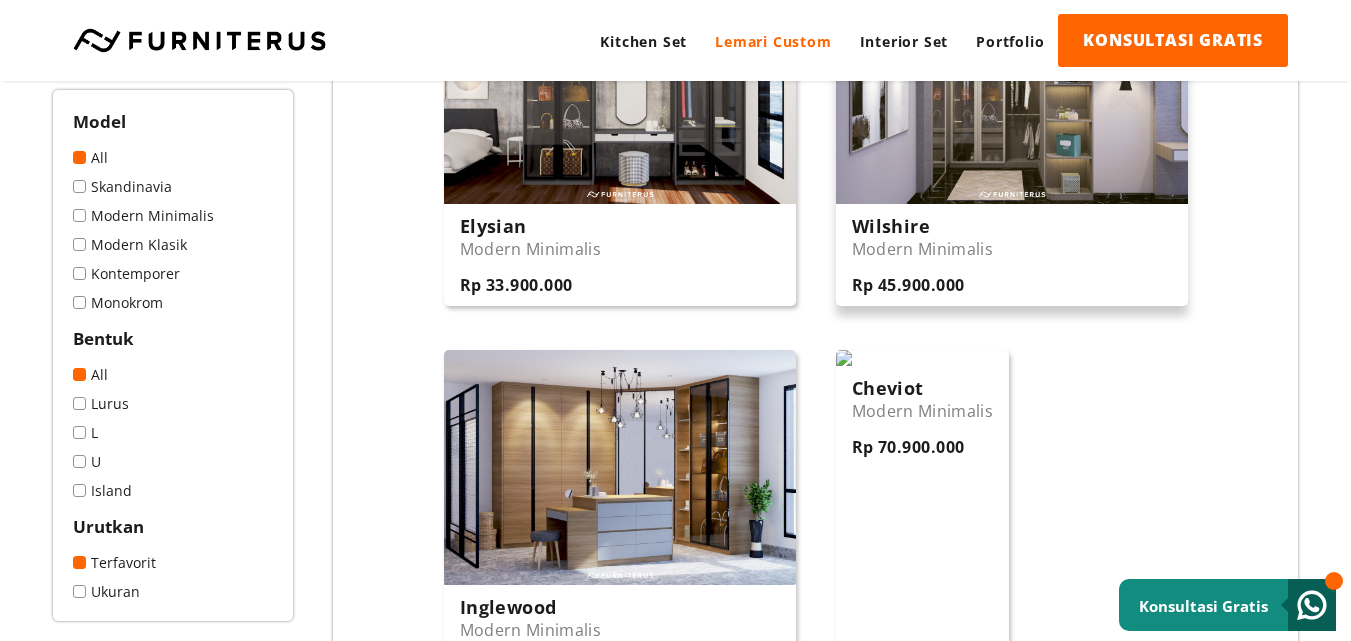 click on "Wilshire Modern Minimalis Rp 45.900.000" at bounding box center [1012, 255] 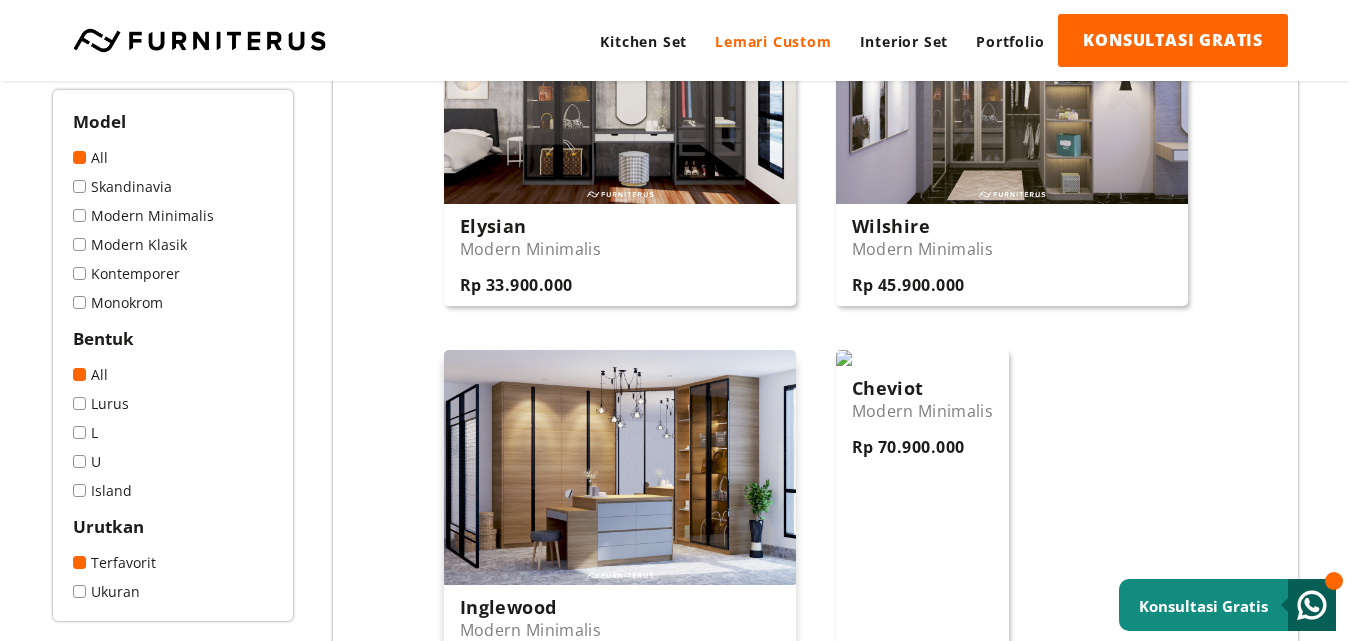 click at bounding box center (620, 467) 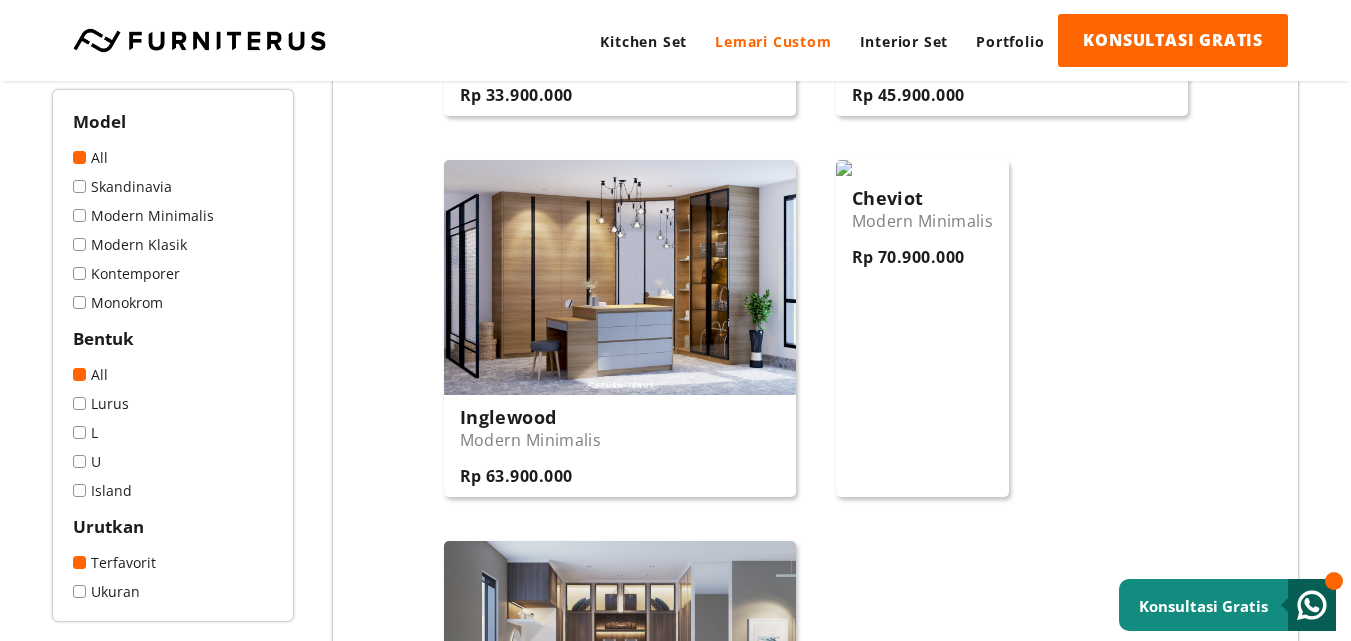 scroll, scrollTop: 4794, scrollLeft: 0, axis: vertical 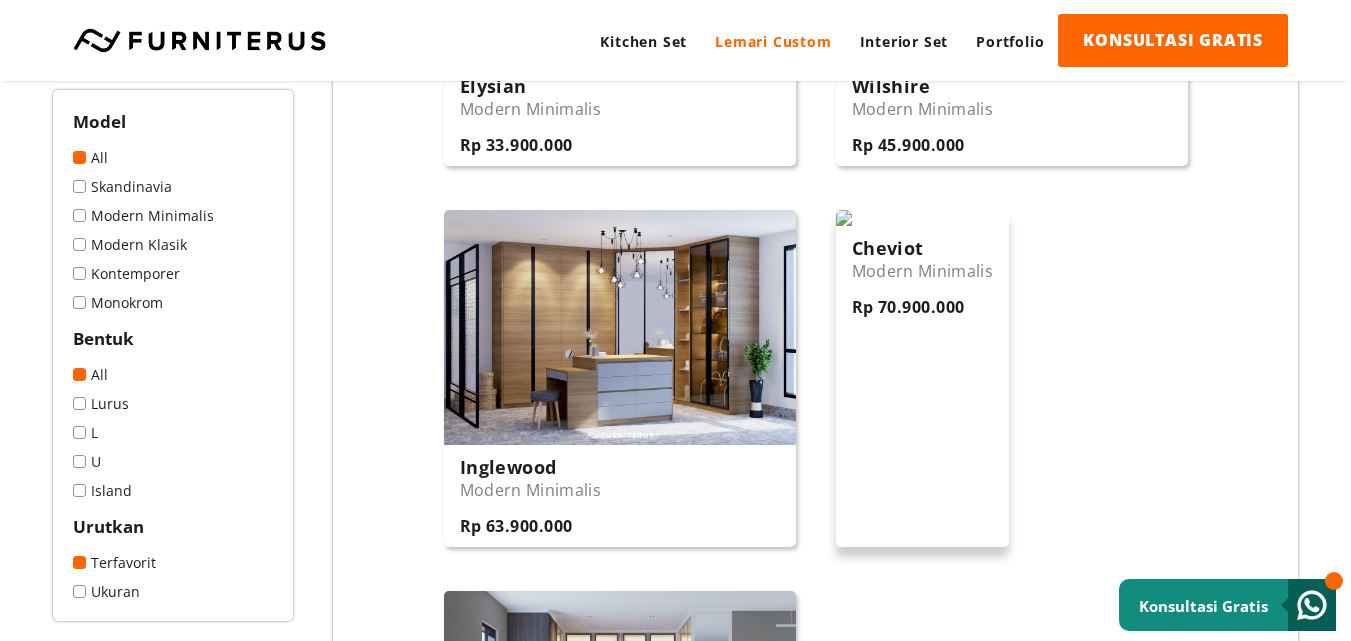 click on "Cheviot" at bounding box center (922, 248) 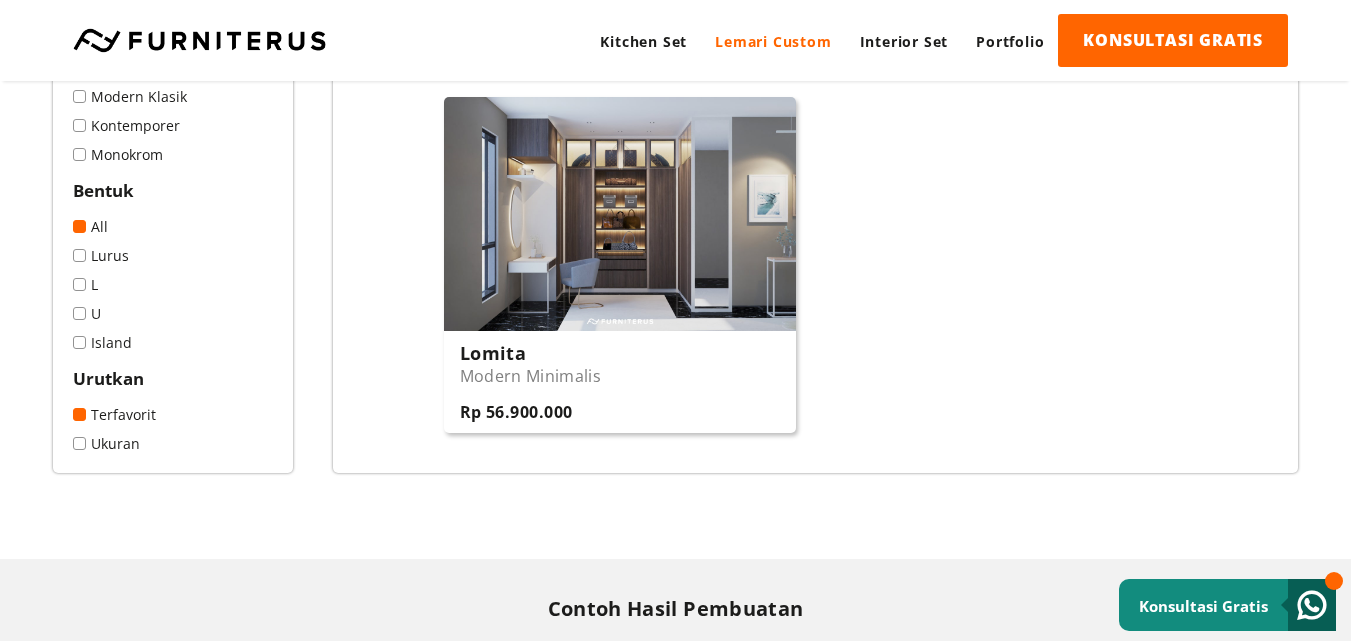 scroll, scrollTop: 5263, scrollLeft: 0, axis: vertical 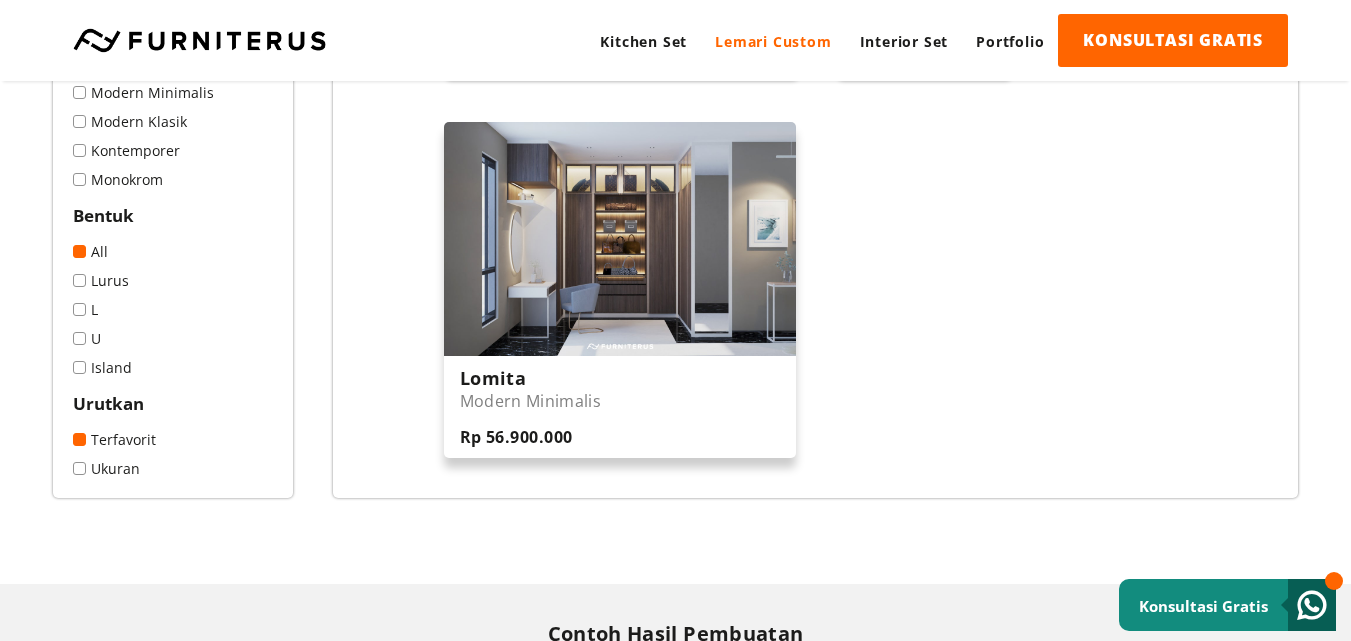 click at bounding box center [620, 239] 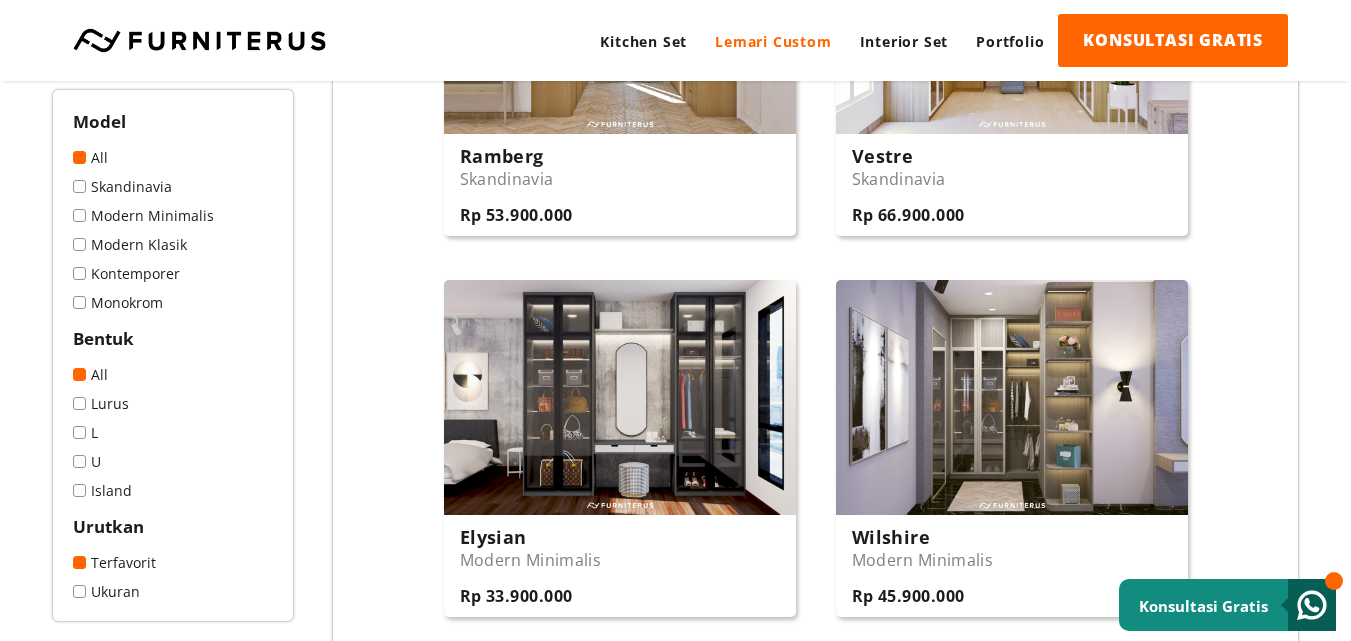 scroll, scrollTop: 4383, scrollLeft: 0, axis: vertical 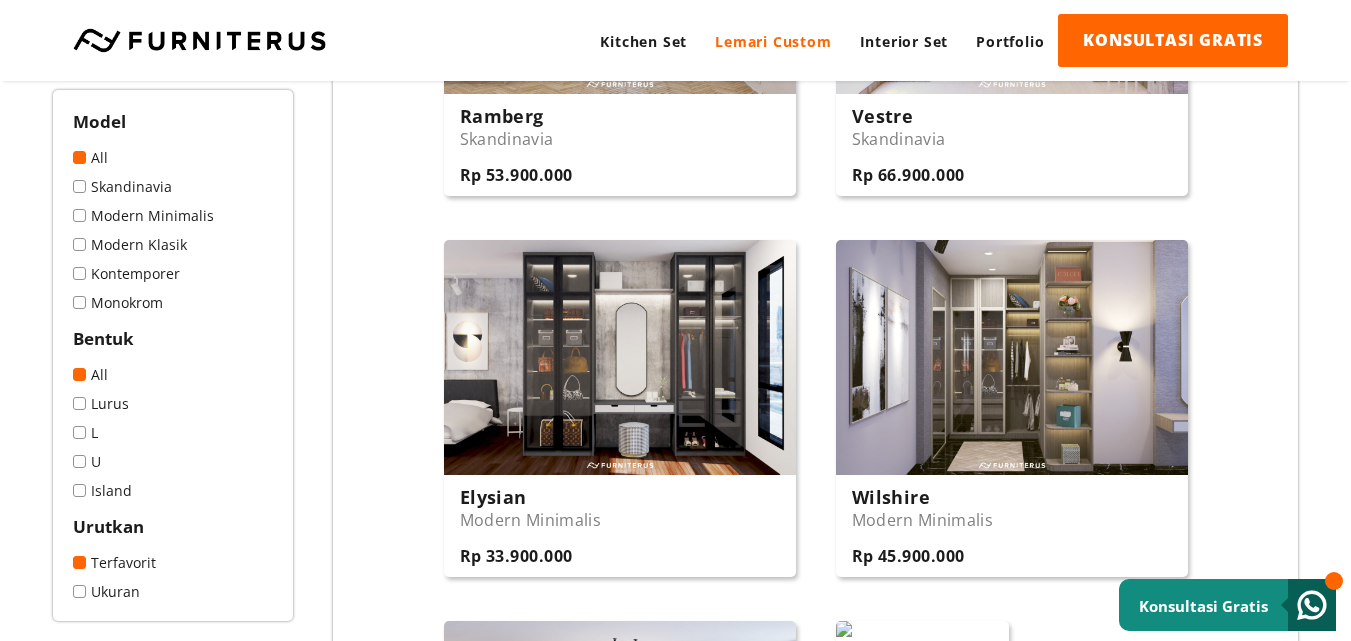 click at bounding box center (79, 302) 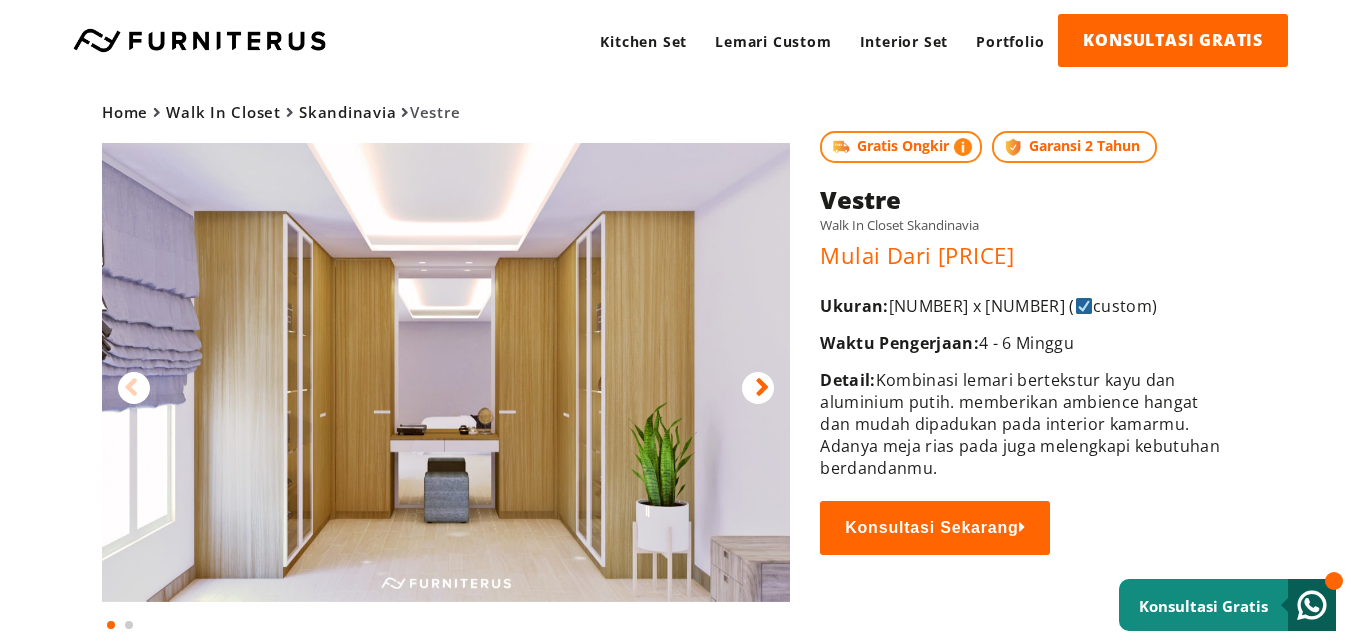 scroll, scrollTop: 0, scrollLeft: 0, axis: both 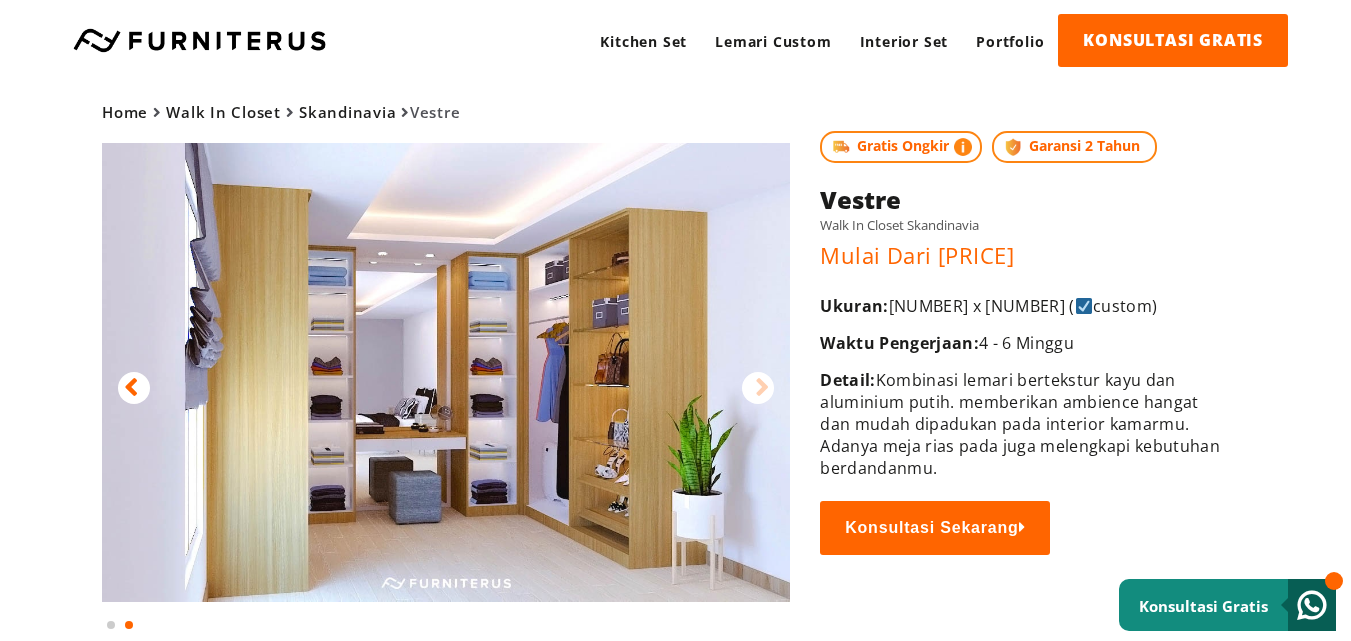 drag, startPoint x: 825, startPoint y: 302, endPoint x: 1092, endPoint y: 302, distance: 267 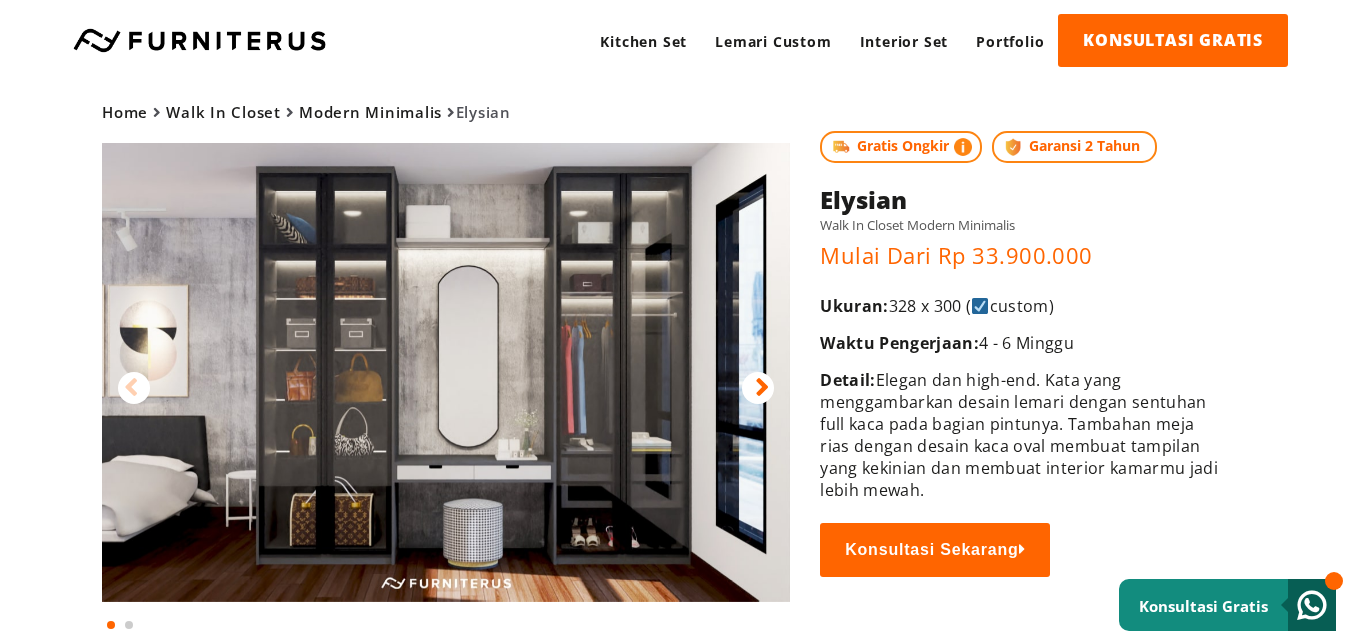 scroll, scrollTop: 0, scrollLeft: 0, axis: both 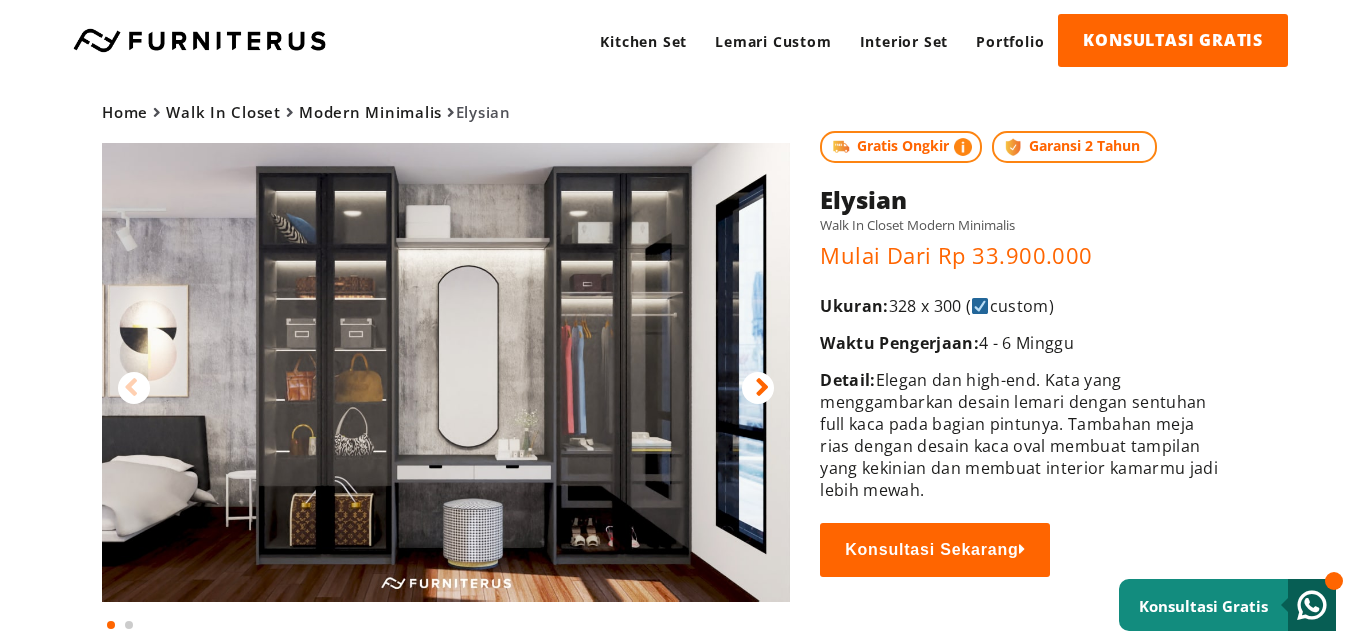 click at bounding box center [762, 388] 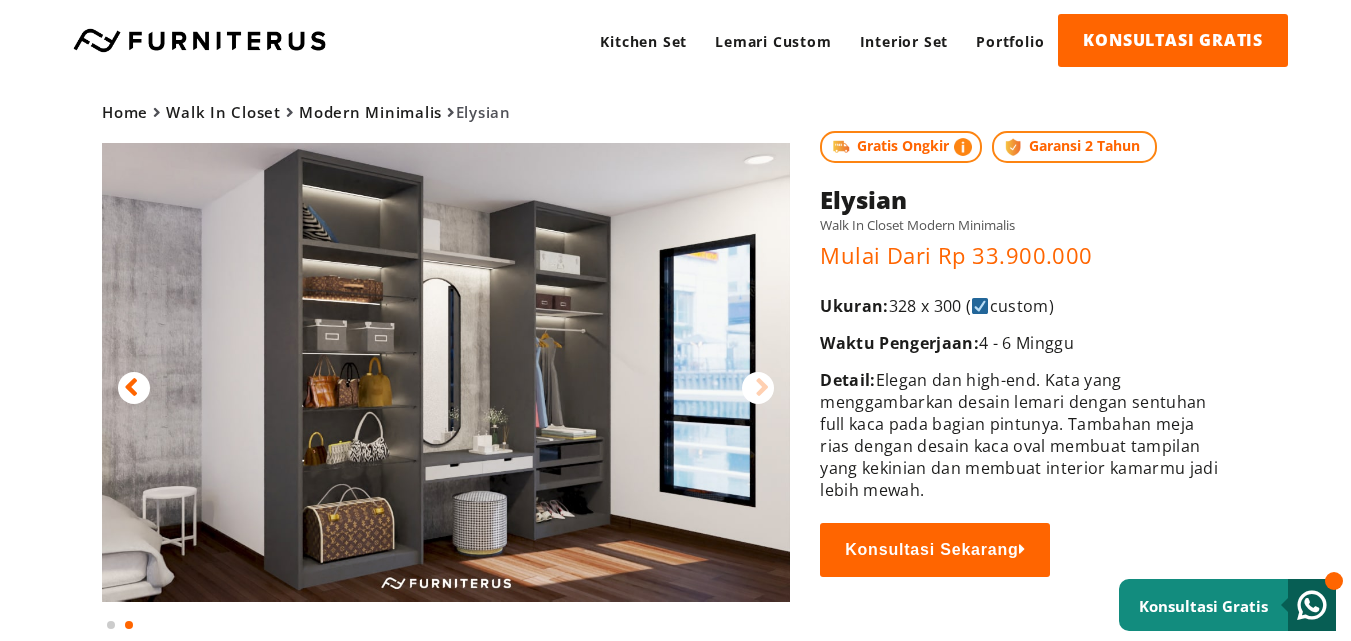 drag, startPoint x: 823, startPoint y: 305, endPoint x: 1075, endPoint y: 307, distance: 252.00793 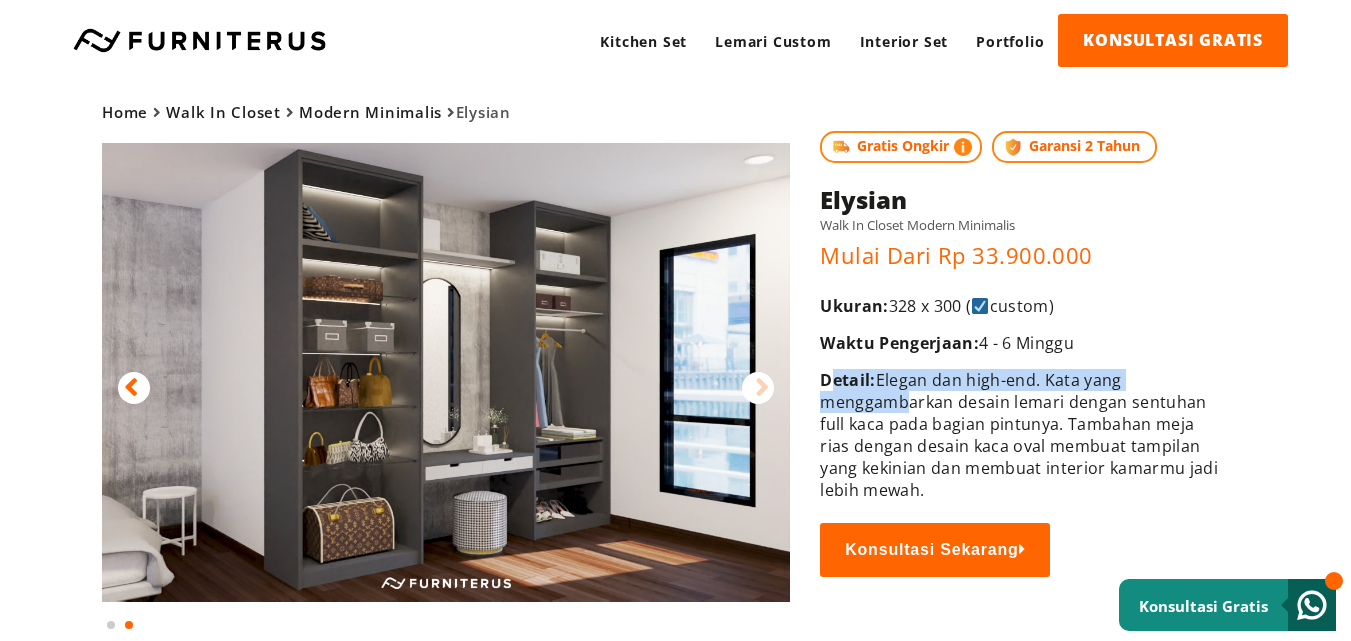 drag, startPoint x: 827, startPoint y: 384, endPoint x: 891, endPoint y: 401, distance: 66.21933 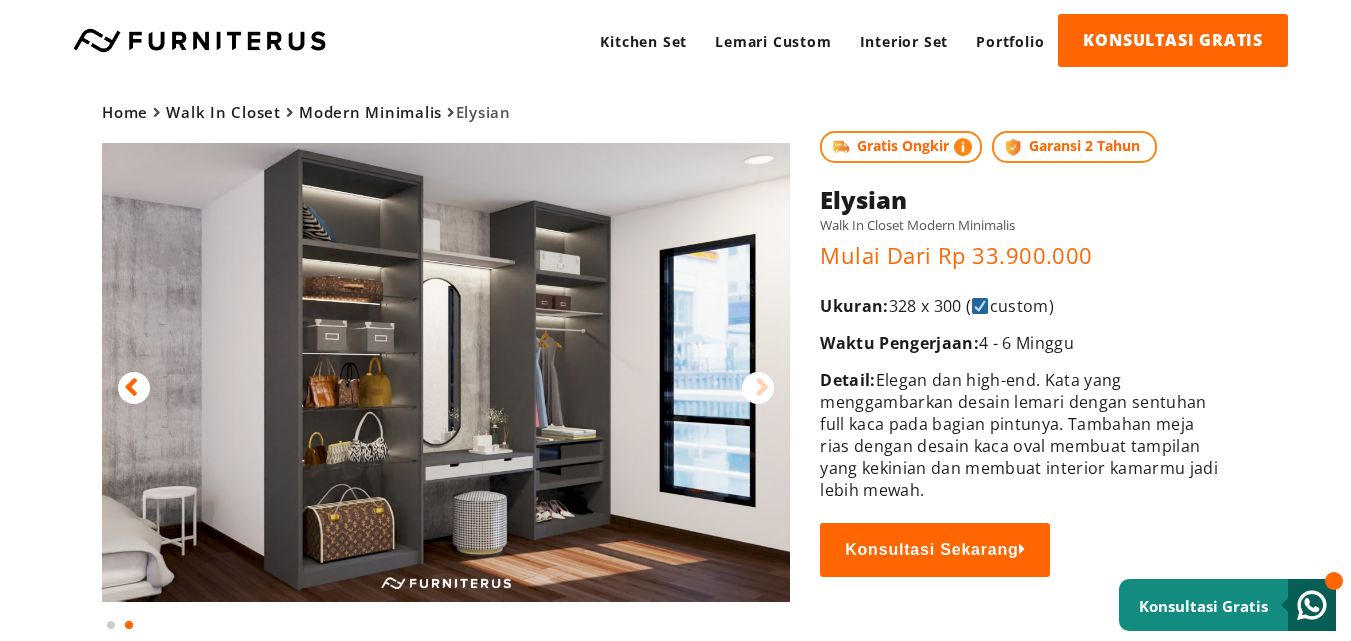 click on "Home
Walk In Closet
Modern Minimalis
Elysian
Gratis Ongkir
Garansi 2 Tahun
Home" at bounding box center [675, 357] 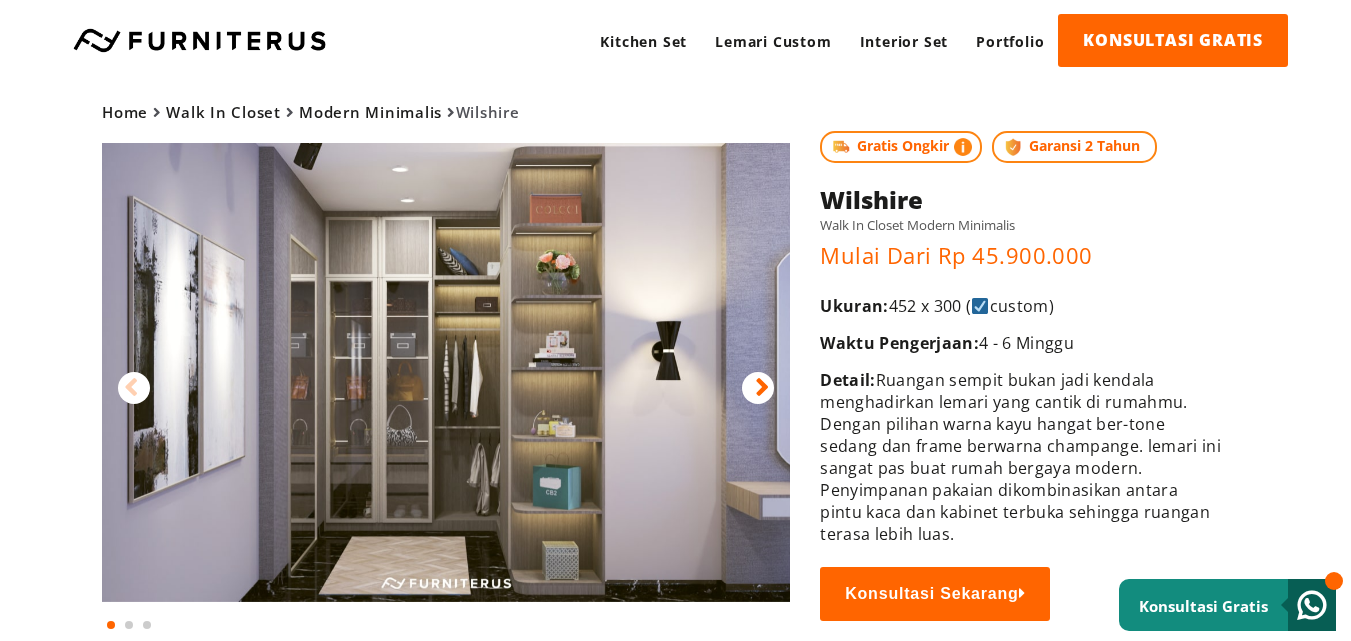 scroll, scrollTop: 0, scrollLeft: 0, axis: both 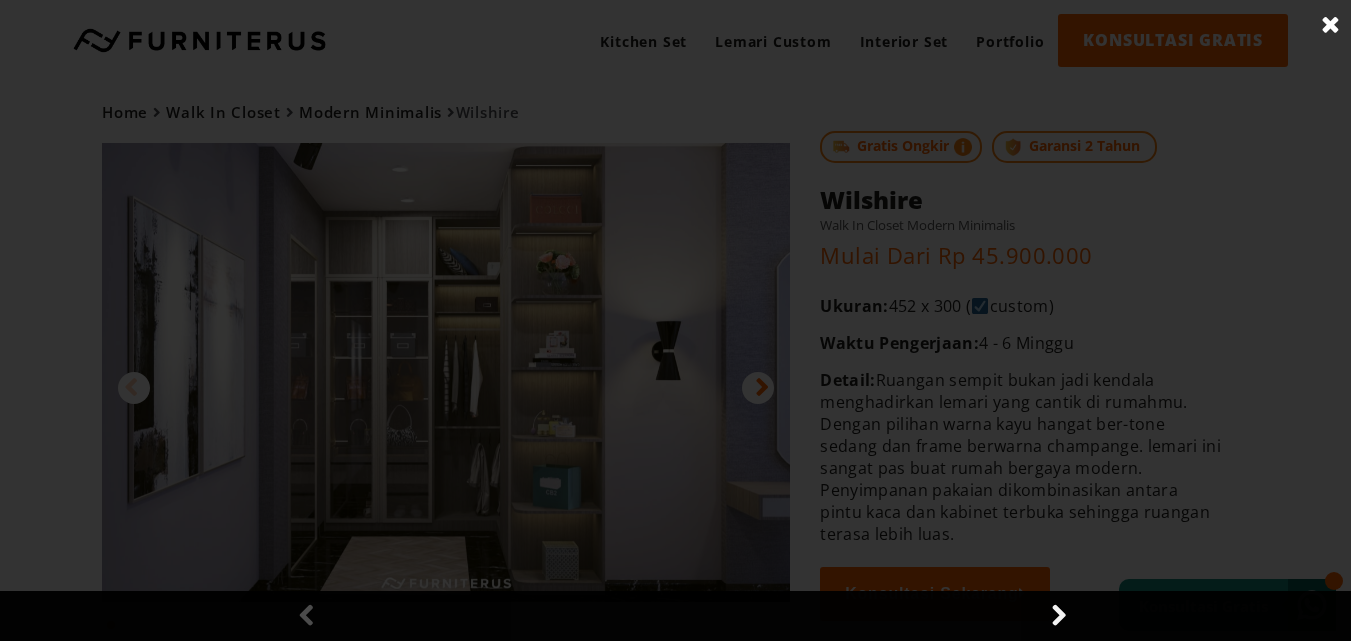 click at bounding box center [683, 320] 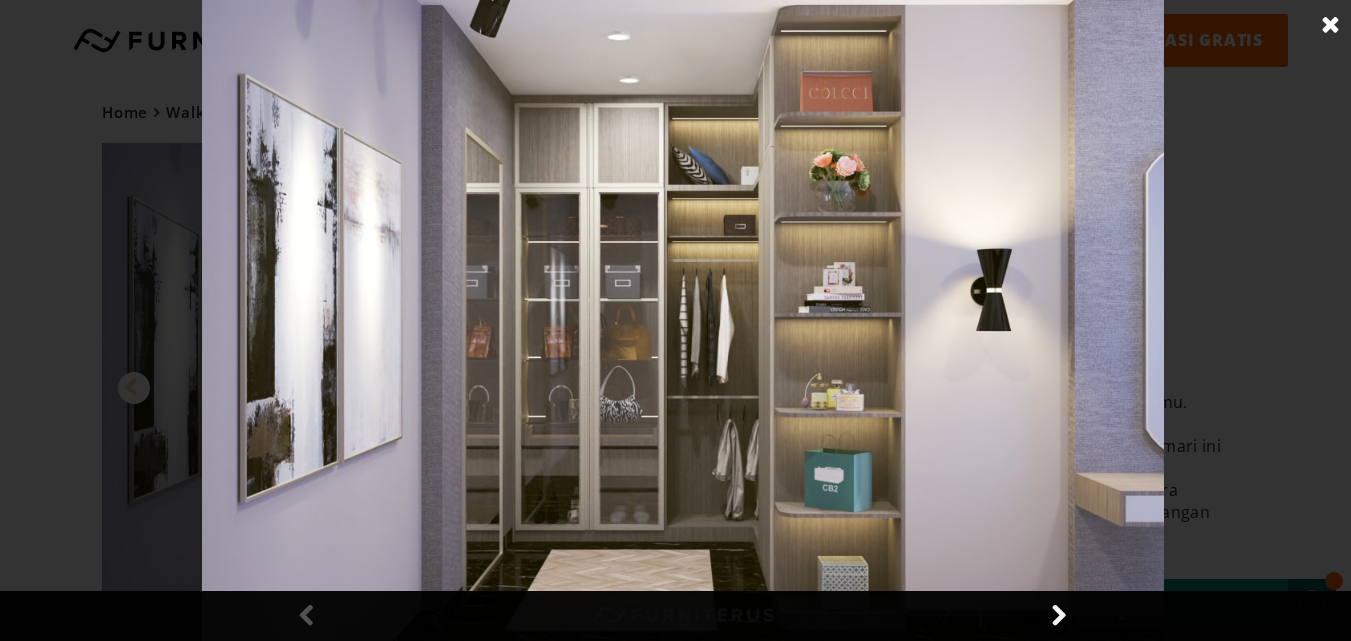 click at bounding box center (1331, 25) 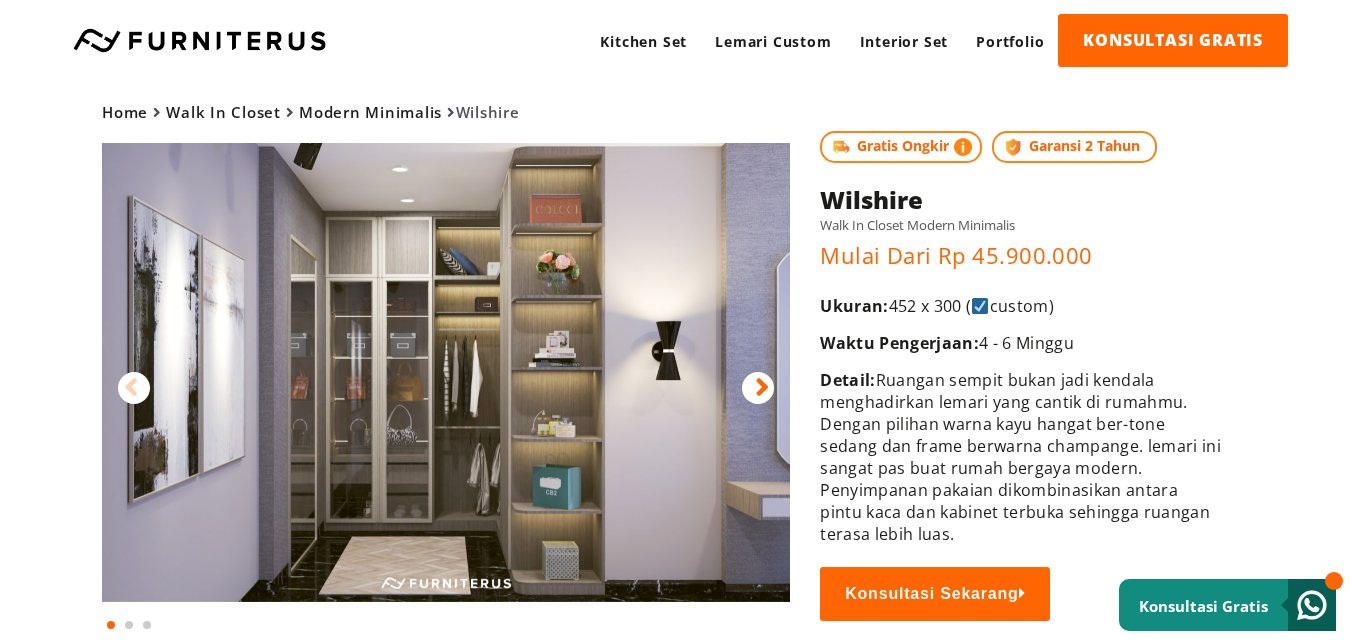 click at bounding box center (762, 388) 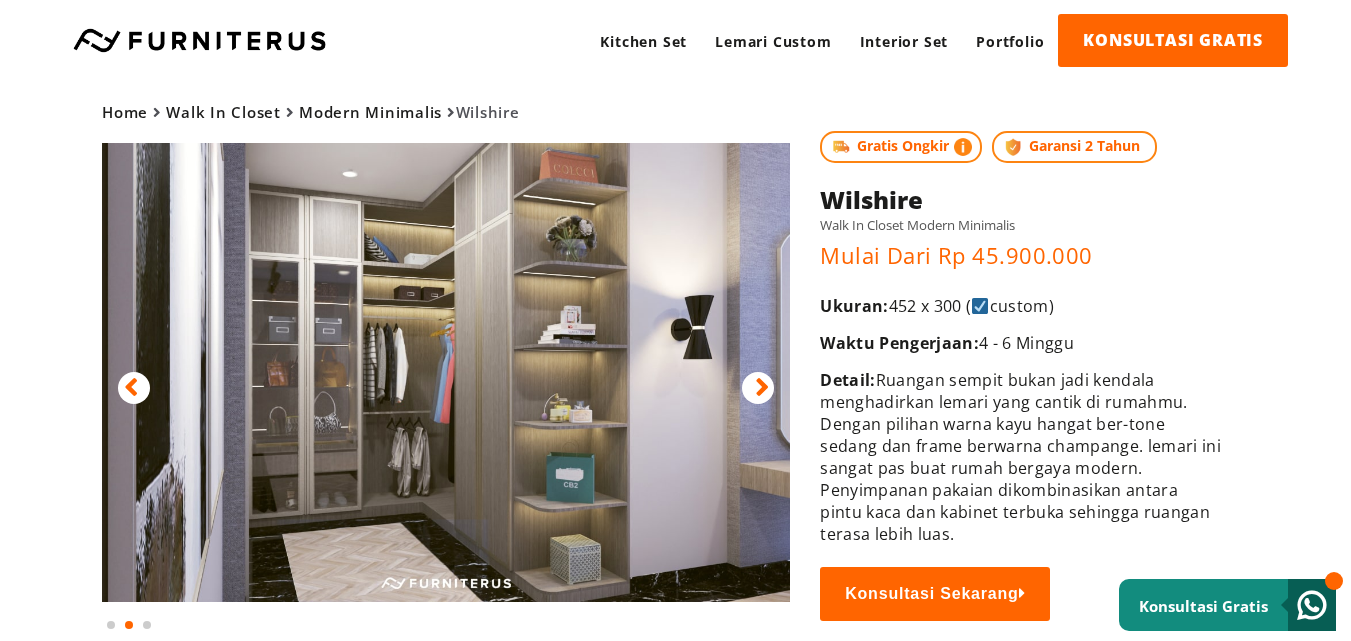 click at bounding box center [758, 388] 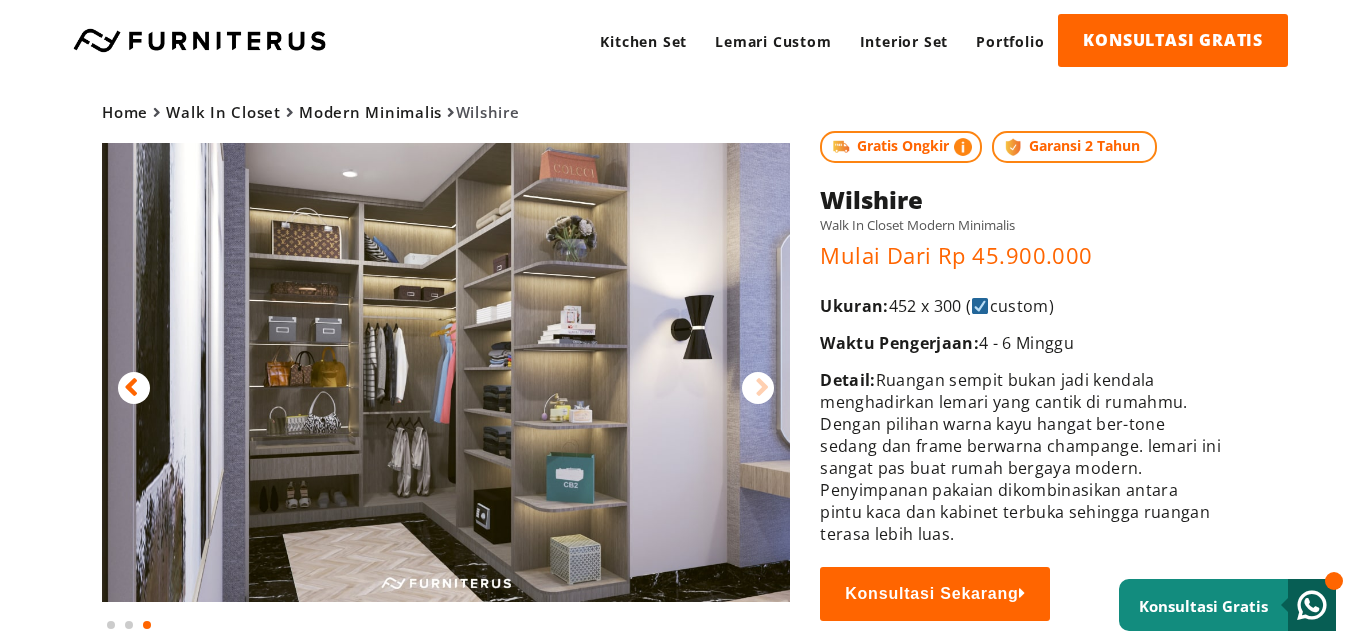 drag, startPoint x: 823, startPoint y: 302, endPoint x: 1081, endPoint y: 316, distance: 258.37958 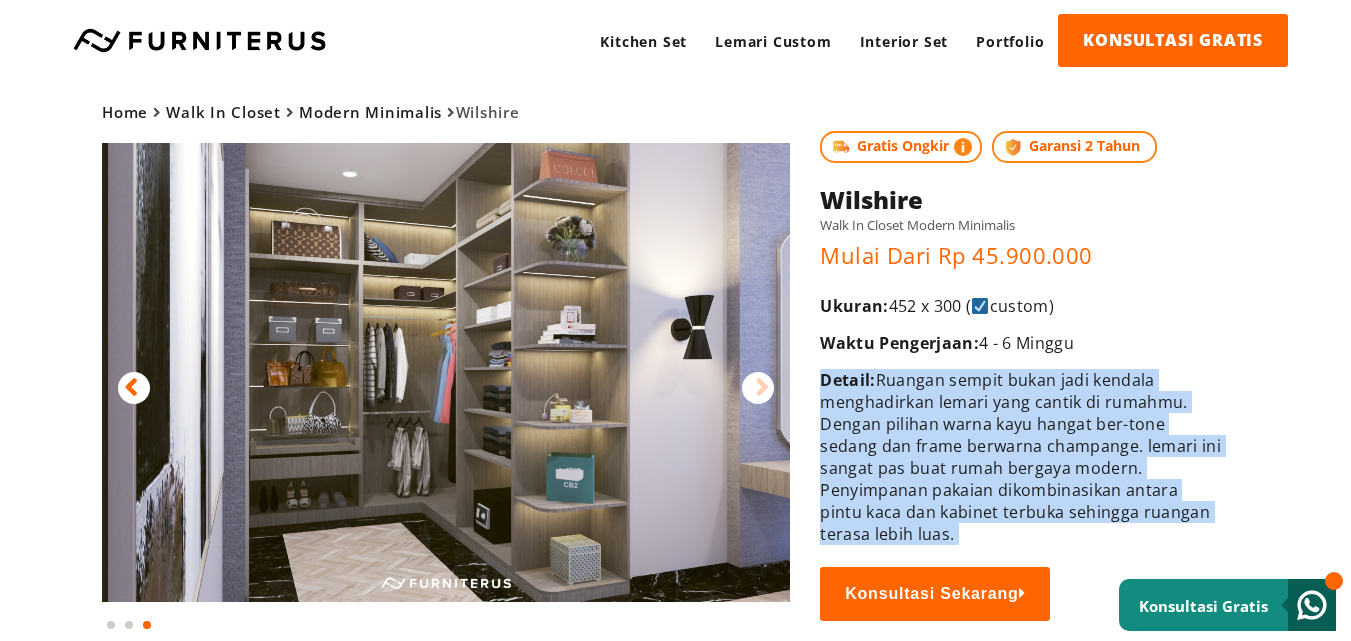 drag, startPoint x: 819, startPoint y: 376, endPoint x: 994, endPoint y: 529, distance: 232.45215 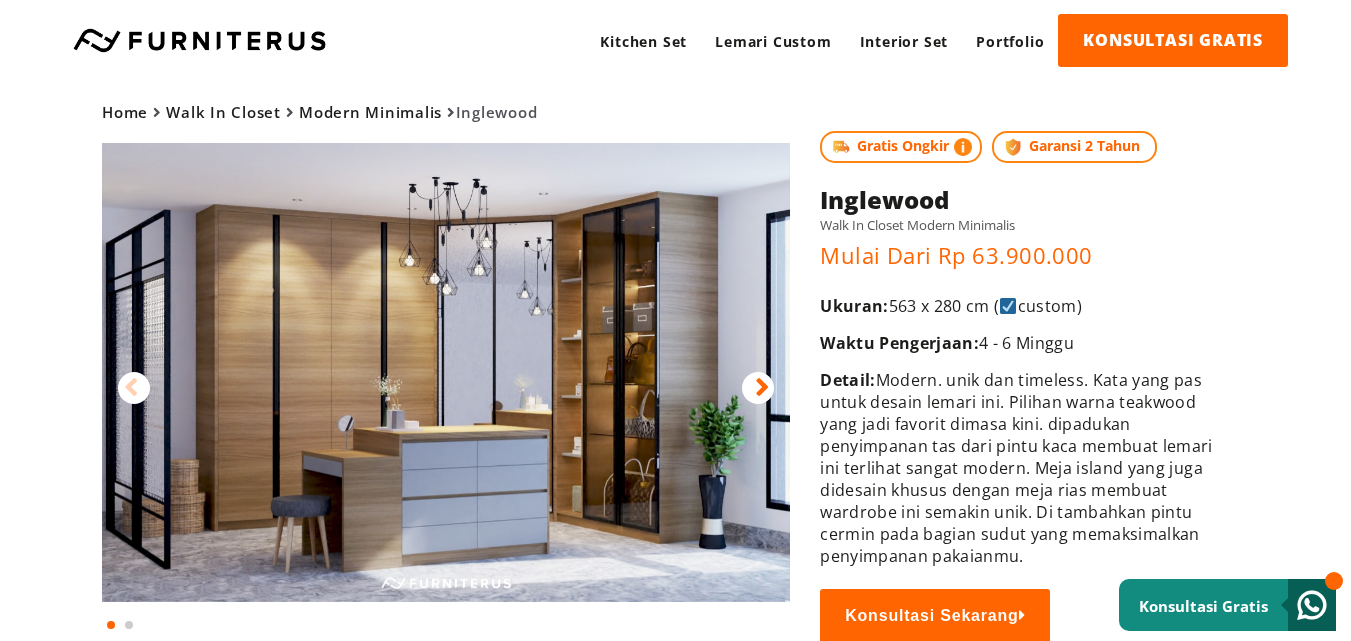 scroll, scrollTop: 0, scrollLeft: 0, axis: both 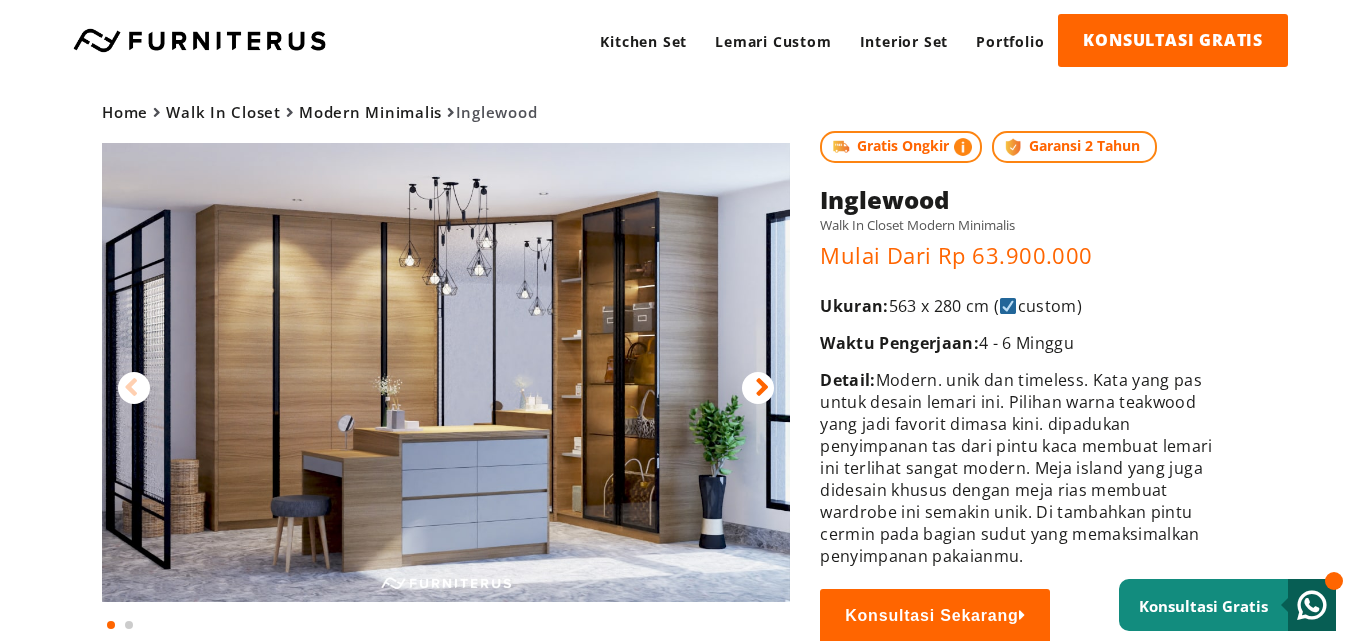 drag, startPoint x: 824, startPoint y: 303, endPoint x: 1099, endPoint y: 303, distance: 275 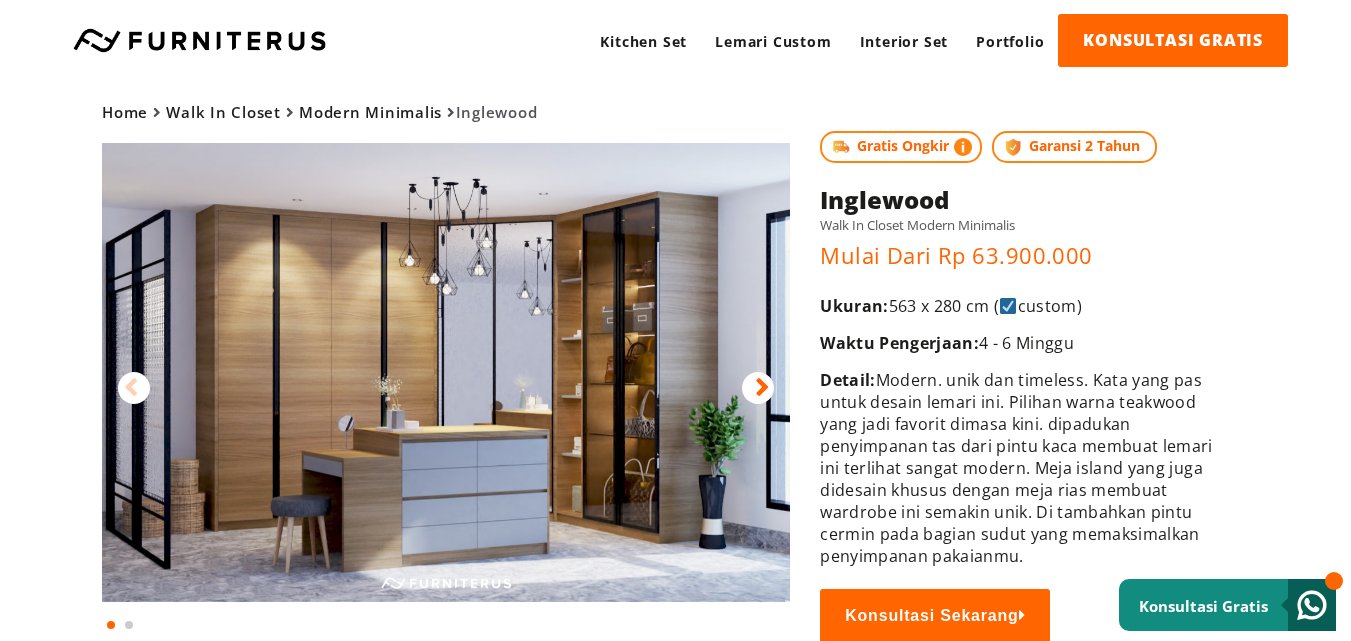 click at bounding box center [762, 388] 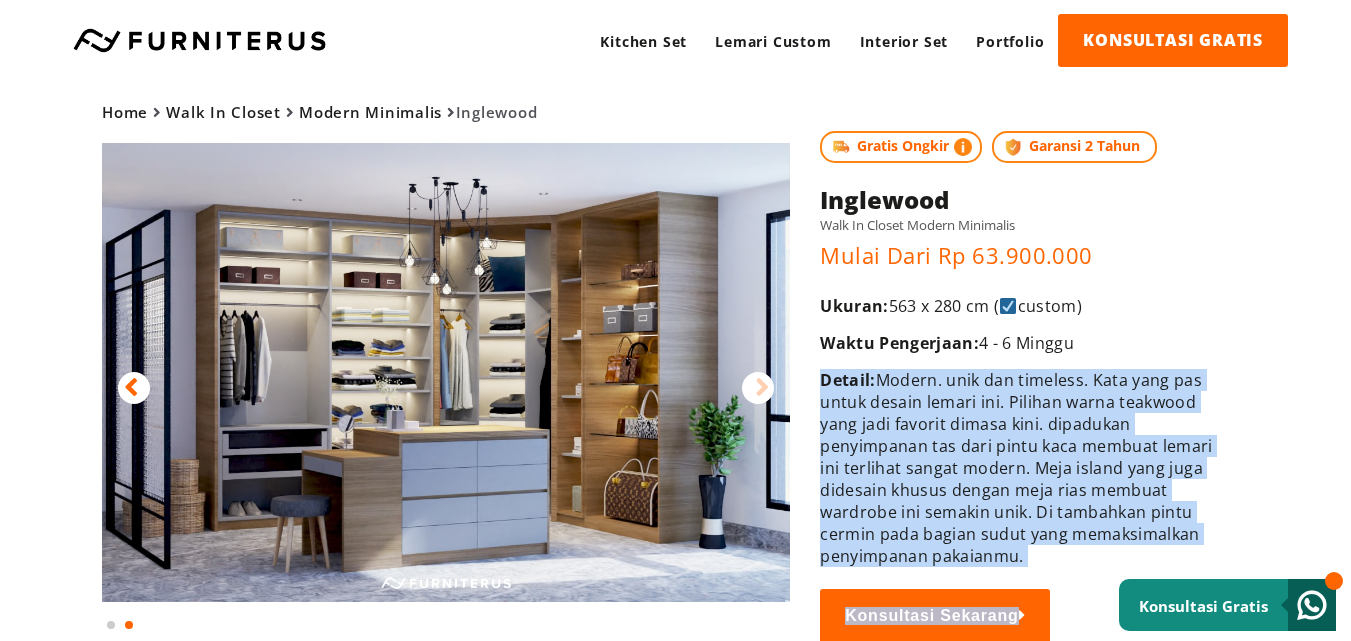 drag, startPoint x: 820, startPoint y: 383, endPoint x: 1055, endPoint y: 578, distance: 305.36862 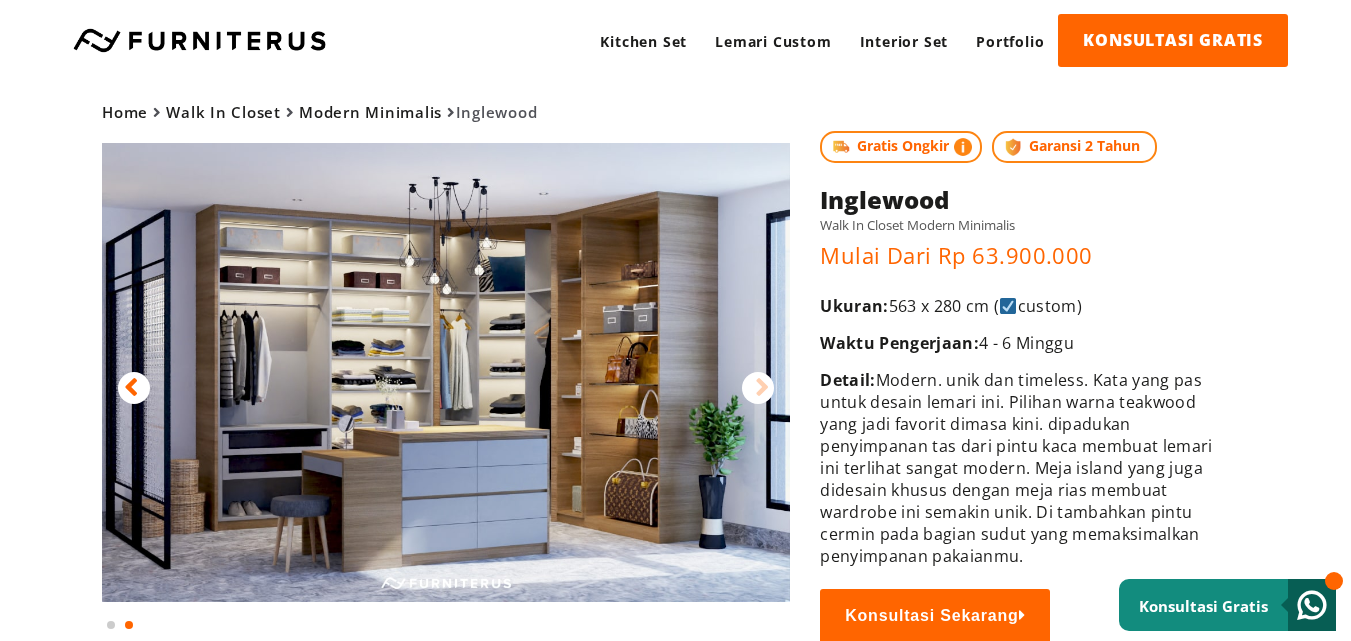 click on "Home
Walk In Closet
Modern Minimalis
[CITY]
Gratis Ongkir
Garansi 2 Tahun
Home" at bounding box center [675, 362] 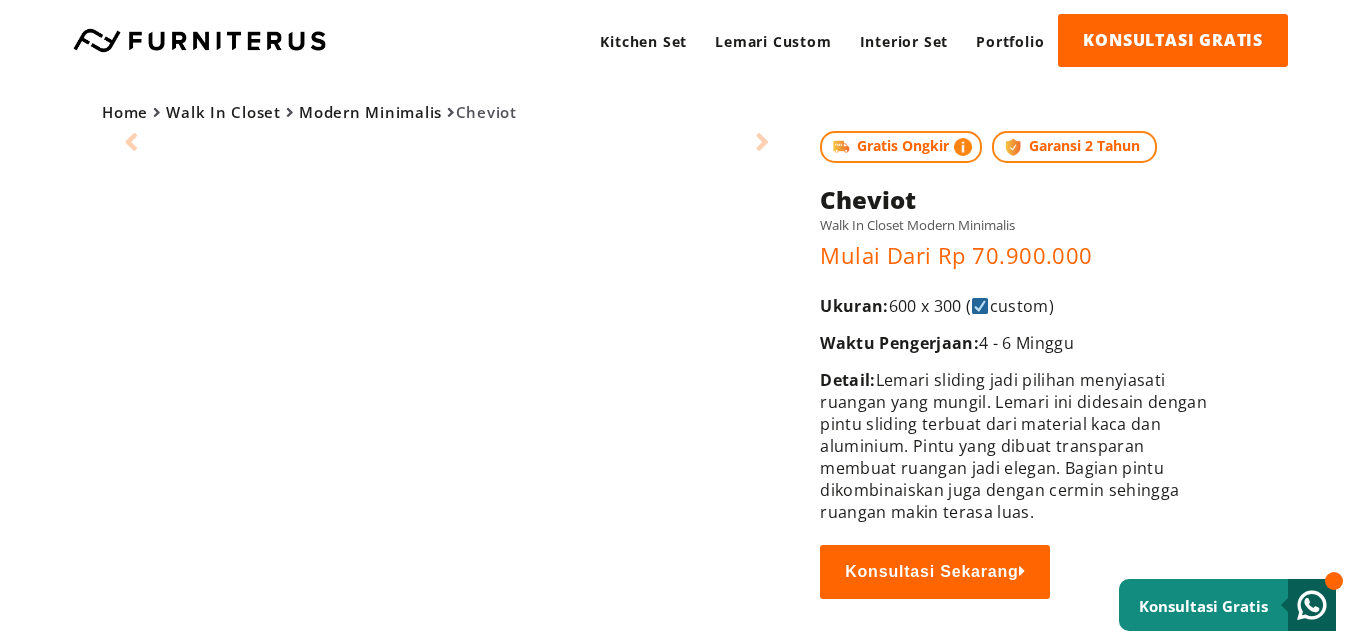 scroll, scrollTop: 0, scrollLeft: 0, axis: both 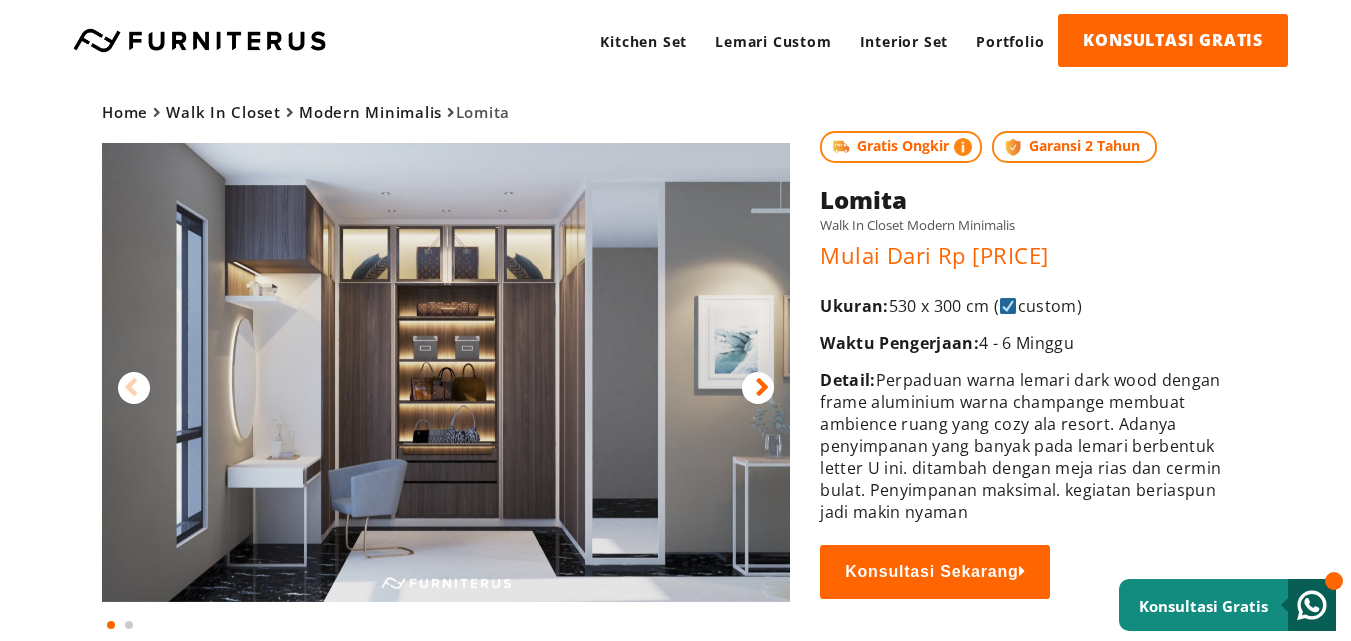 click at bounding box center (762, 388) 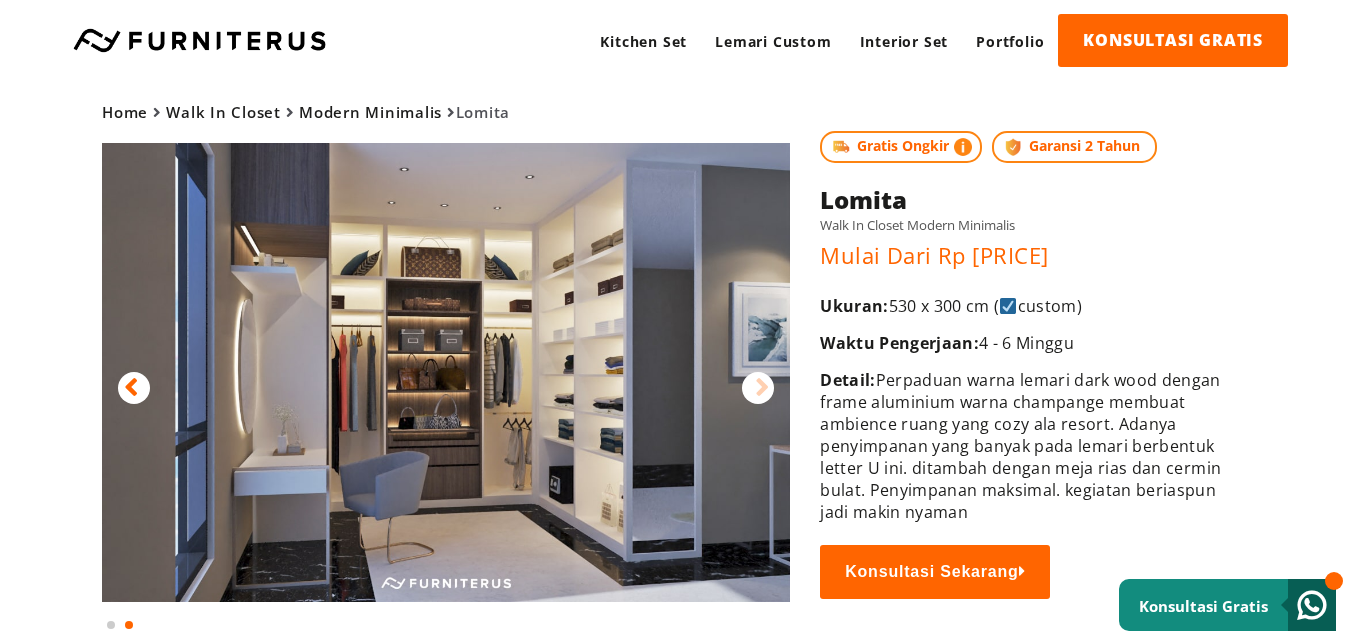 click at bounding box center [762, 388] 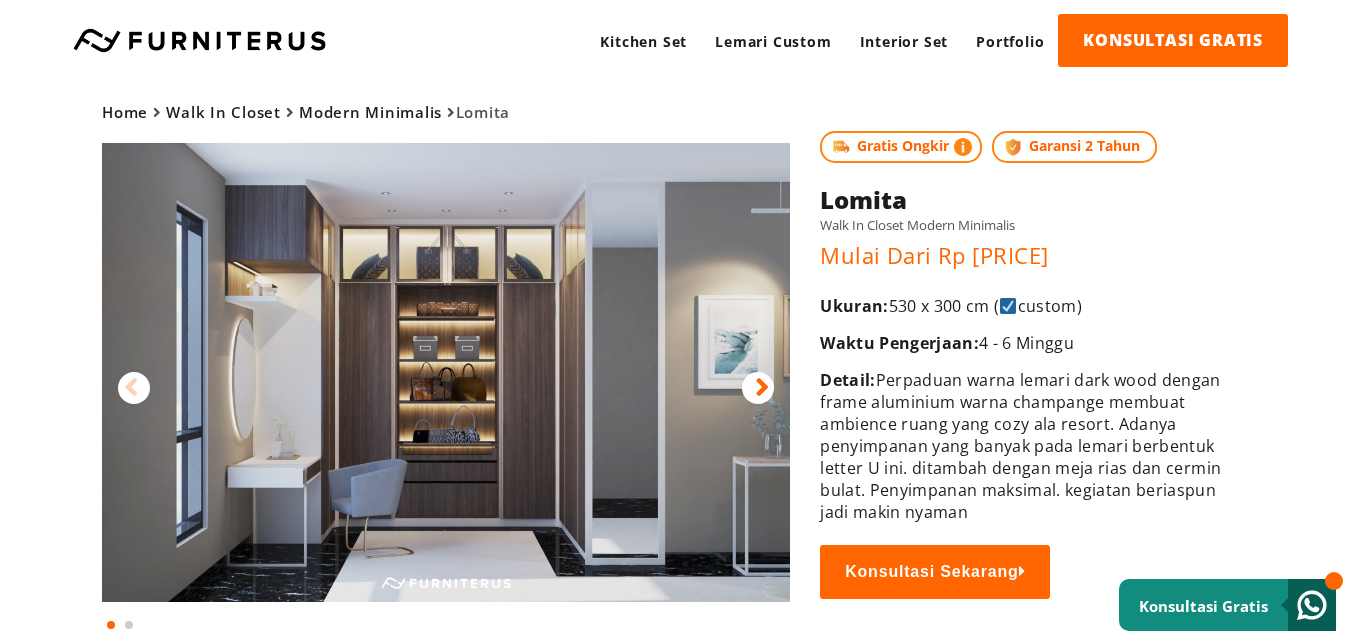 drag, startPoint x: 818, startPoint y: 301, endPoint x: 1122, endPoint y: 301, distance: 304 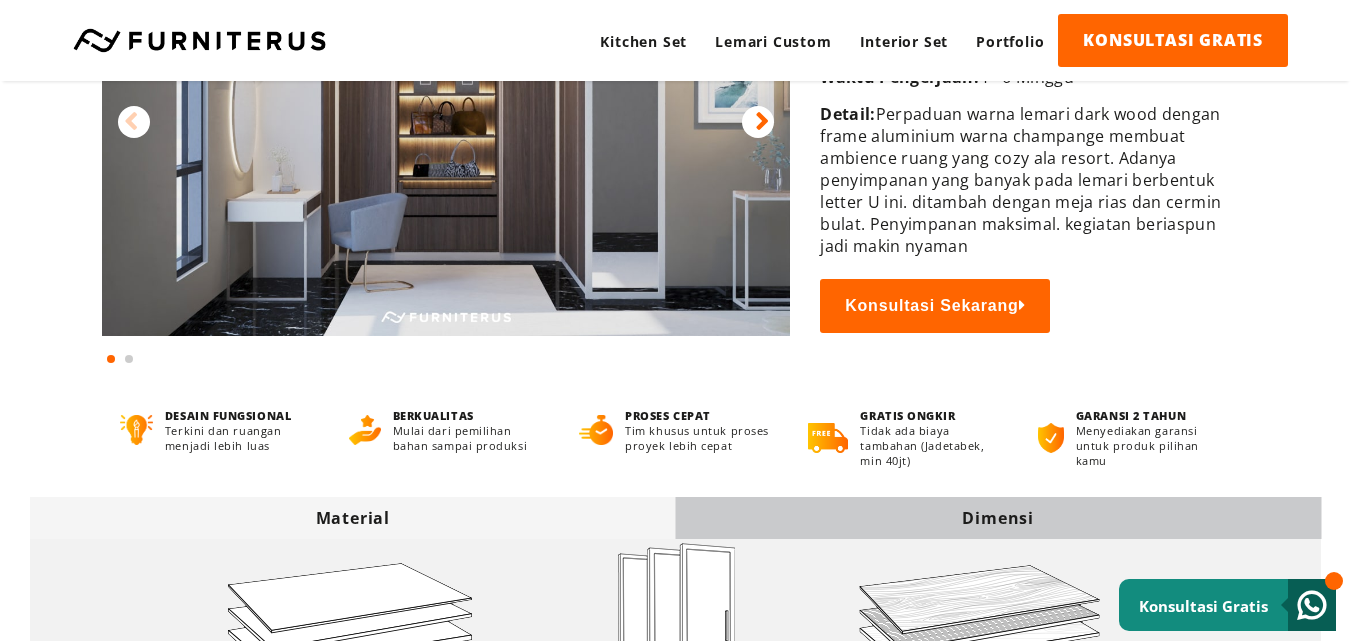 scroll, scrollTop: 320, scrollLeft: 0, axis: vertical 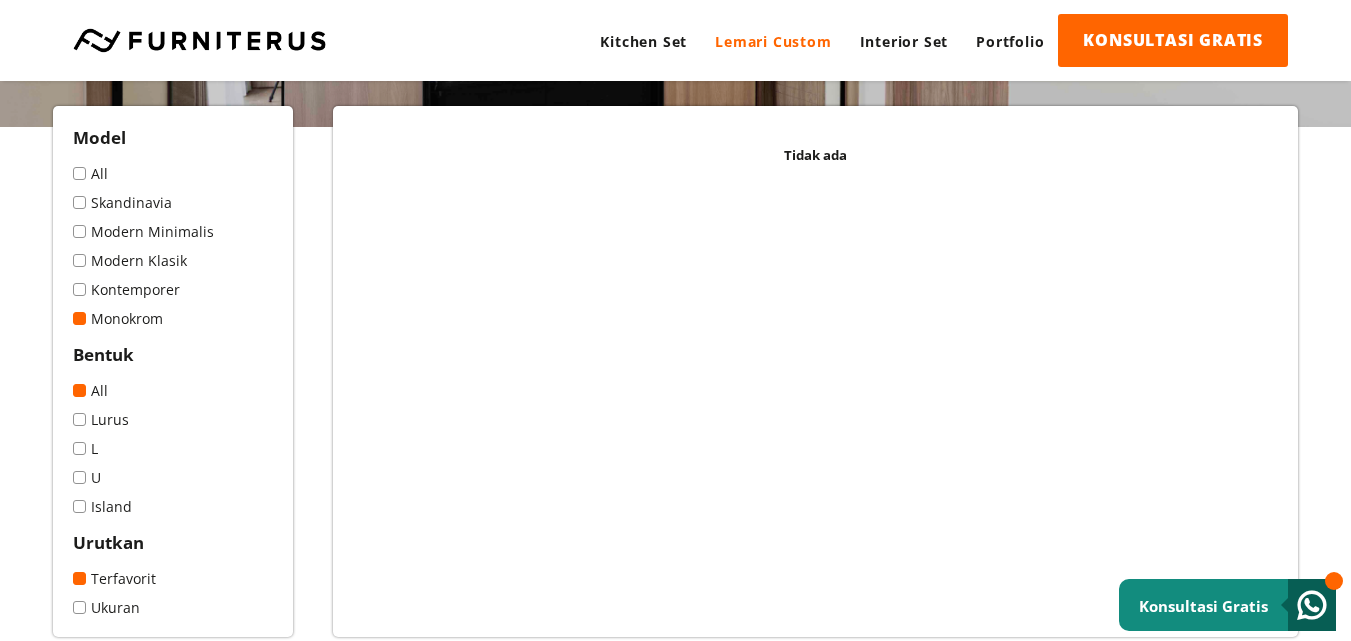 click at bounding box center (79, 173) 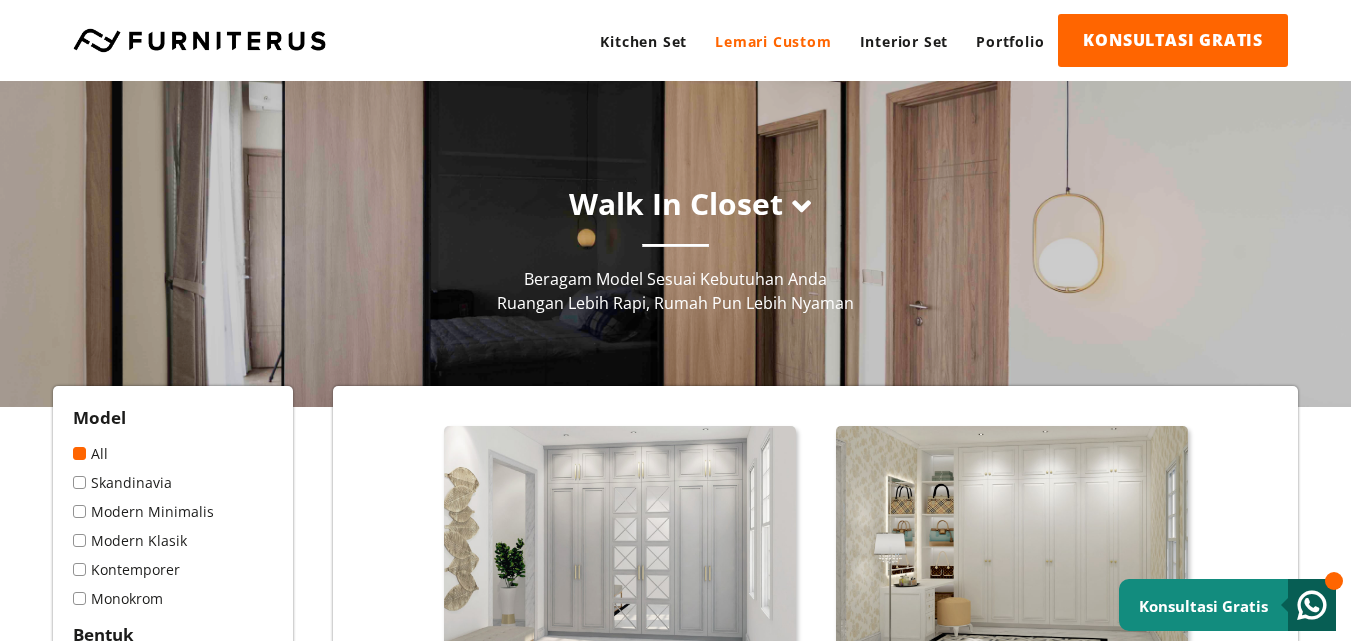 scroll, scrollTop: 0, scrollLeft: 0, axis: both 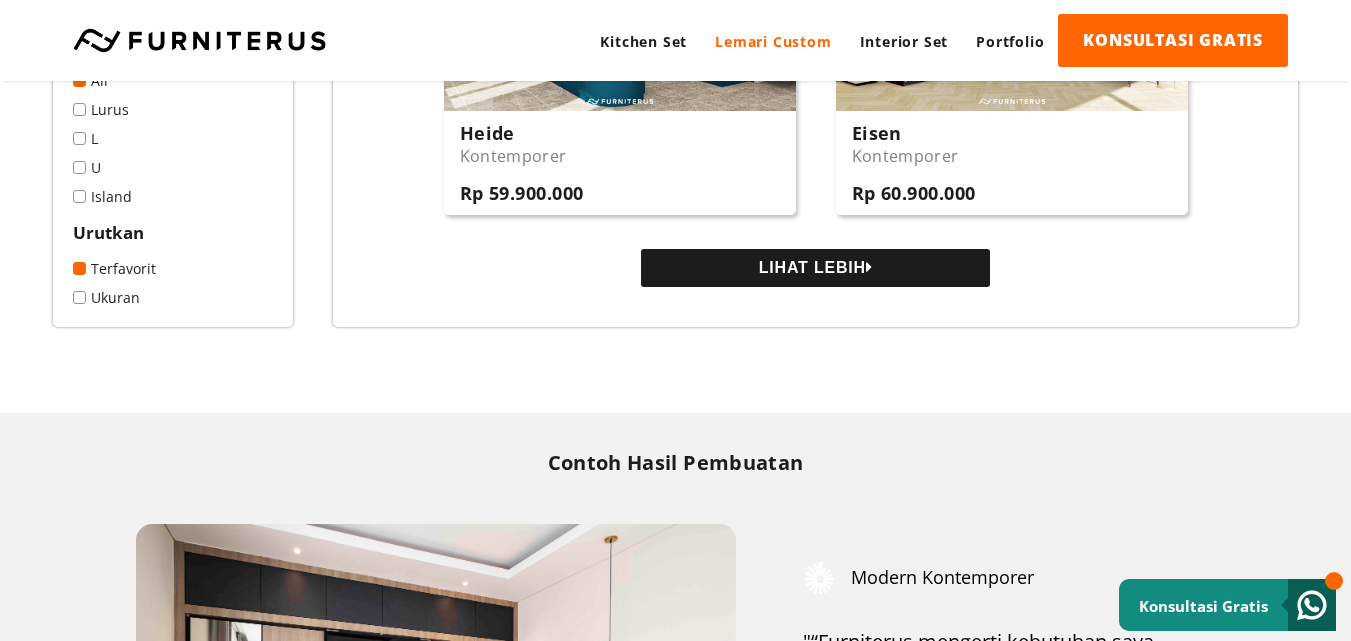 click on "LIHAT LEBIH" at bounding box center [815, 268] 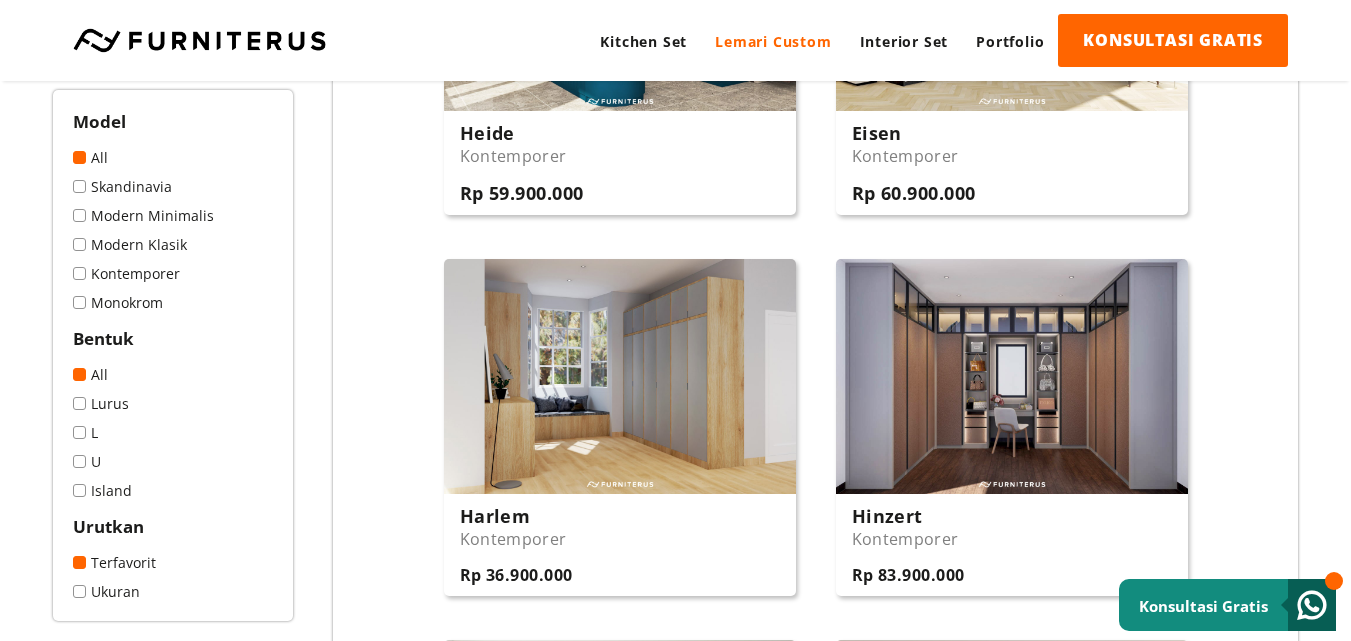 type 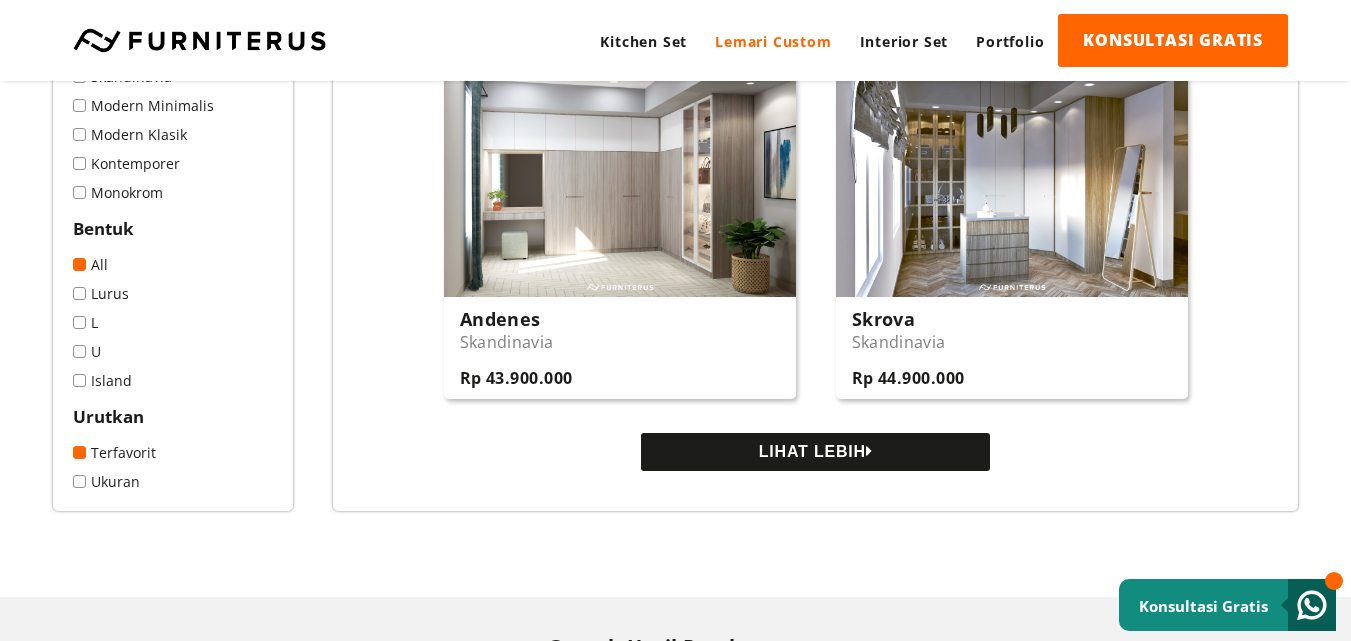 scroll, scrollTop: 3840, scrollLeft: 0, axis: vertical 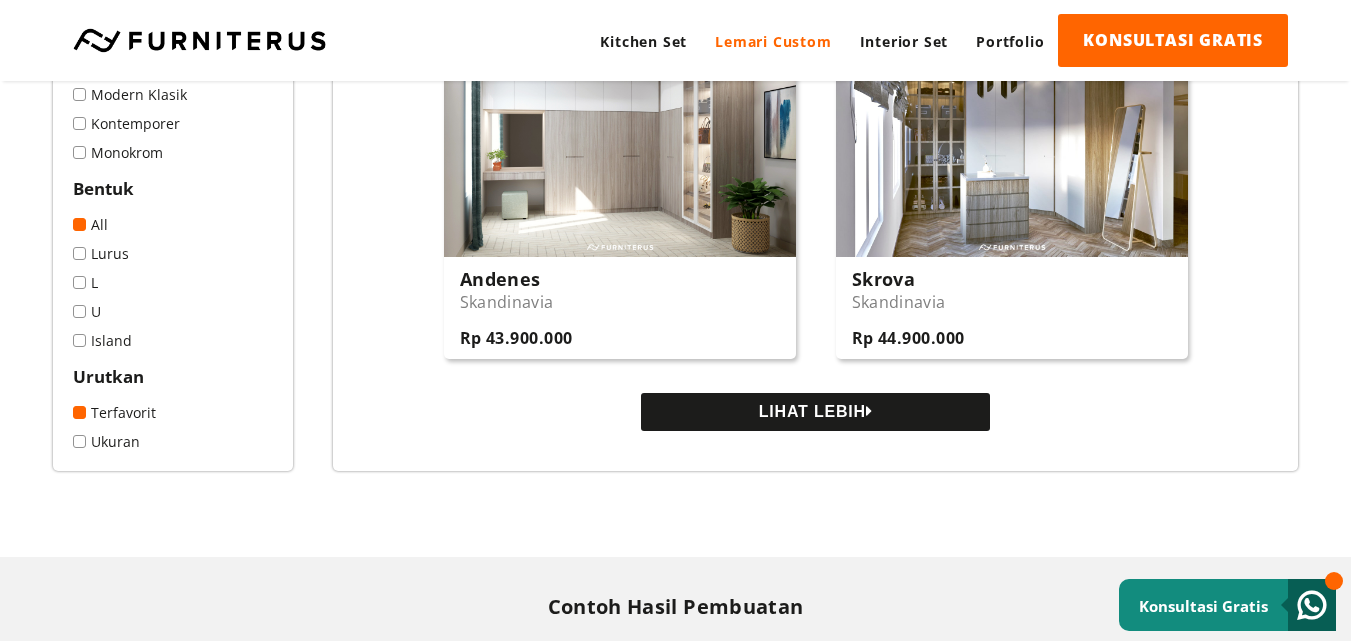 click on "LIHAT LEBIH" at bounding box center (815, 412) 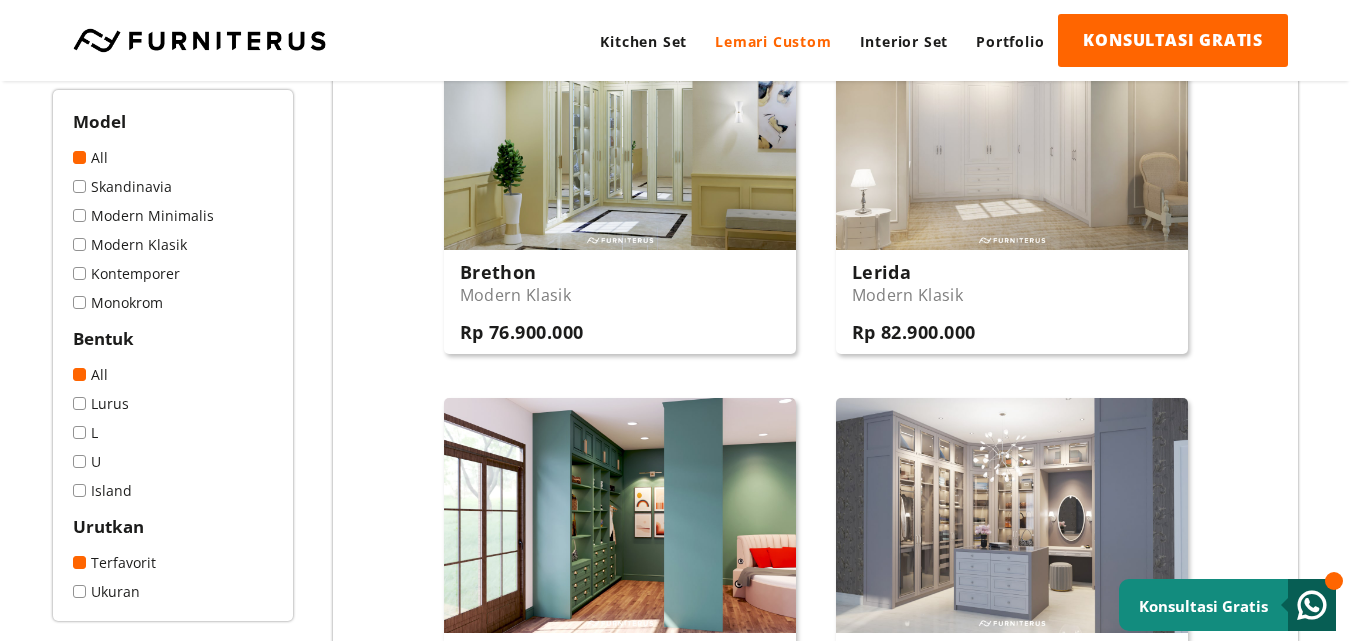 scroll, scrollTop: 800, scrollLeft: 0, axis: vertical 